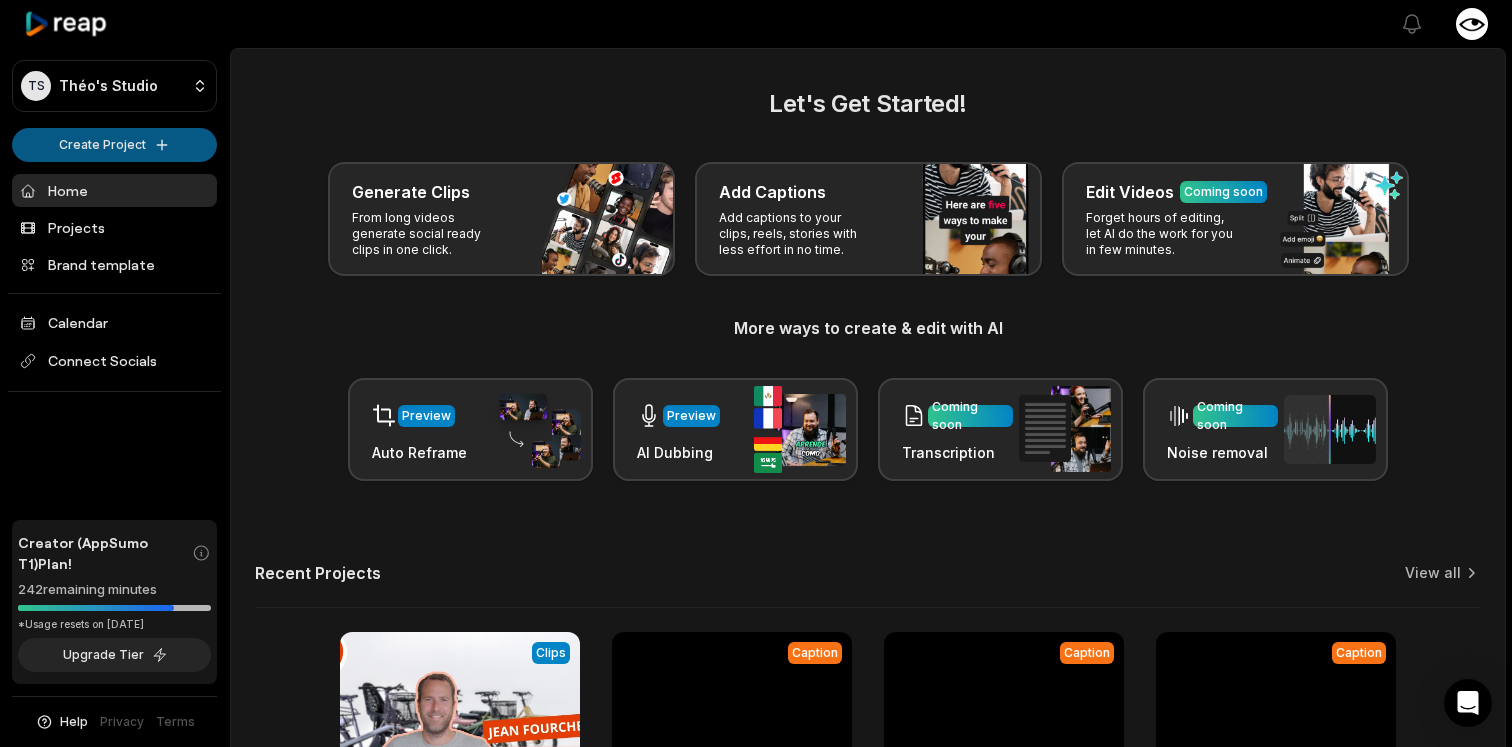 scroll, scrollTop: 0, scrollLeft: 0, axis: both 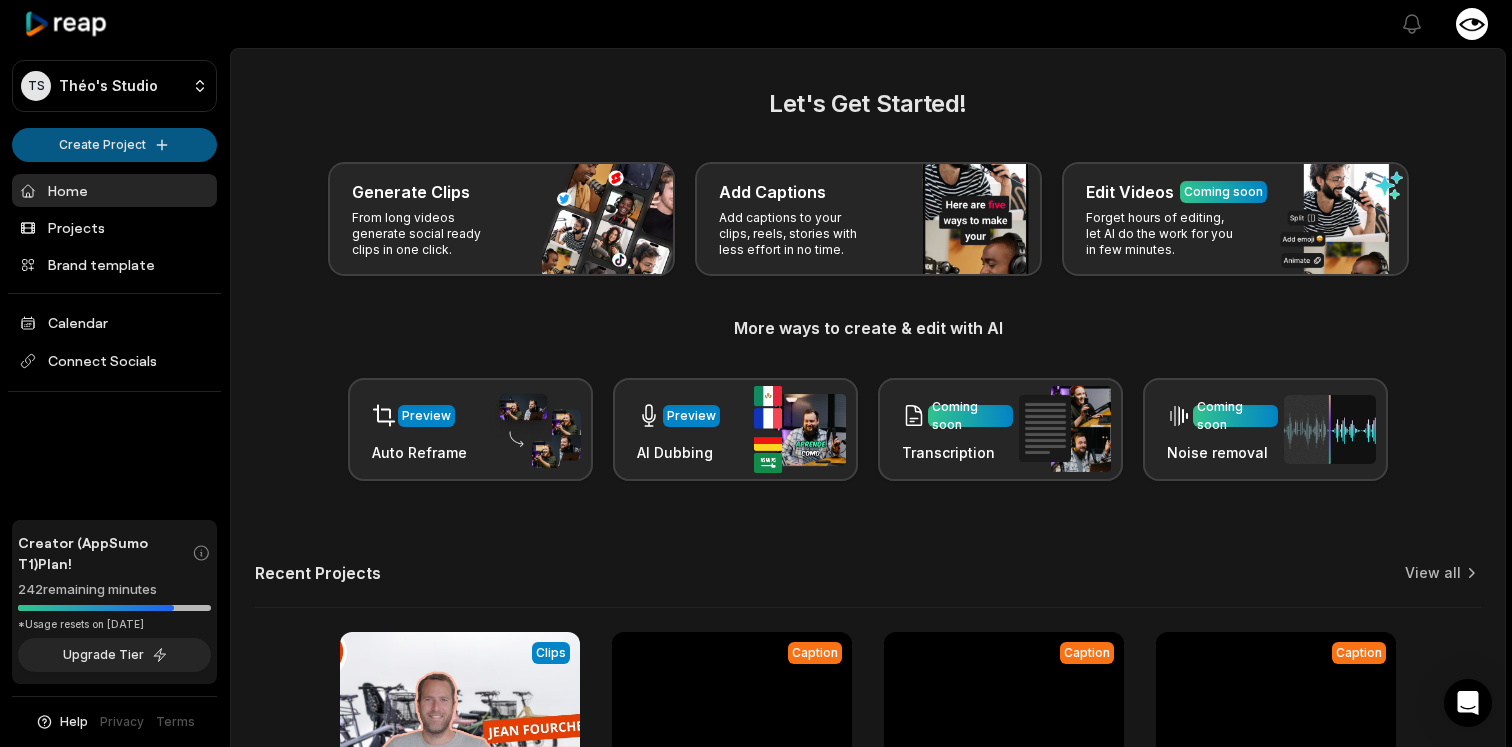 click on "TS Théo's Studio Create Project Home Projects Brand template Calendar Connect Socials Creator (AppSumo T1)  Plan! 242  remaining minutes *Usage resets on July 24, 2025 Upgrade Tier Help Privacy Terms Open sidebar View notifications Open user menu   Let's Get Started! Generate Clips From long videos generate social ready clips in one click. Add Captions Add captions to your clips, reels, stories with less effort in no time. Edit Videos Coming soon Forget hours of editing, let AI do the work for you in few minutes. More ways to create & edit with AI Preview Auto Reframe Preview AI Dubbing Coming soon Transcription Coming soon Noise removal Recent Projects View all View Clips Clips 19:43 #1 Benoit MAURIN - Jean Fourche, la marque de vélo misant sur une fabrication locale et responsable Open options 5 days ago Caption 00:39 Avis client Julien - 9 16 Open options 8 days ago Caption 00:28 LLA colis e-commerce_9 16 Open options 8 days ago Caption 00:23 Retargeting stalk - 9 16 Open options 8 days ago Made with" at bounding box center [756, 373] 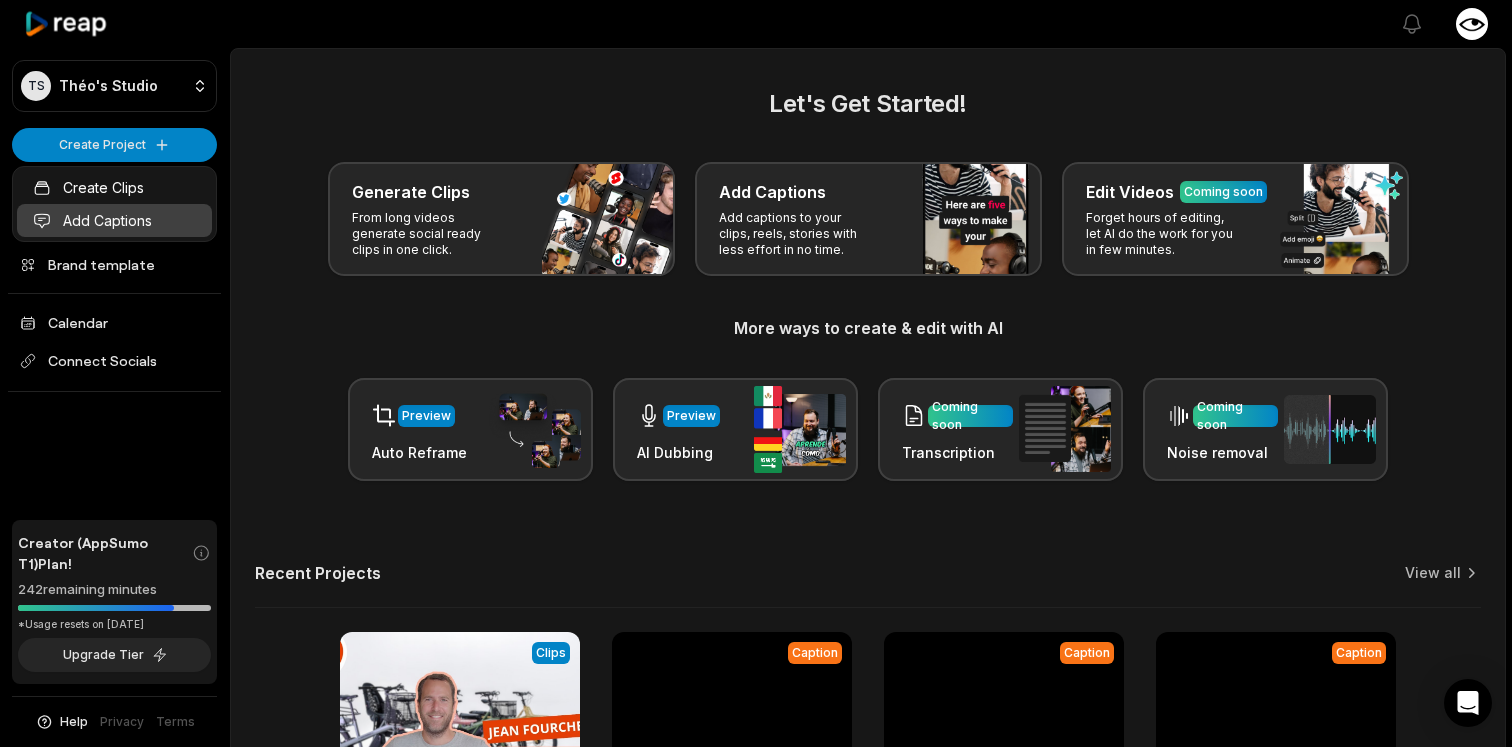 click on "Add Captions" at bounding box center [114, 220] 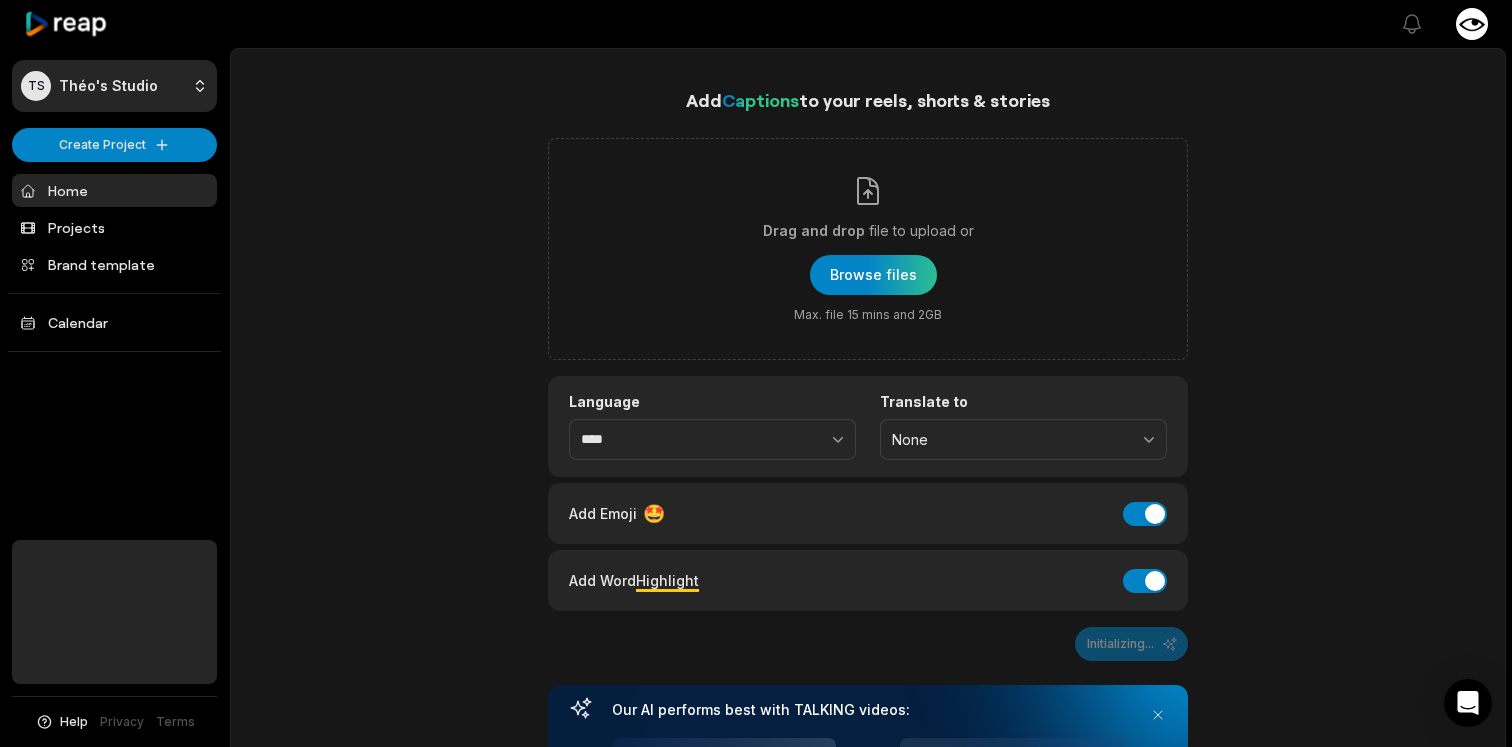 scroll, scrollTop: 0, scrollLeft: 0, axis: both 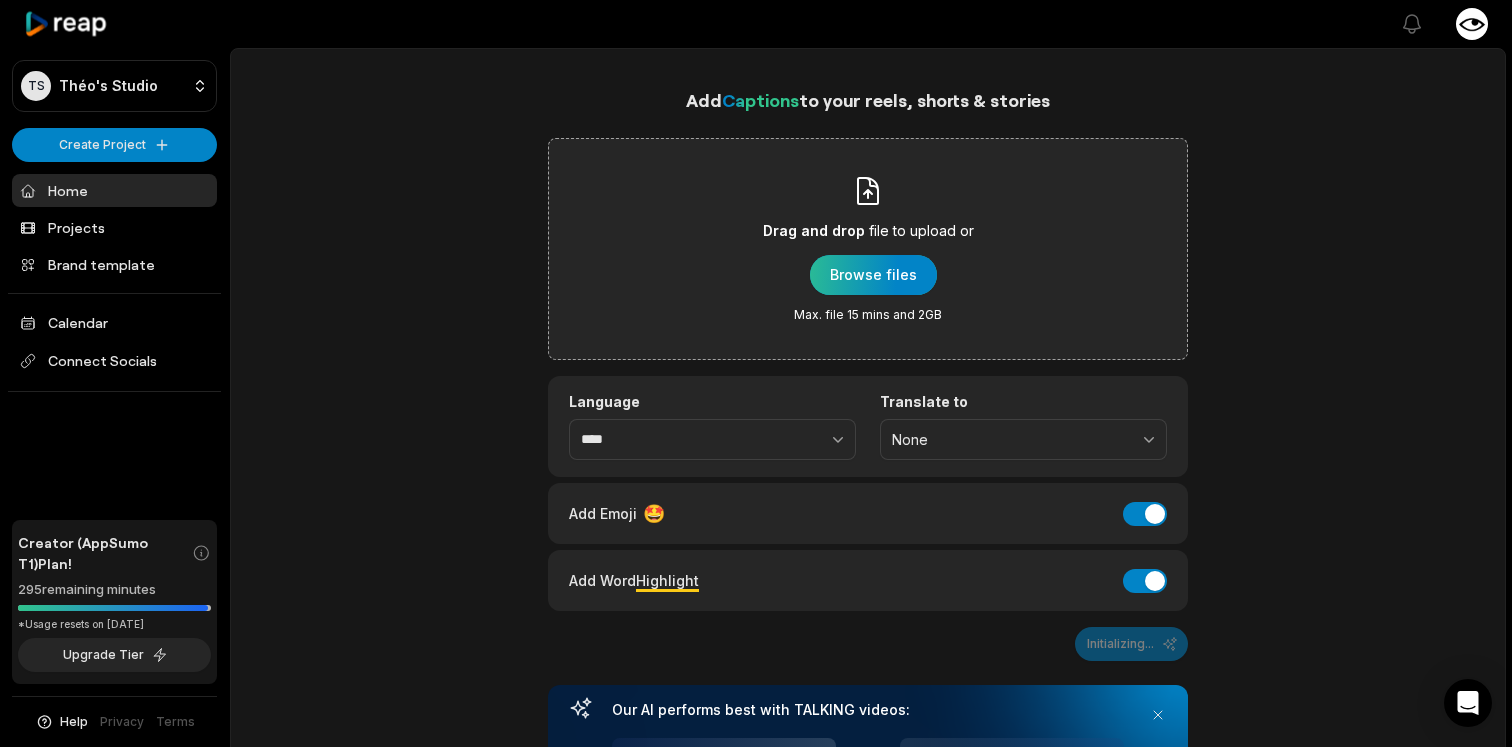 click at bounding box center (873, 275) 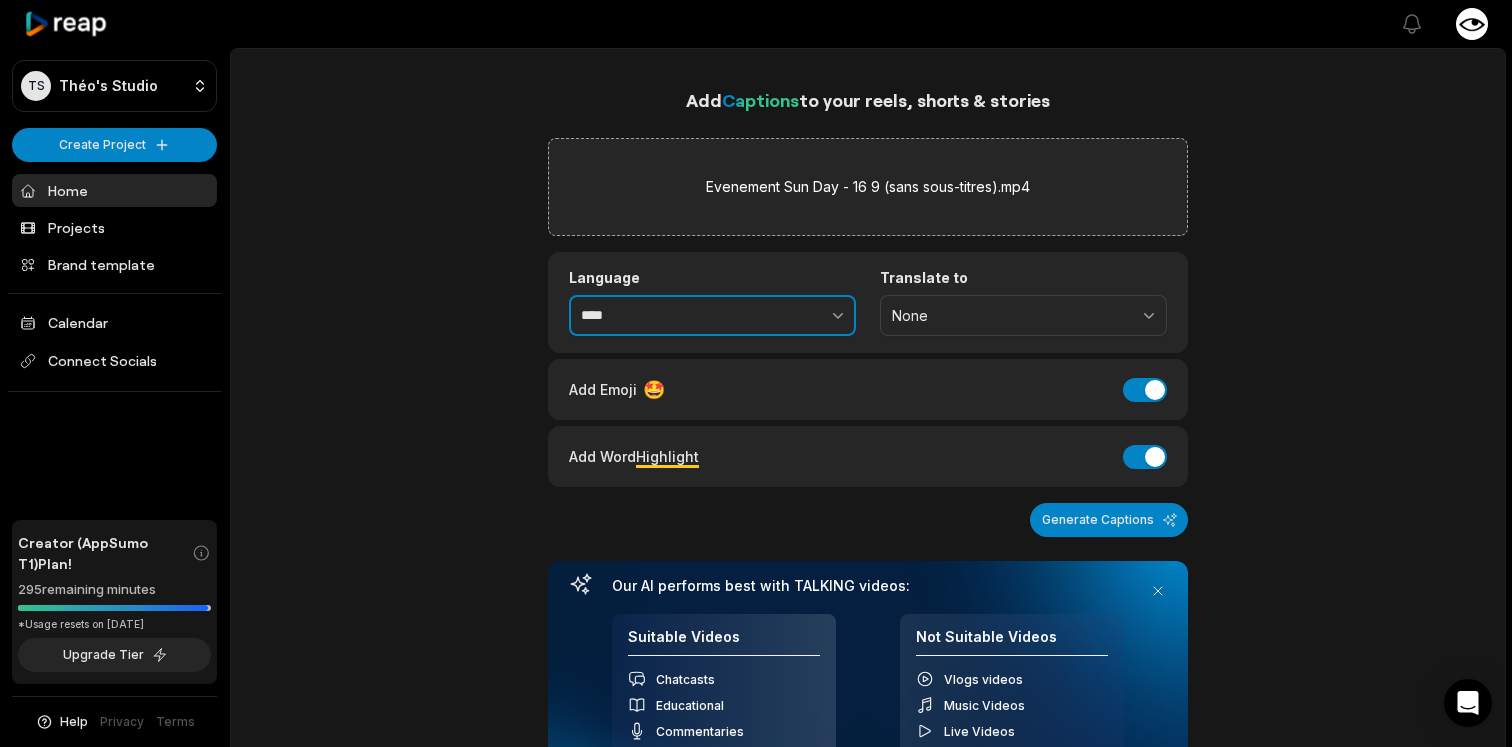 click on "****" at bounding box center (712, 316) 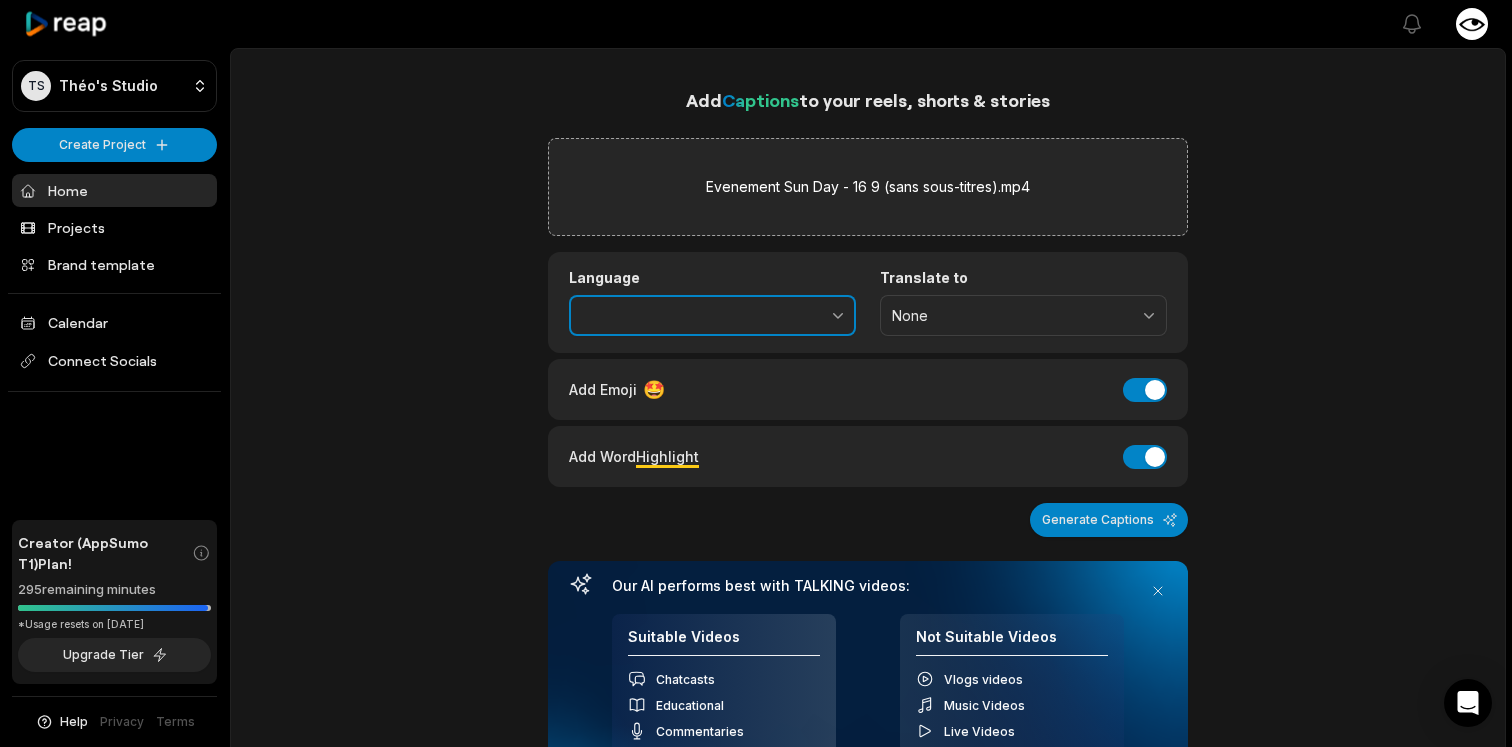 click at bounding box center [794, 316] 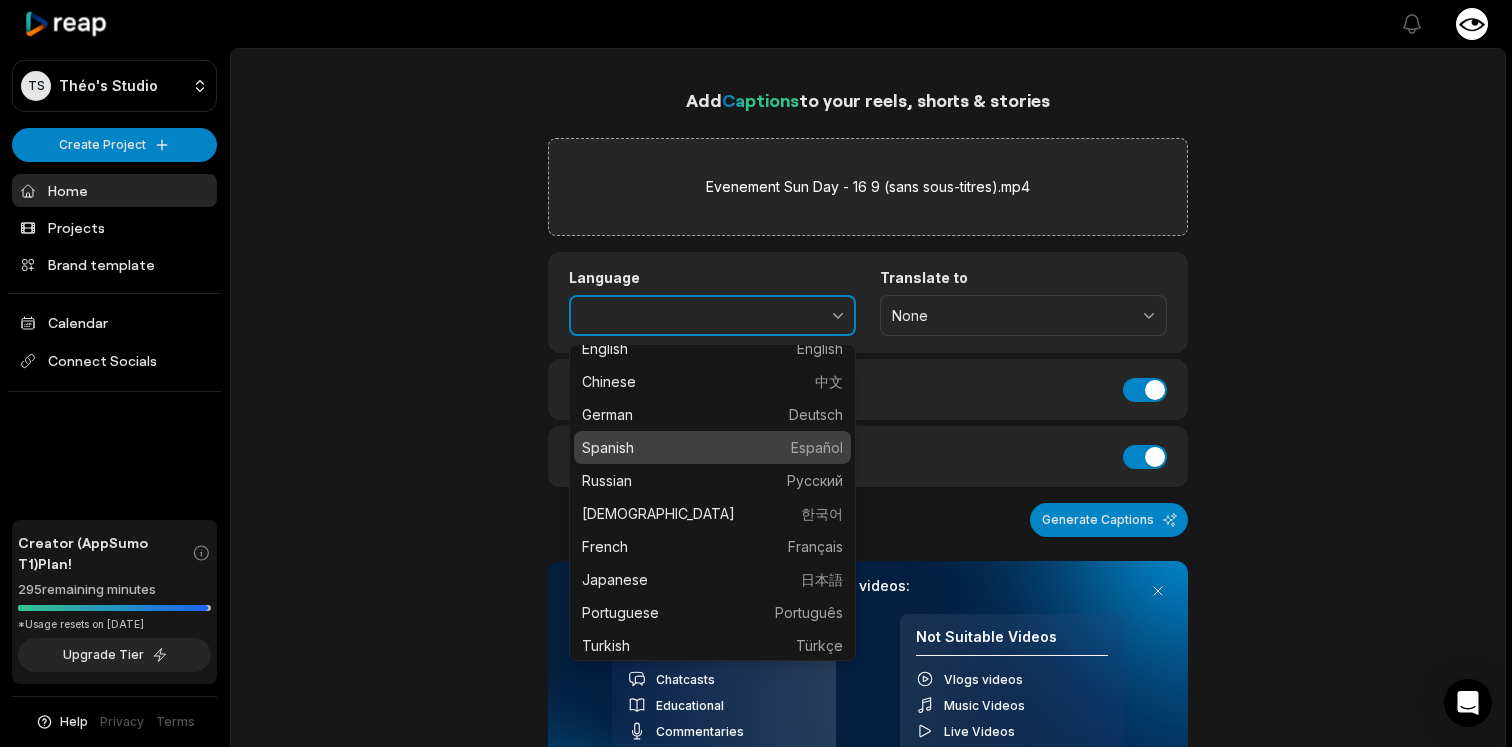 scroll, scrollTop: 51, scrollLeft: 0, axis: vertical 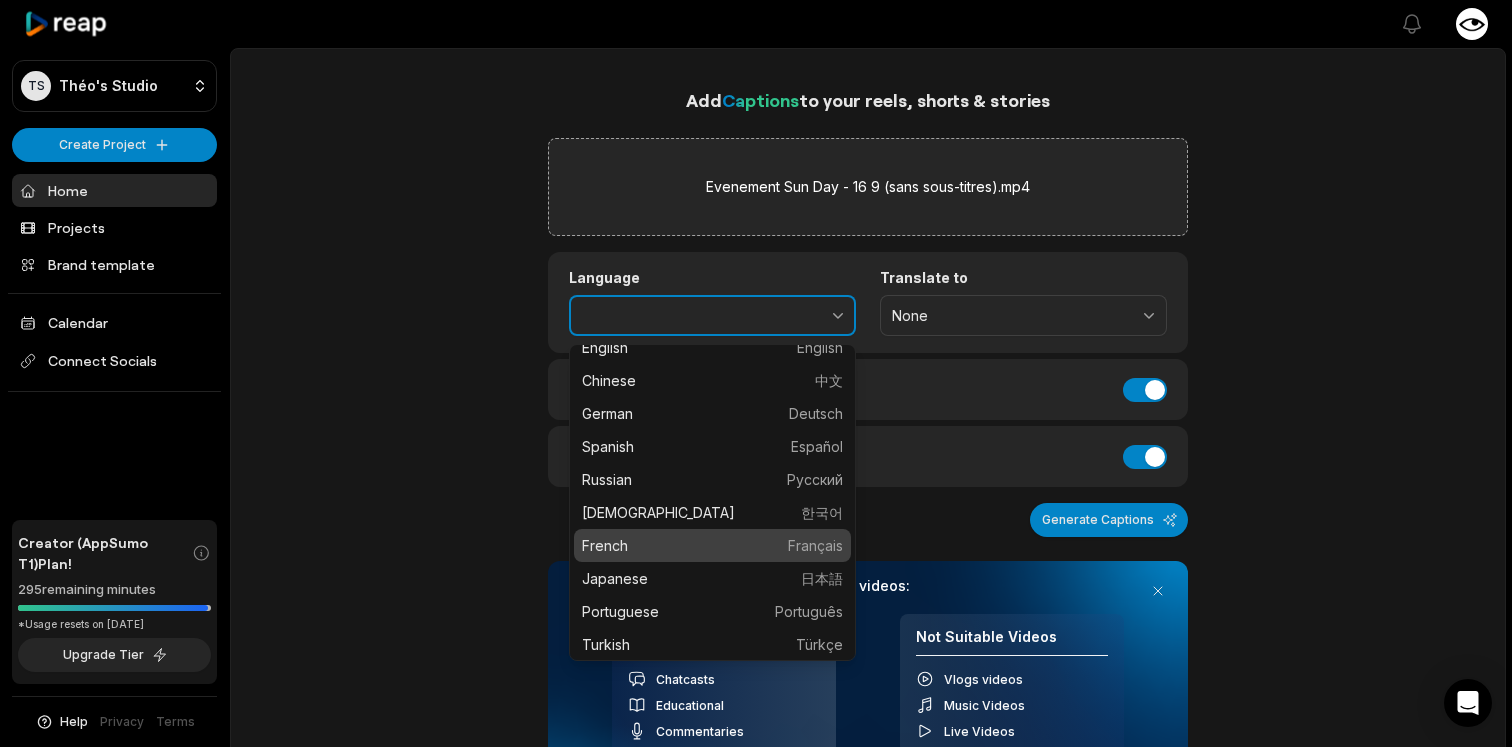 type on "******" 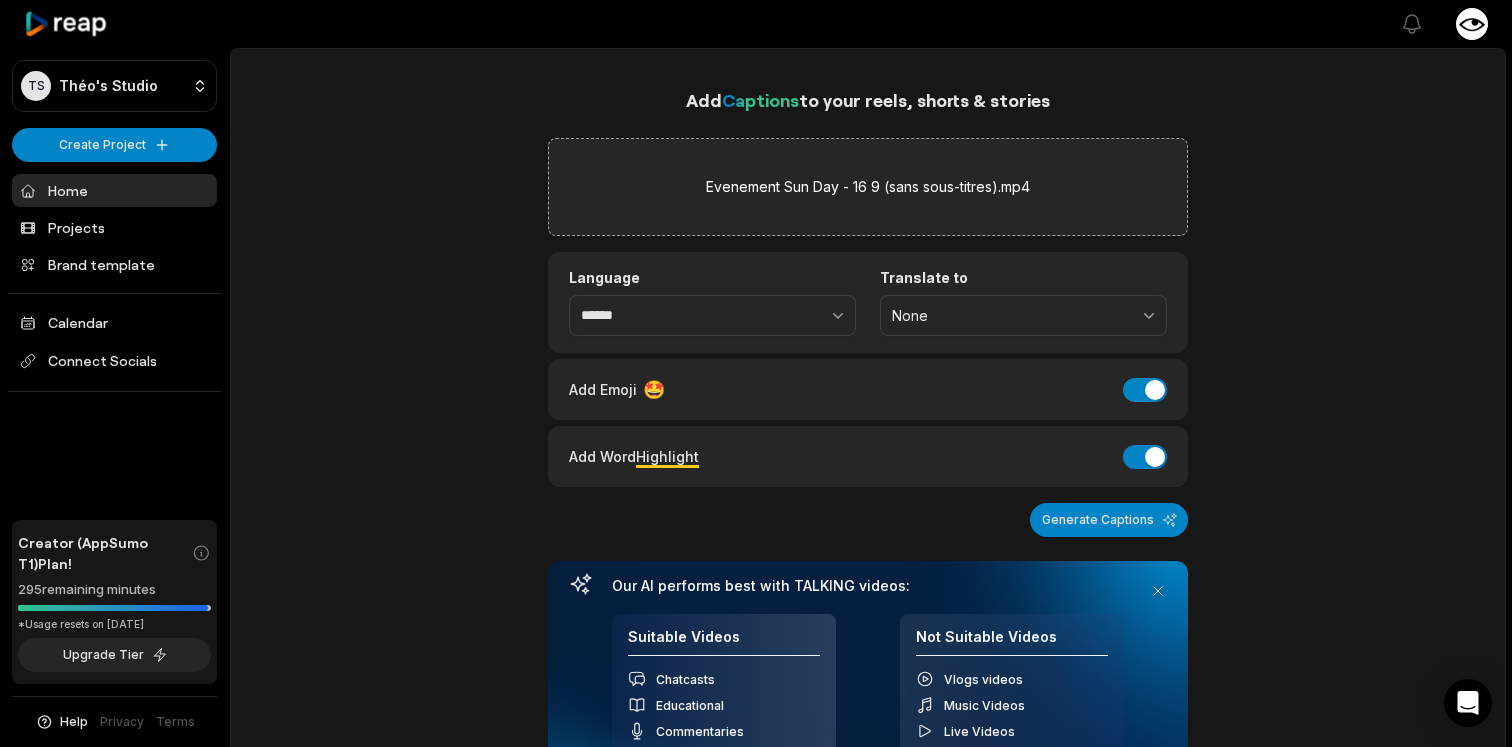 click on "Add  Captions  to your reels, shorts & stories Evenement Sun Day - 16 9 (sans sous-titres).mp4 Language ****** Translate to None Add Emoji 🤩 Add Emoji Add Word  Highlight Add Word Highlight Generate Captions Your browser does not support mp4 format. Our AI performs best with TALKING videos: Suitable Videos Chatcasts Educational  Commentaries  Interviews  Speeches Not Suitable Videos Vlogs videos Music Videos Live Videos Recent Projects View all View Clips Clips 19:43 #1 Benoit MAURIN - Jean Fourche, la marque de vélo misant sur une fabrication locale et responsable Open options 5 days ago Caption 00:39 Avis client Julien - 9 16 Open options 8 days ago Caption 00:28 LLA colis e-commerce_9 16 Open options 8 days ago Caption 00:23 Retargeting stalk - 9 16 Open options 8 days ago" at bounding box center [868, 669] 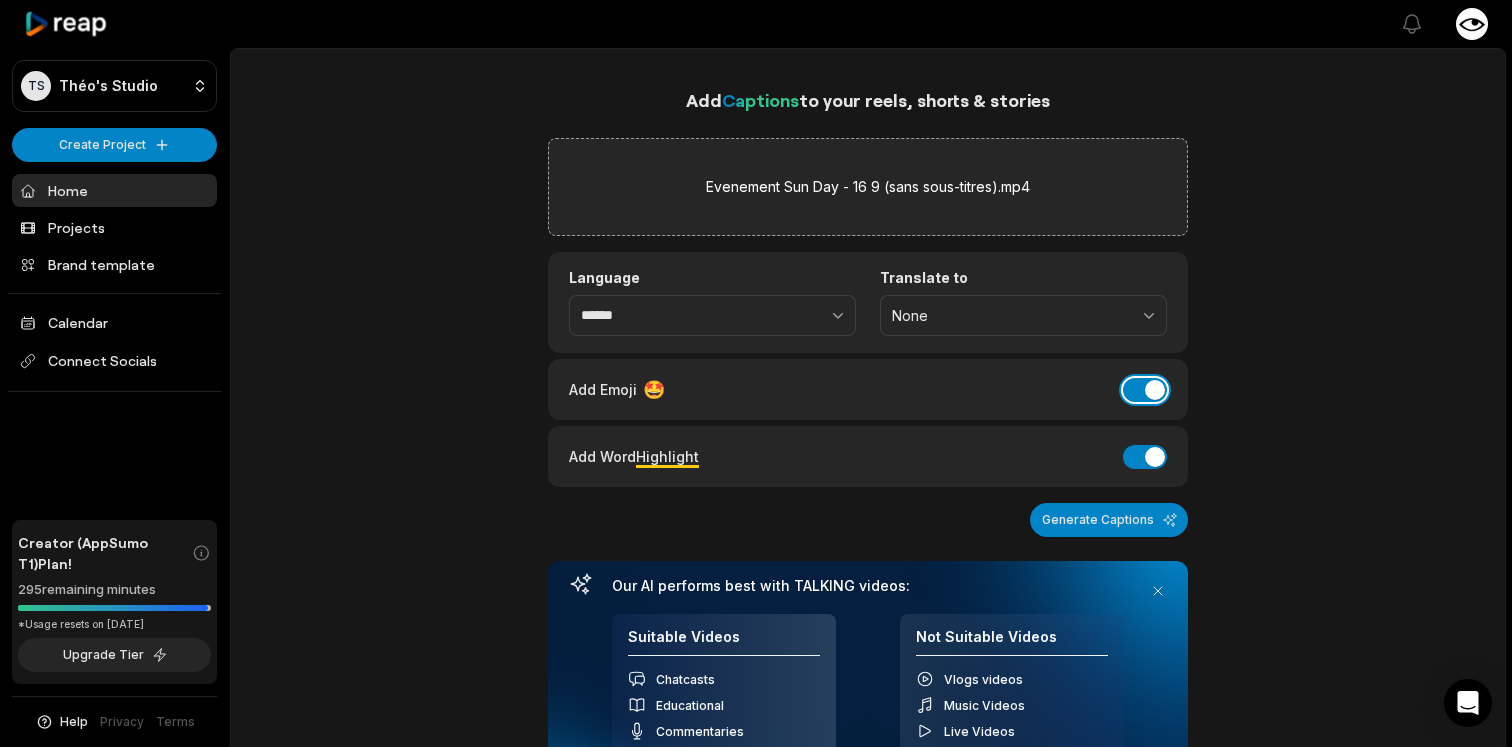 click on "Add Emoji" at bounding box center [1145, 390] 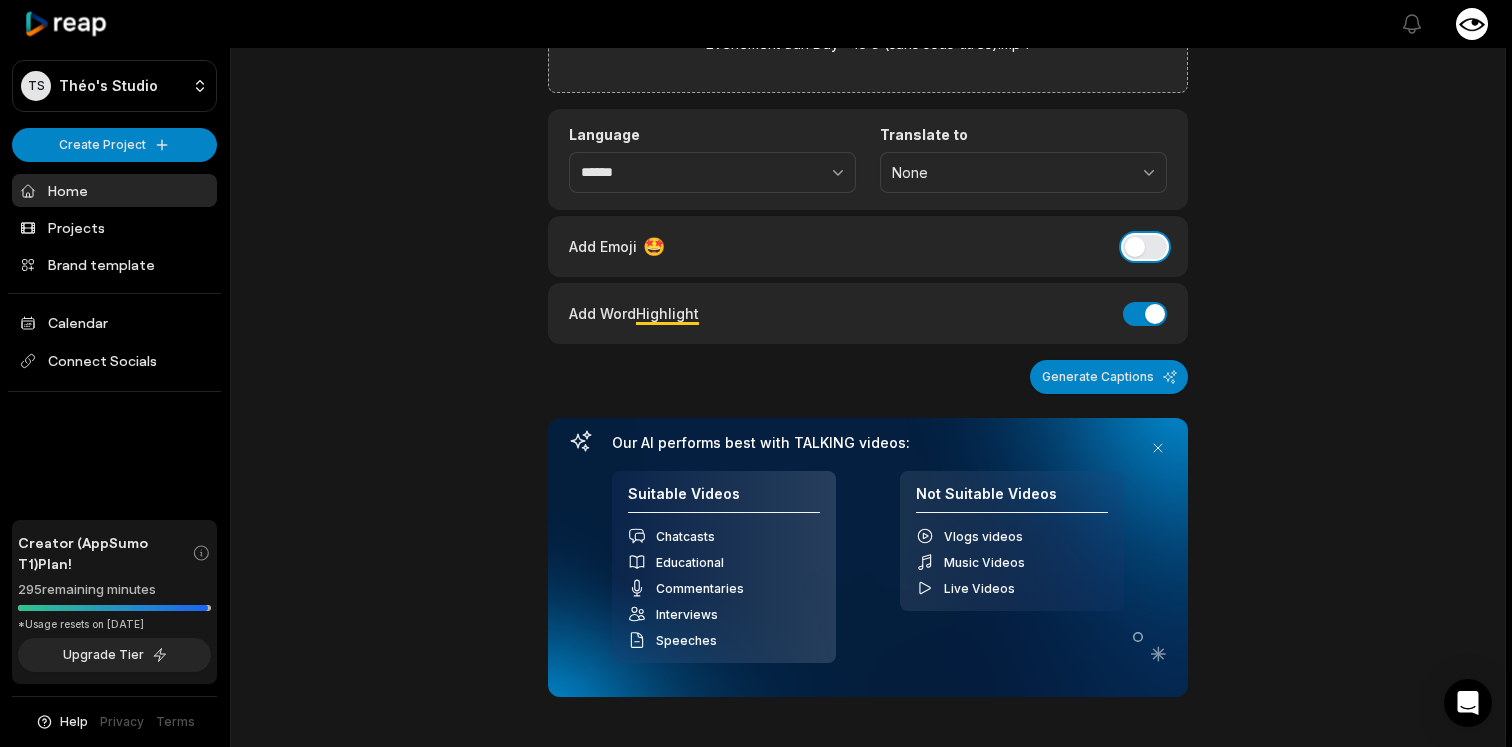 scroll, scrollTop: 152, scrollLeft: 0, axis: vertical 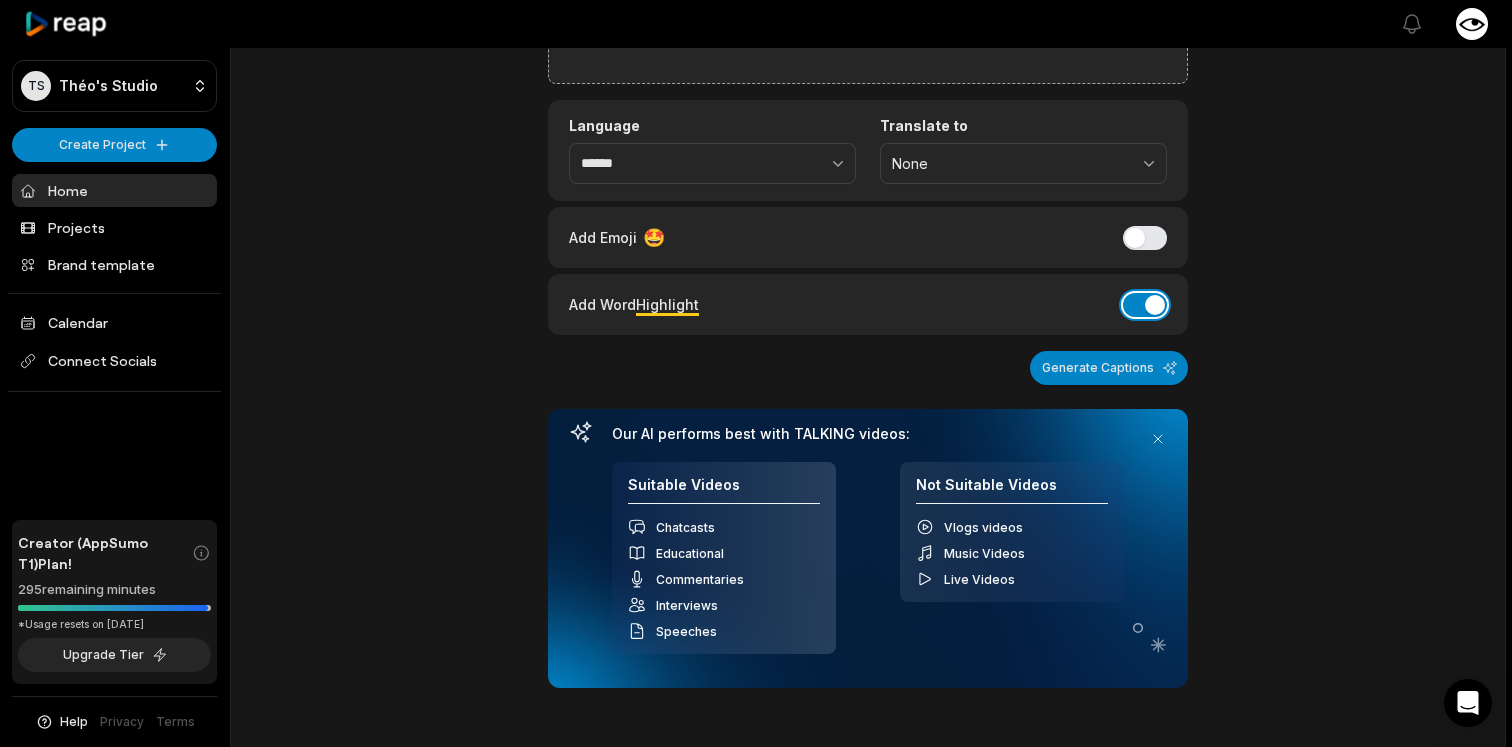 click on "Add Word Highlight" at bounding box center [1145, 305] 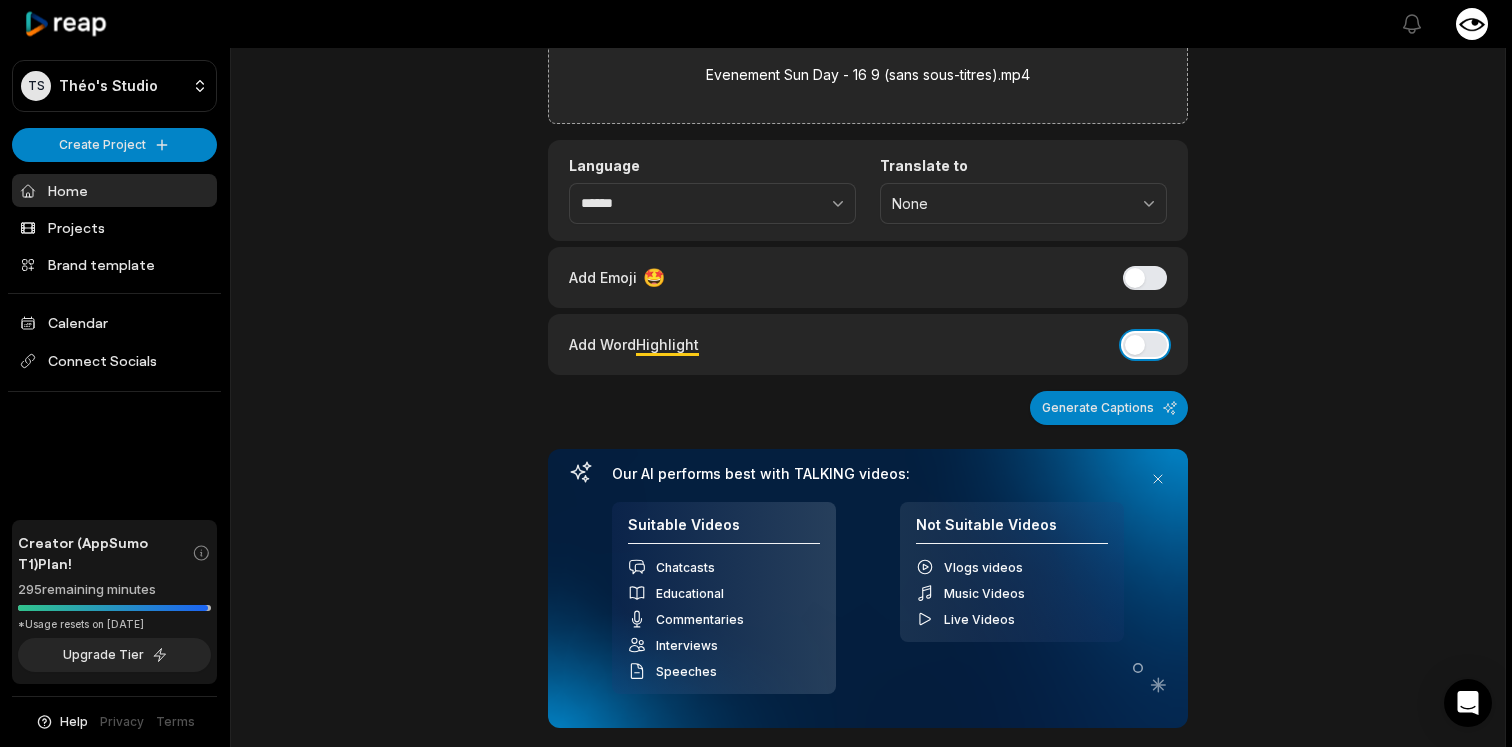 scroll, scrollTop: 0, scrollLeft: 0, axis: both 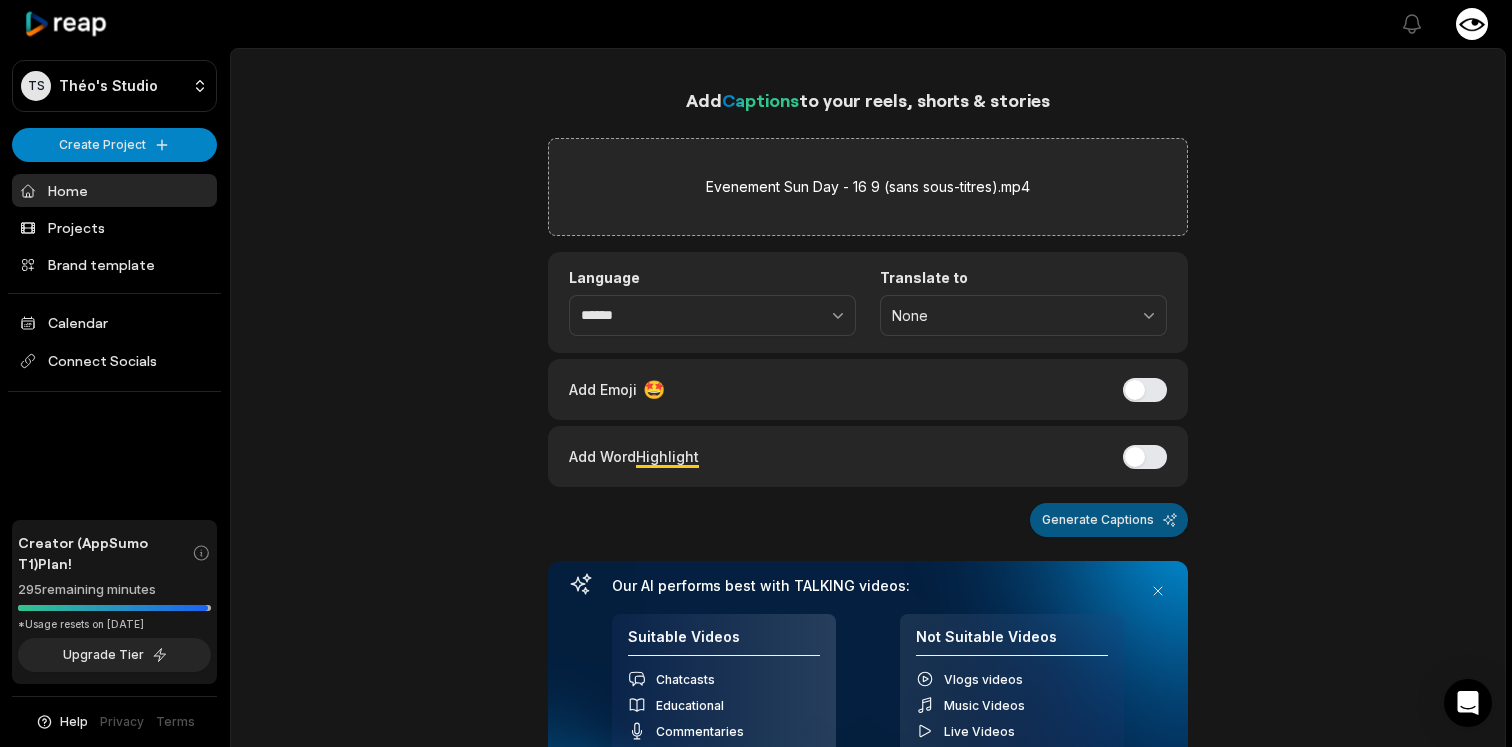 click on "Generate Captions" at bounding box center (1109, 520) 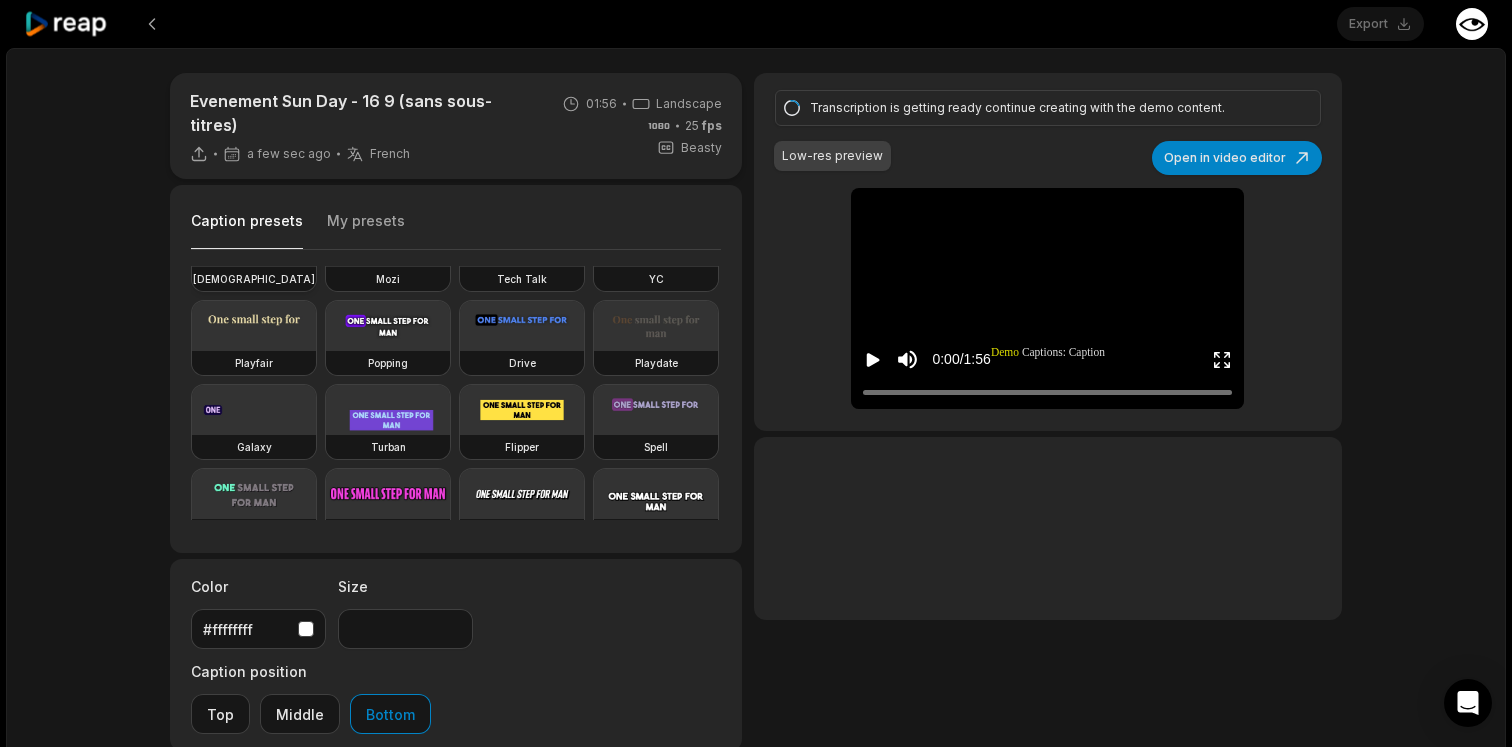 scroll, scrollTop: 158, scrollLeft: 0, axis: vertical 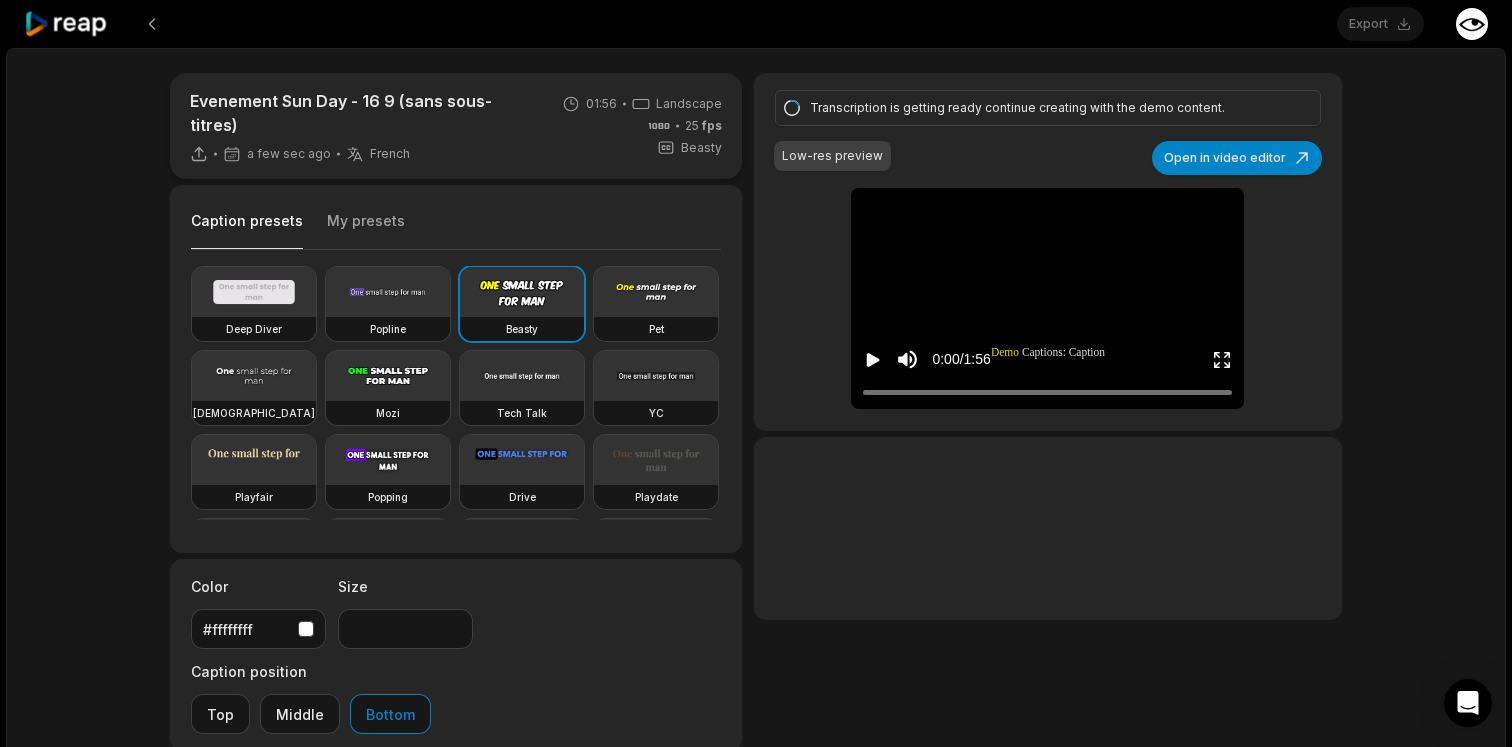 click at bounding box center [254, 292] 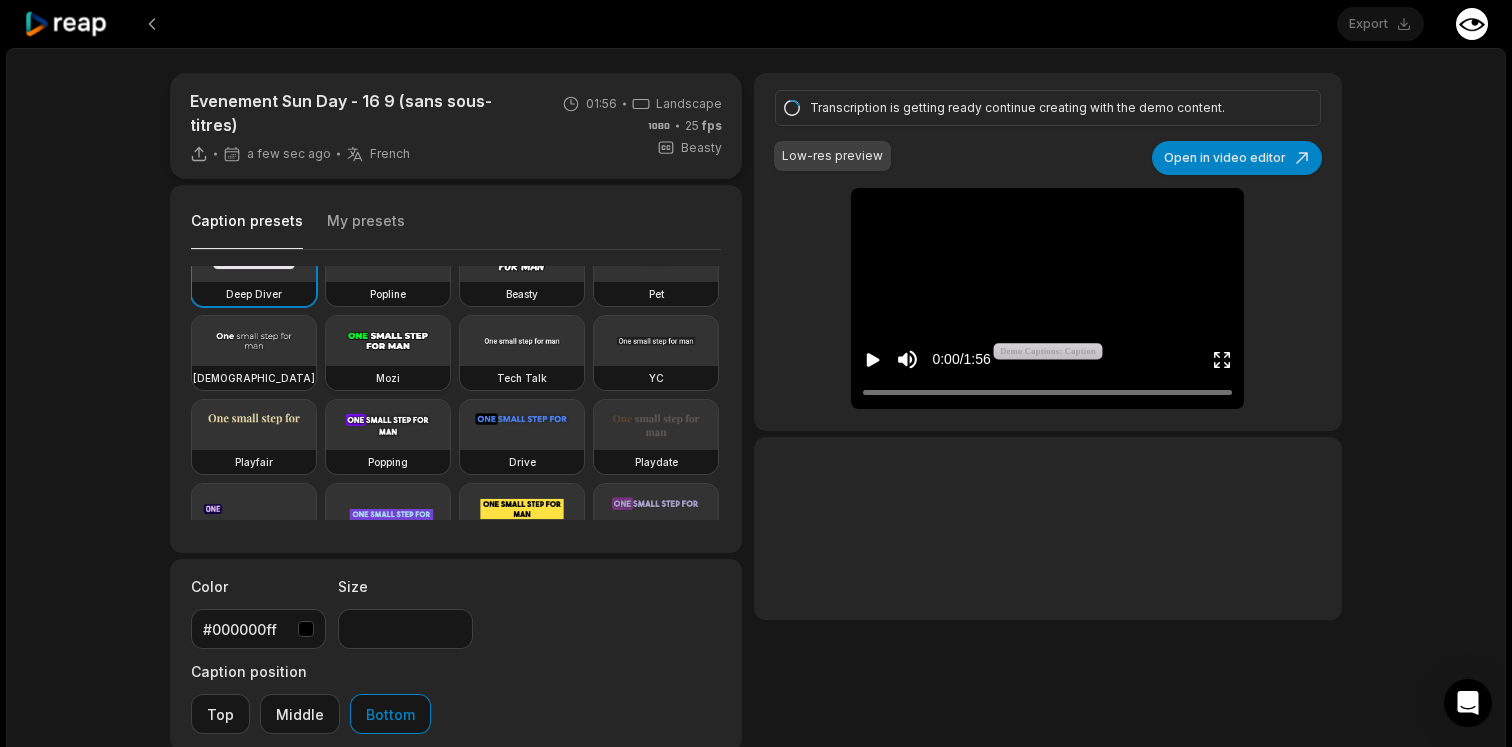 scroll, scrollTop: 40, scrollLeft: 0, axis: vertical 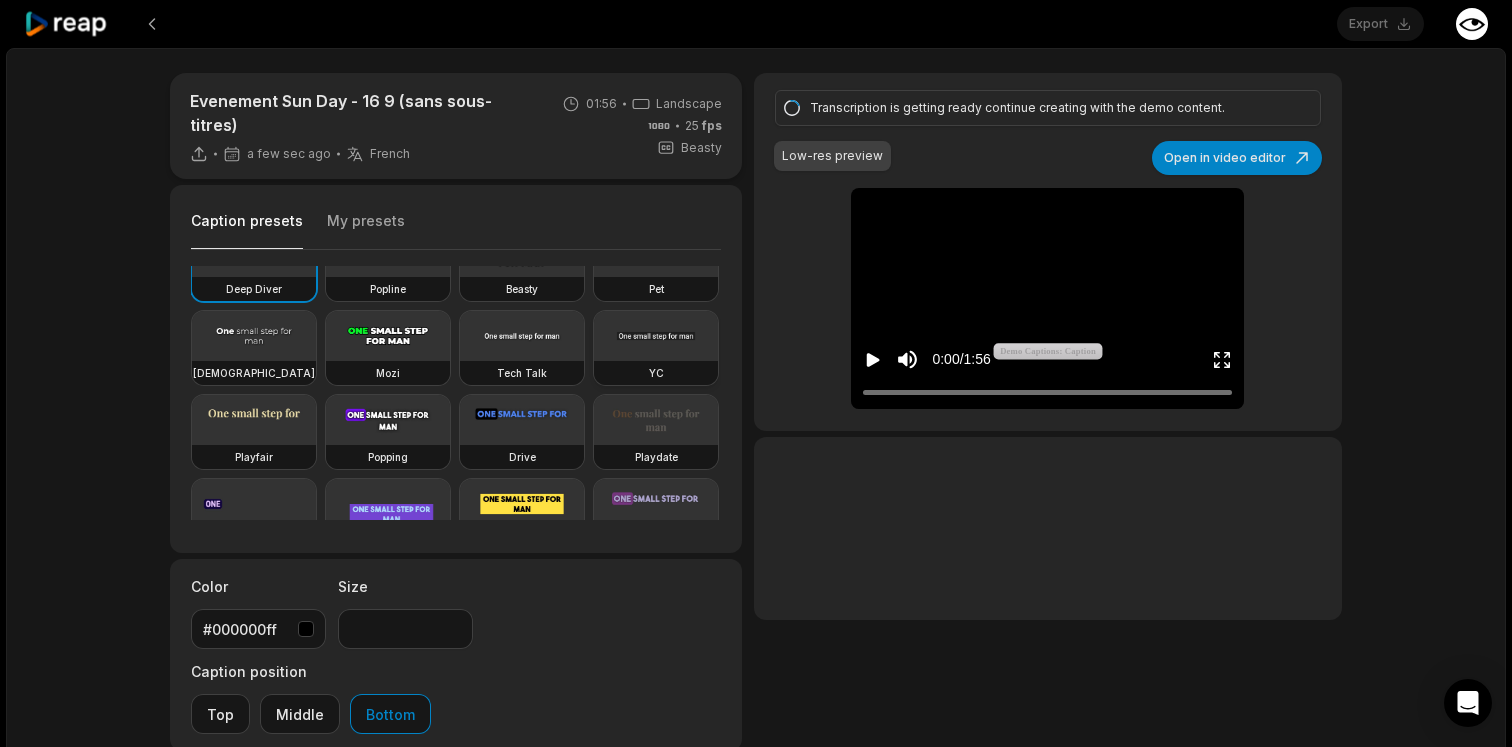 click at bounding box center [656, 336] 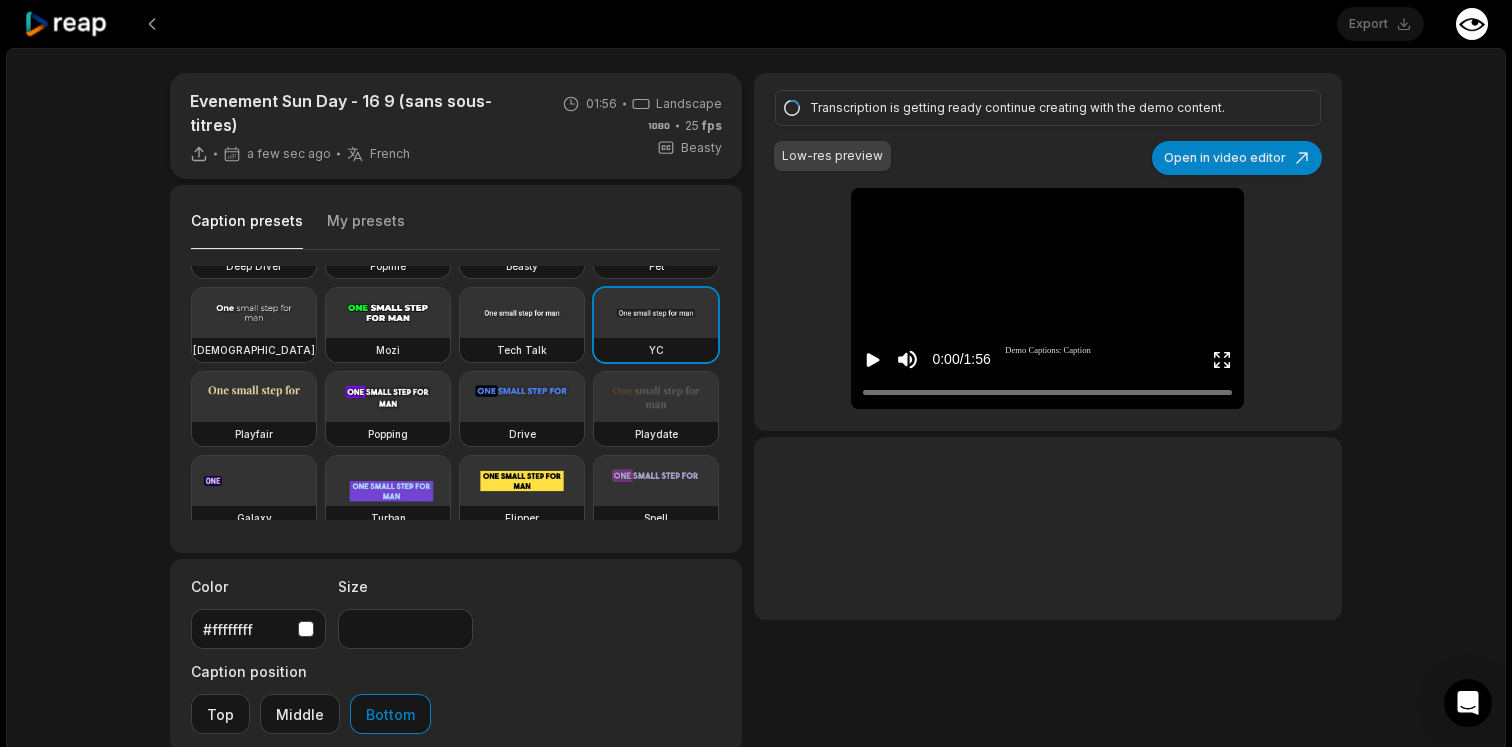 scroll, scrollTop: 70, scrollLeft: 0, axis: vertical 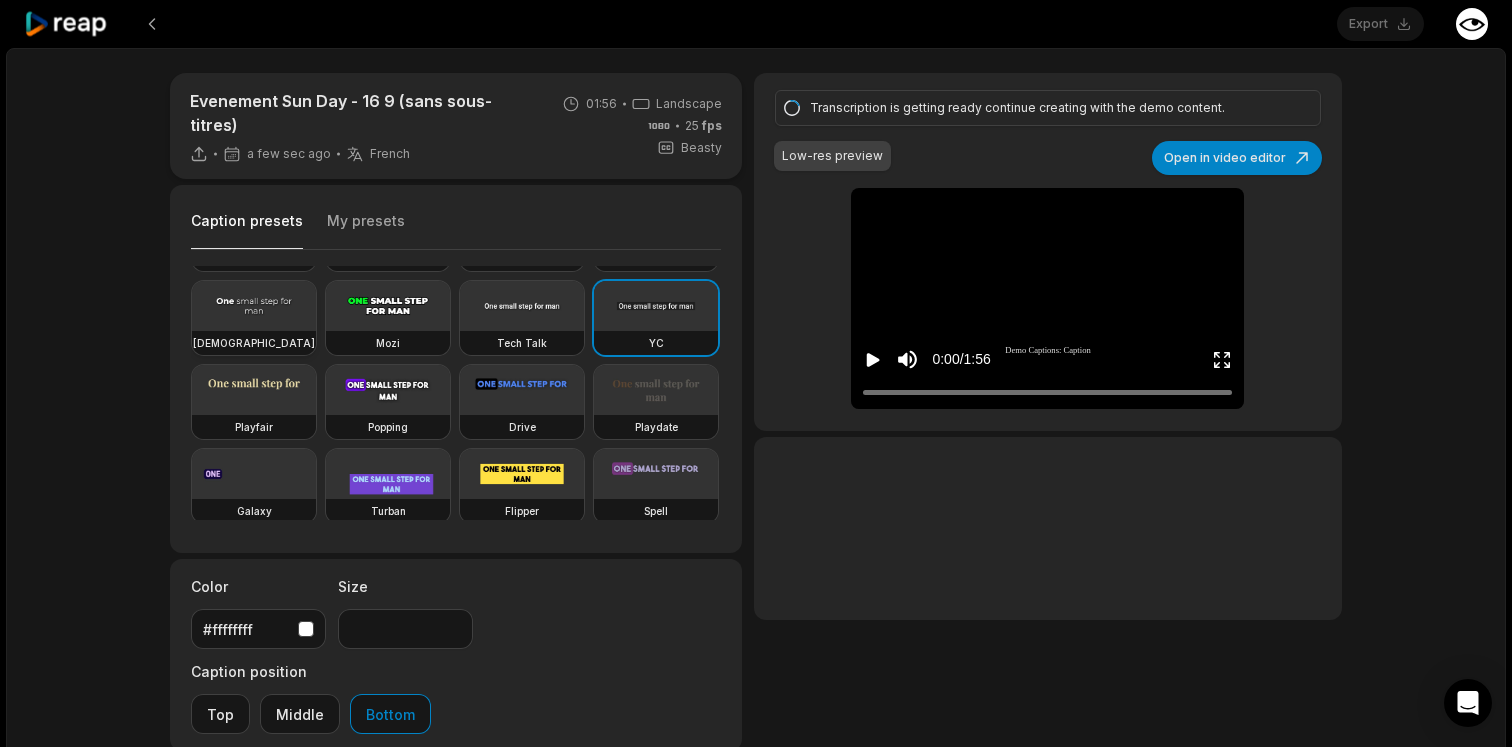 click at bounding box center [254, 306] 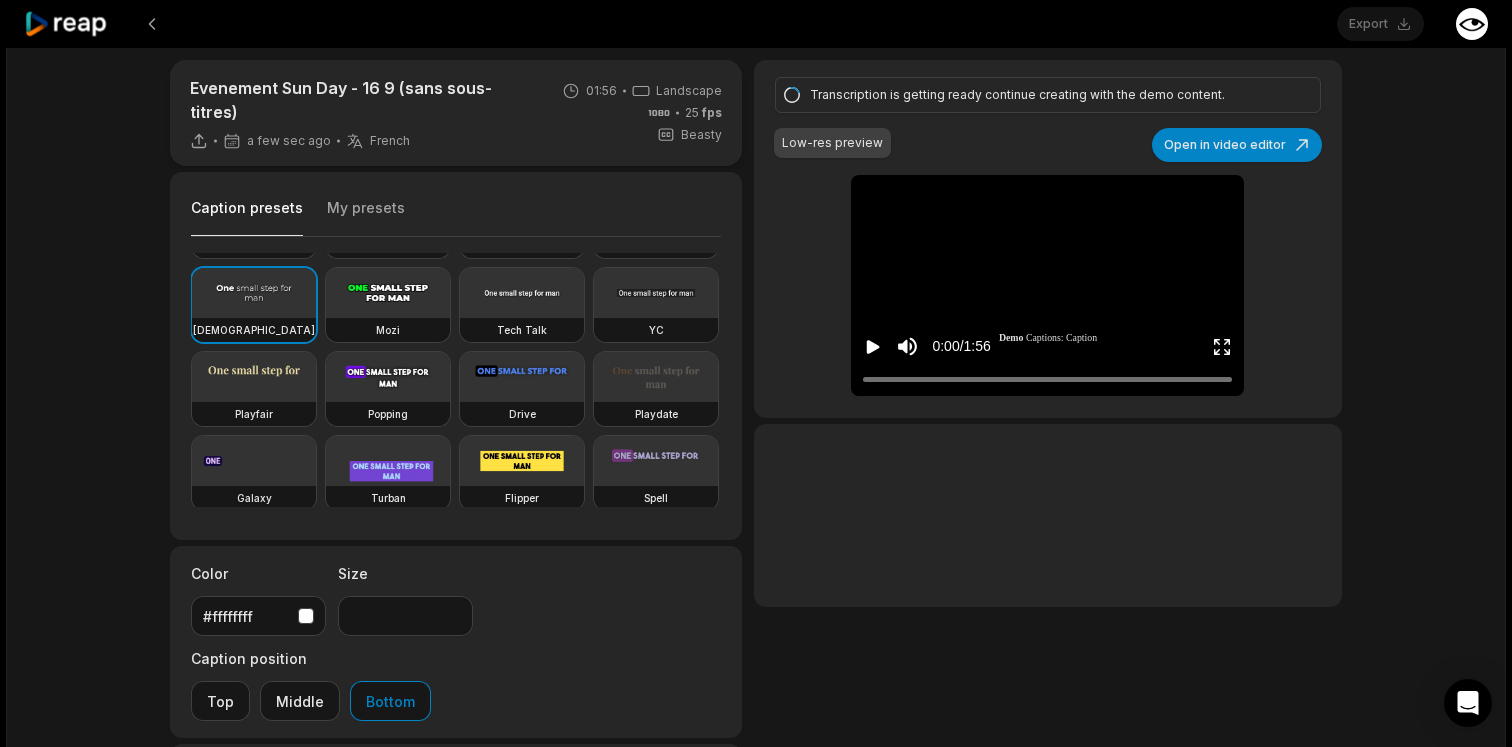 scroll, scrollTop: 0, scrollLeft: 0, axis: both 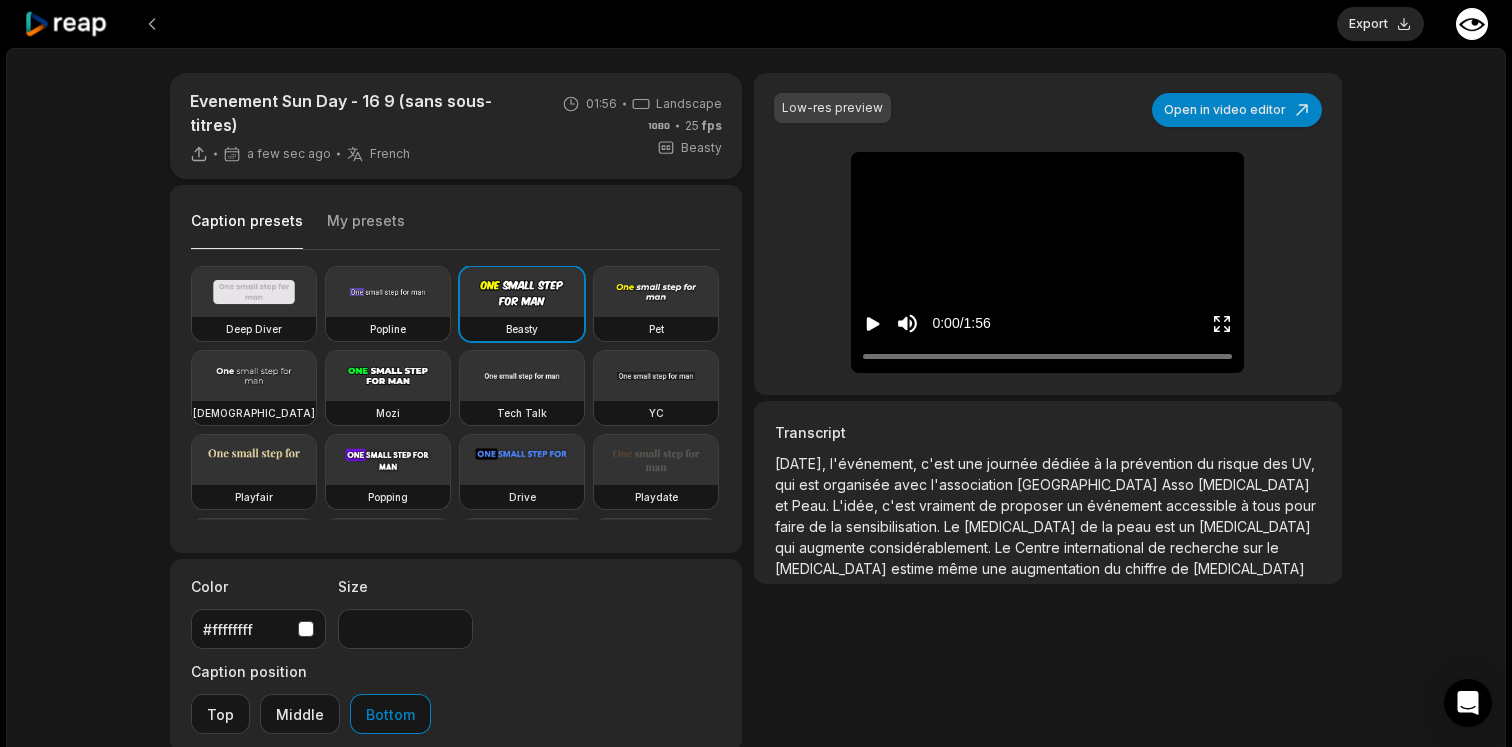 click at bounding box center [254, 376] 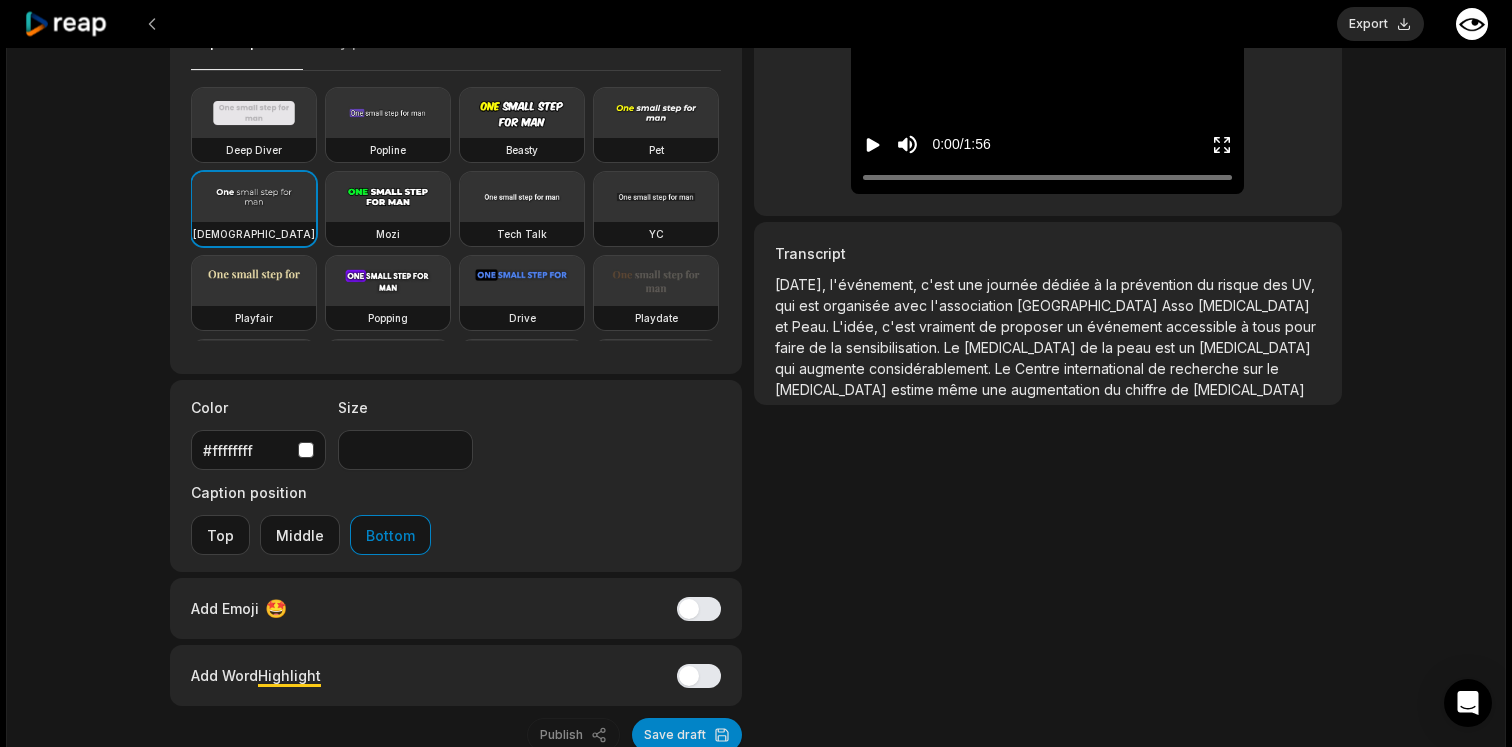 scroll, scrollTop: 196, scrollLeft: 0, axis: vertical 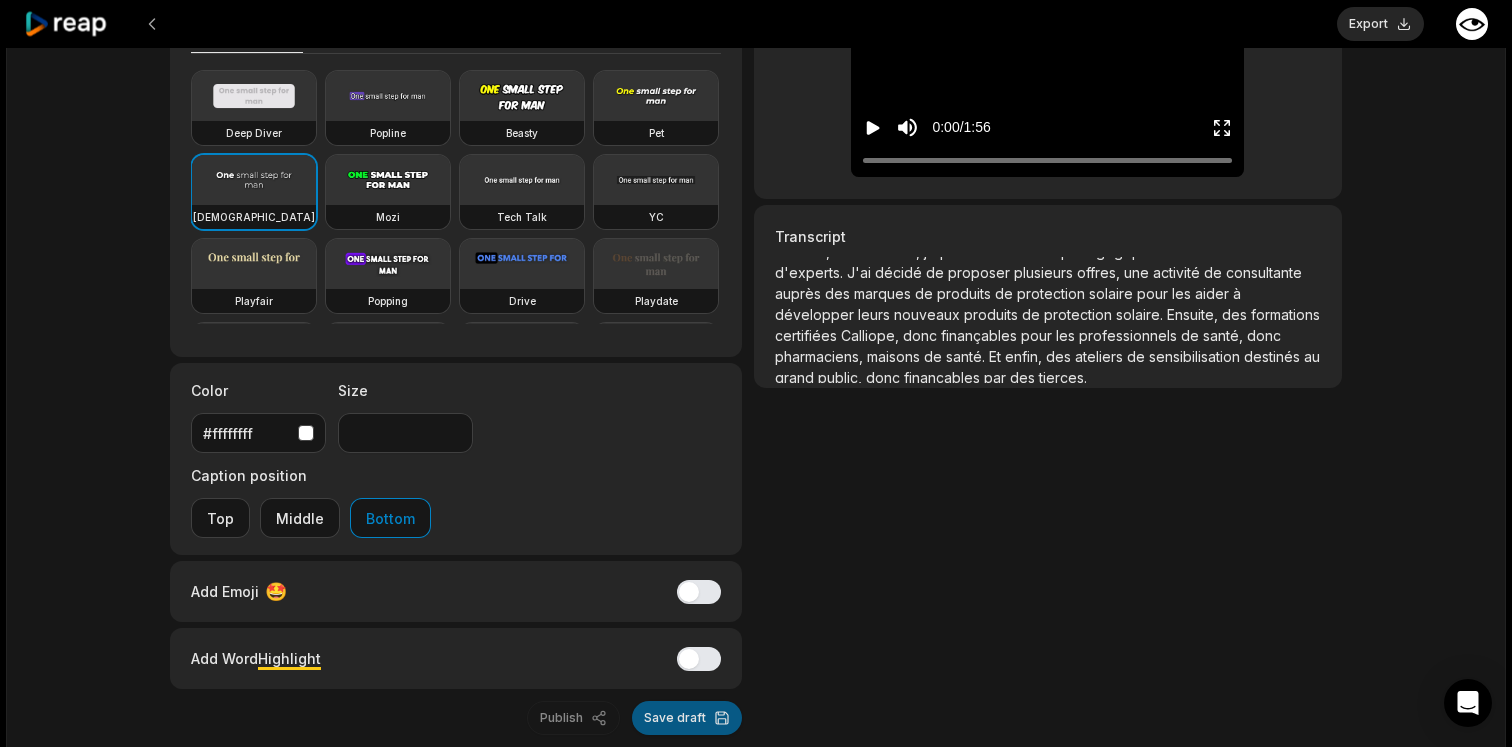 click on "Save draft" at bounding box center (687, 718) 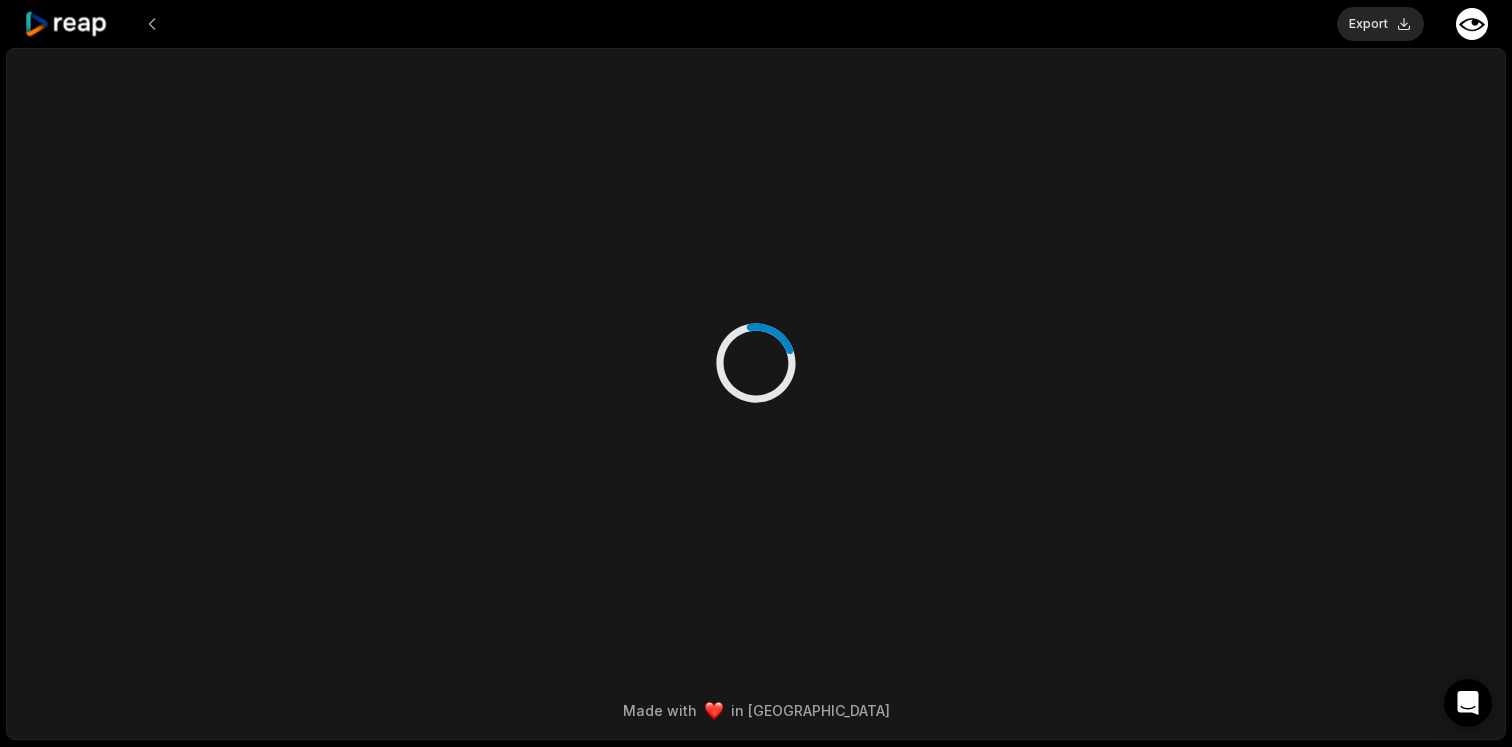 scroll, scrollTop: 0, scrollLeft: 0, axis: both 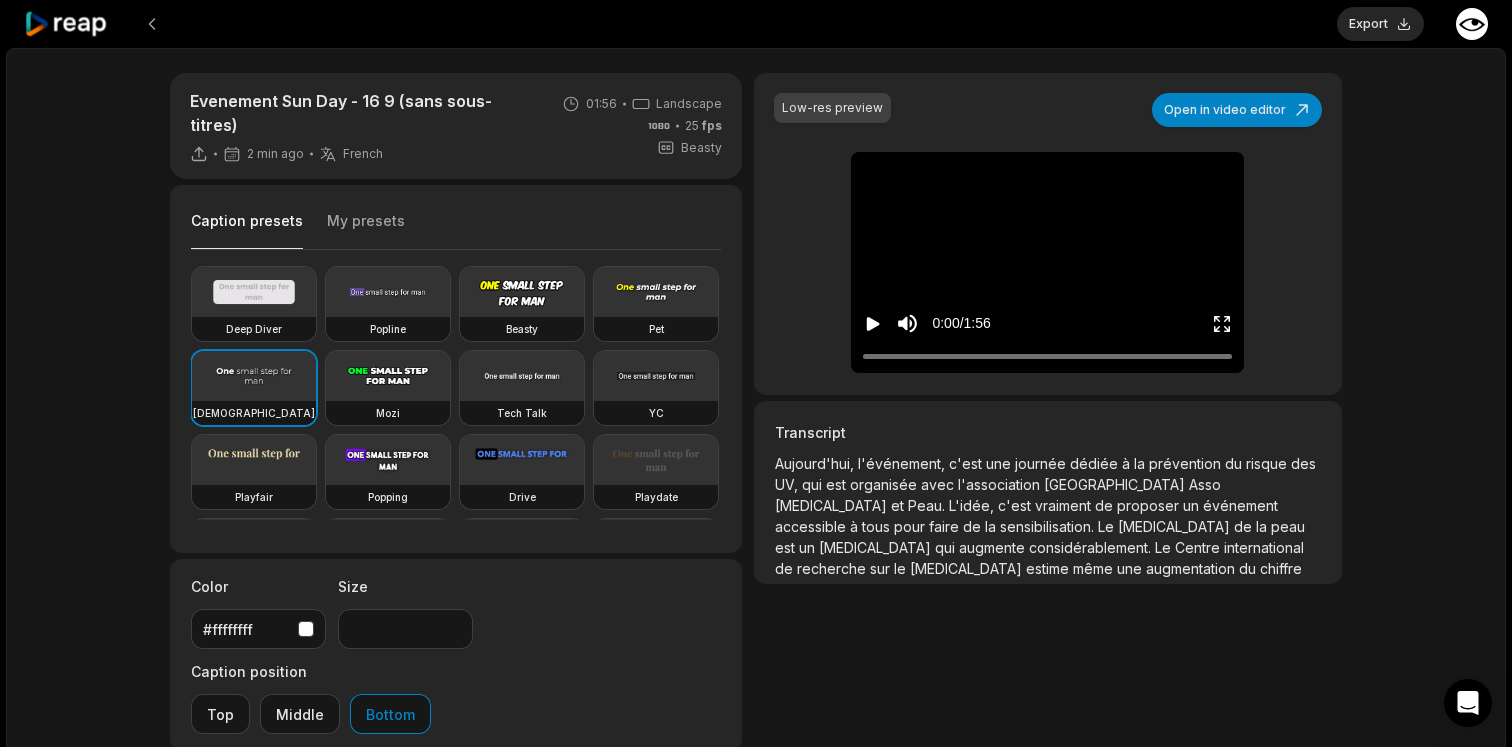 click 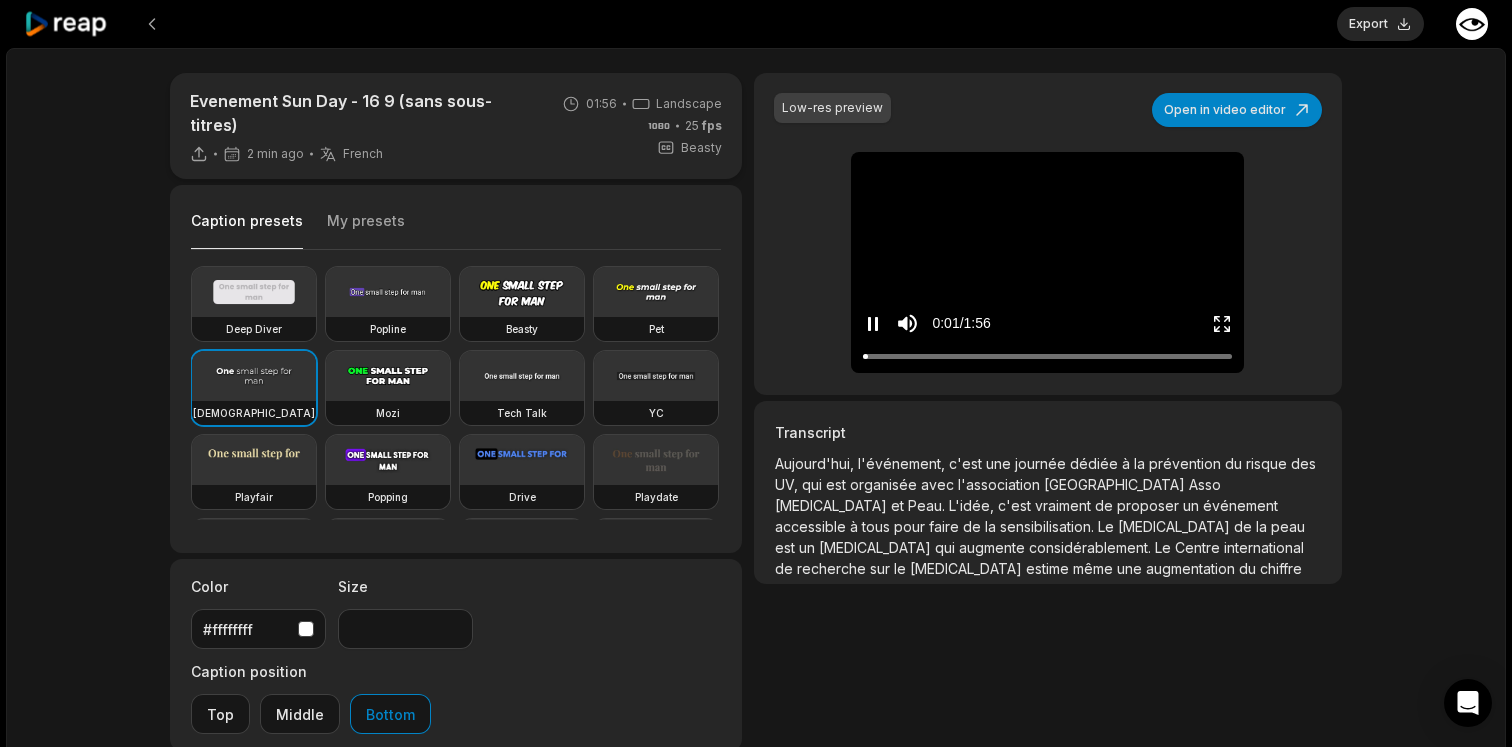 click 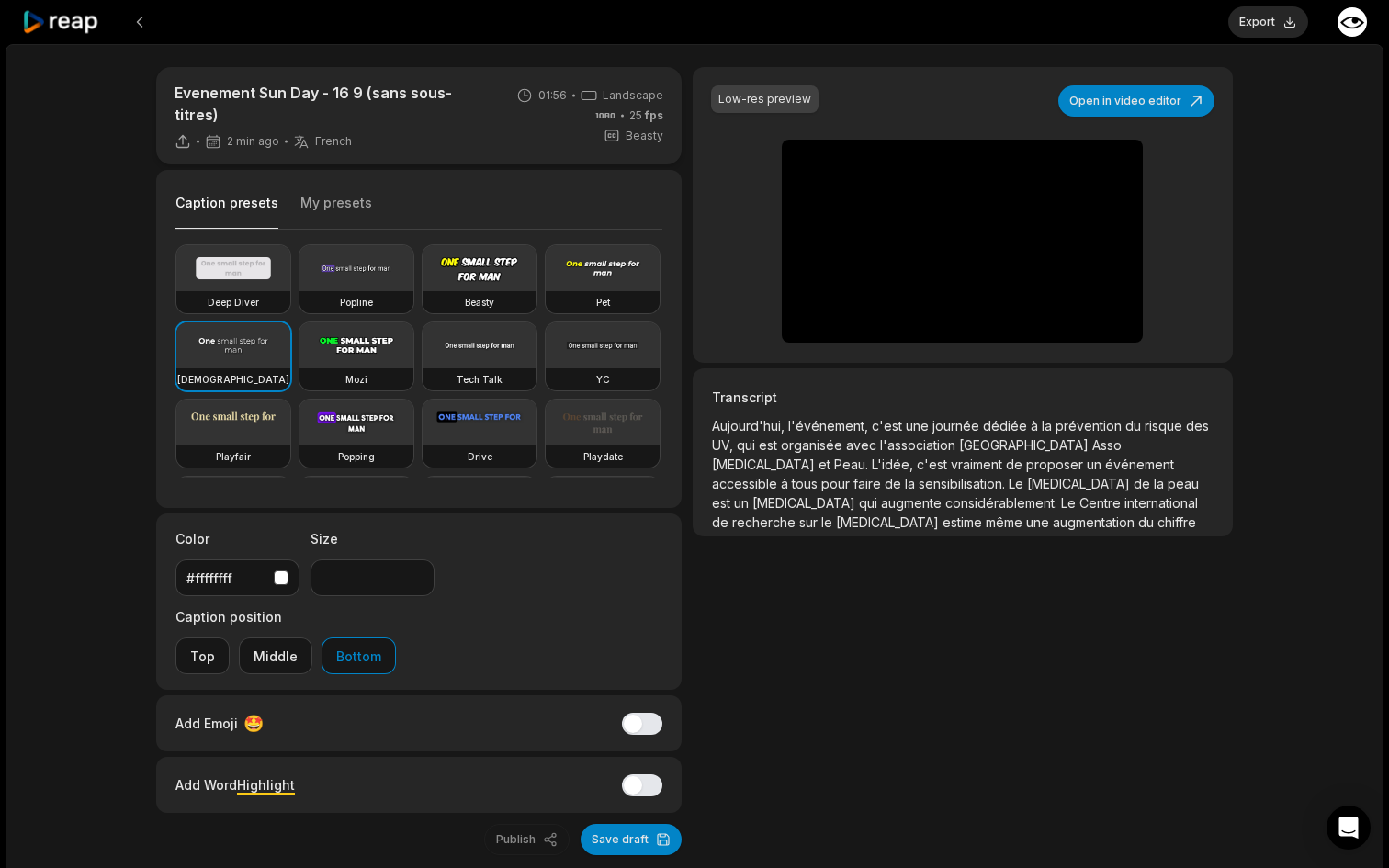 type 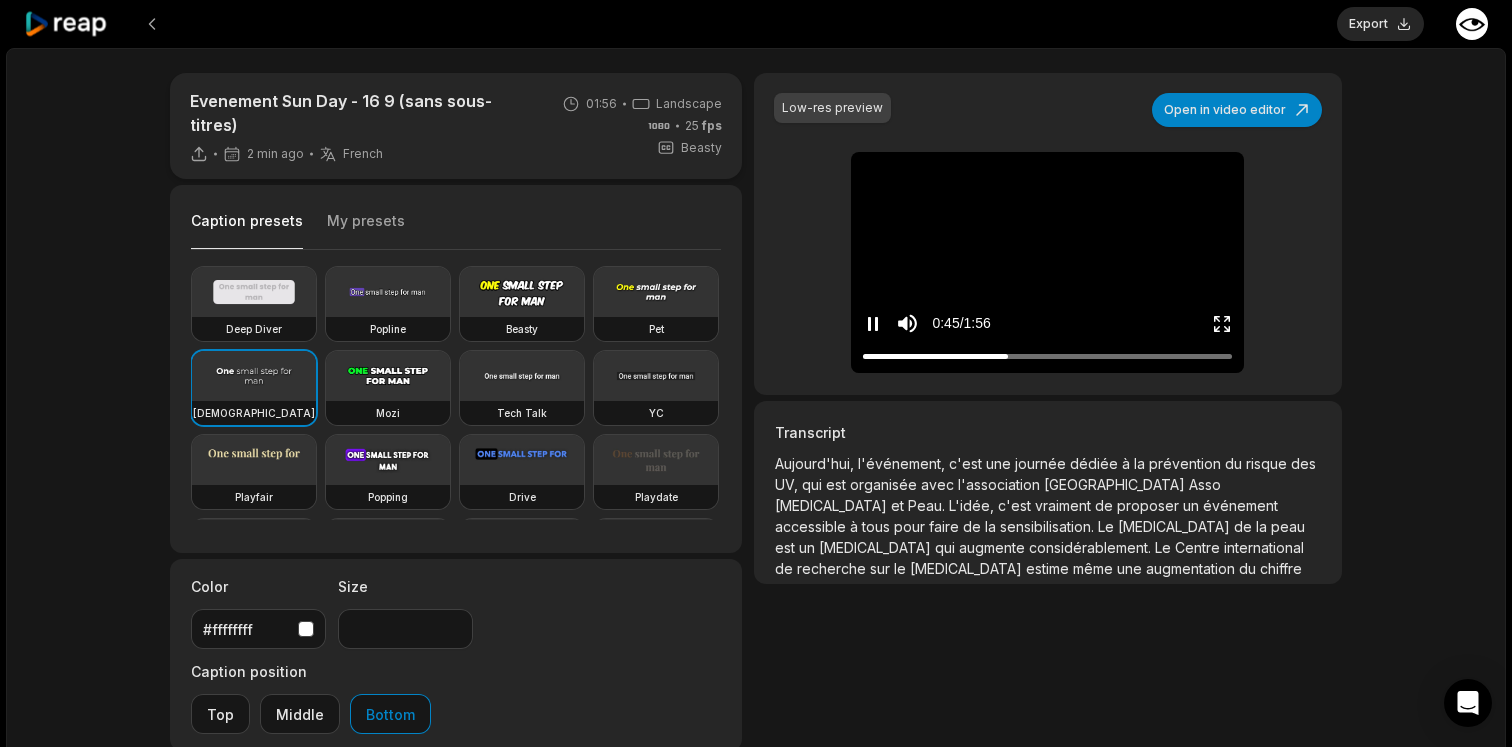click 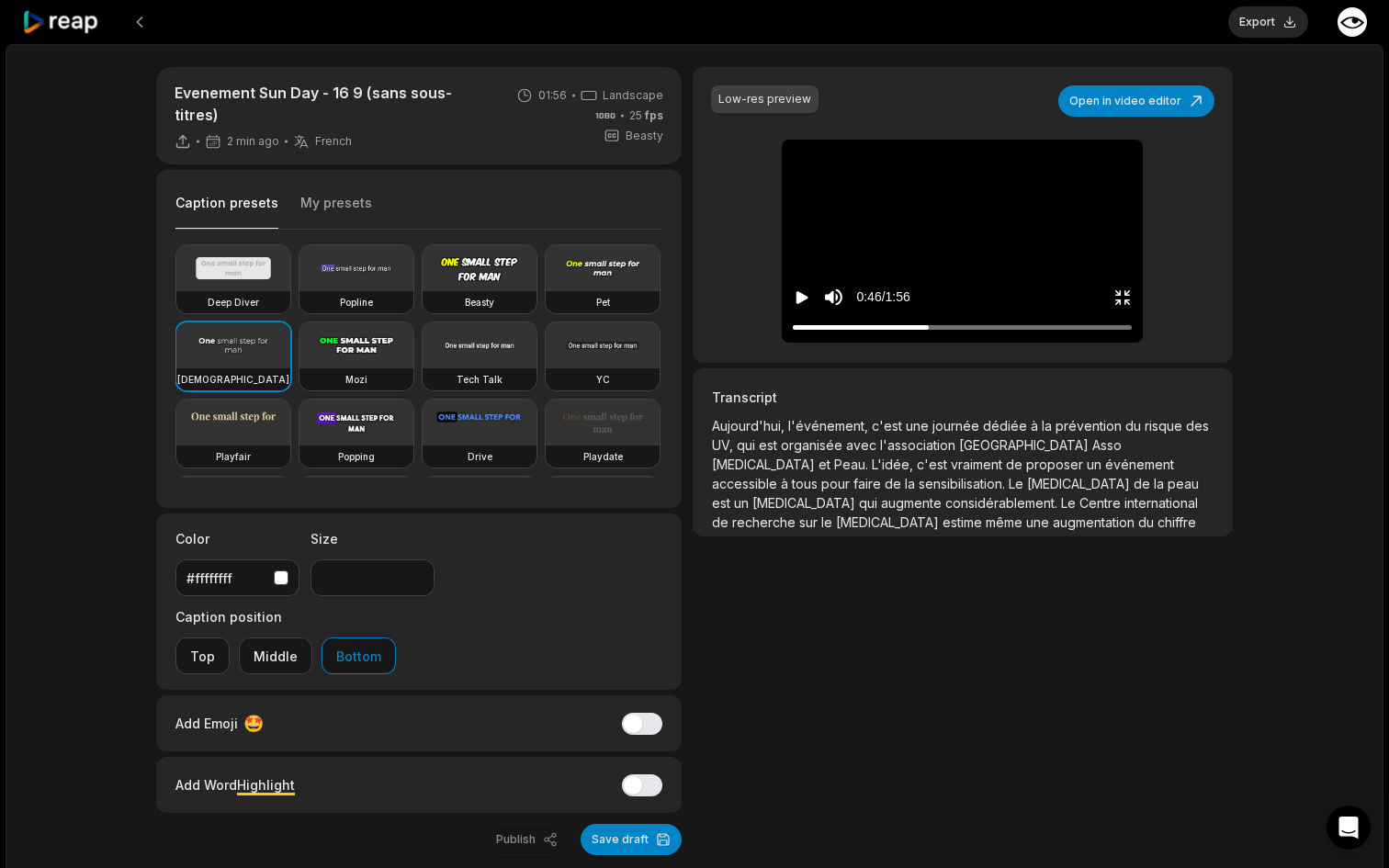 click at bounding box center (962, 327) 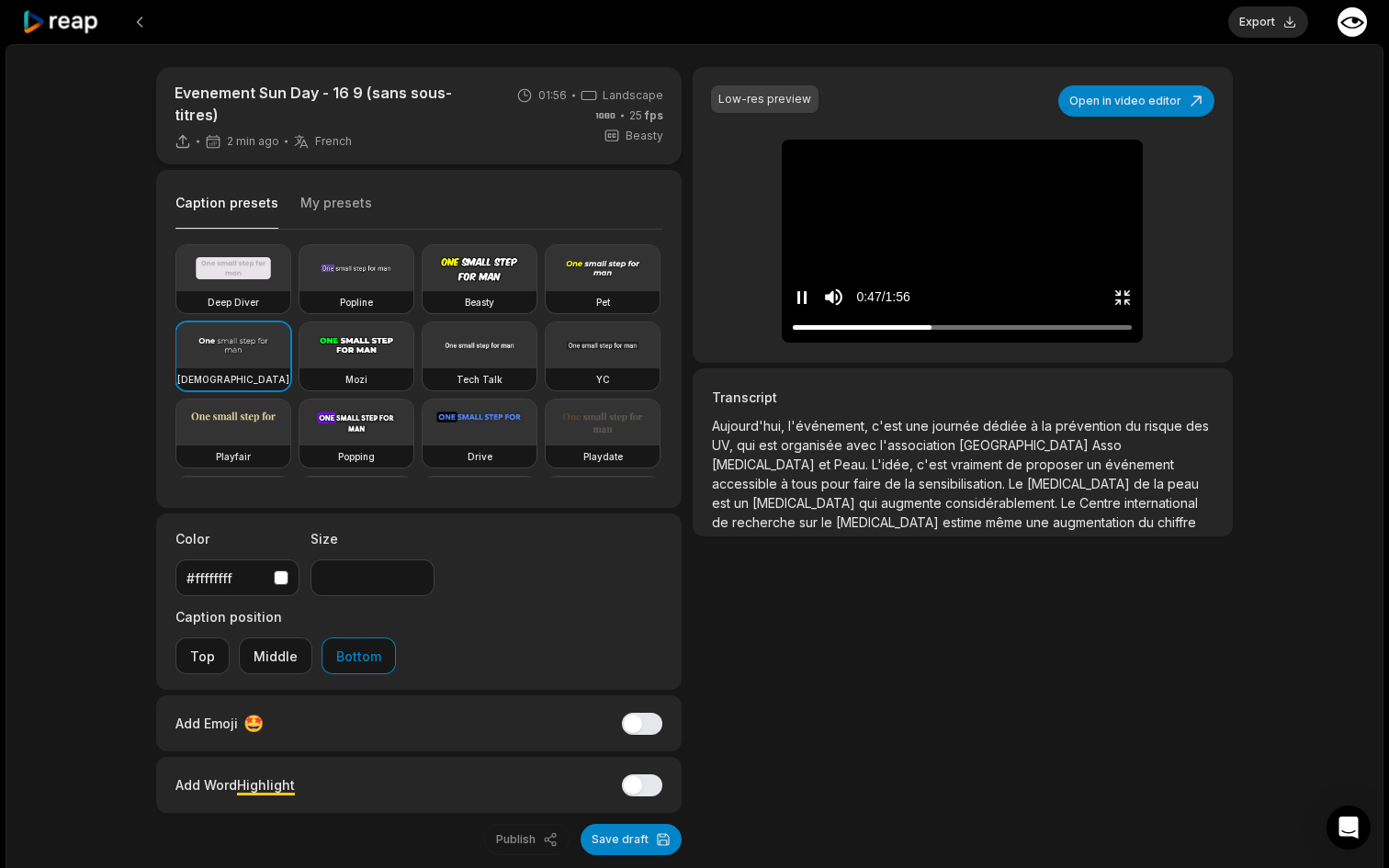 click 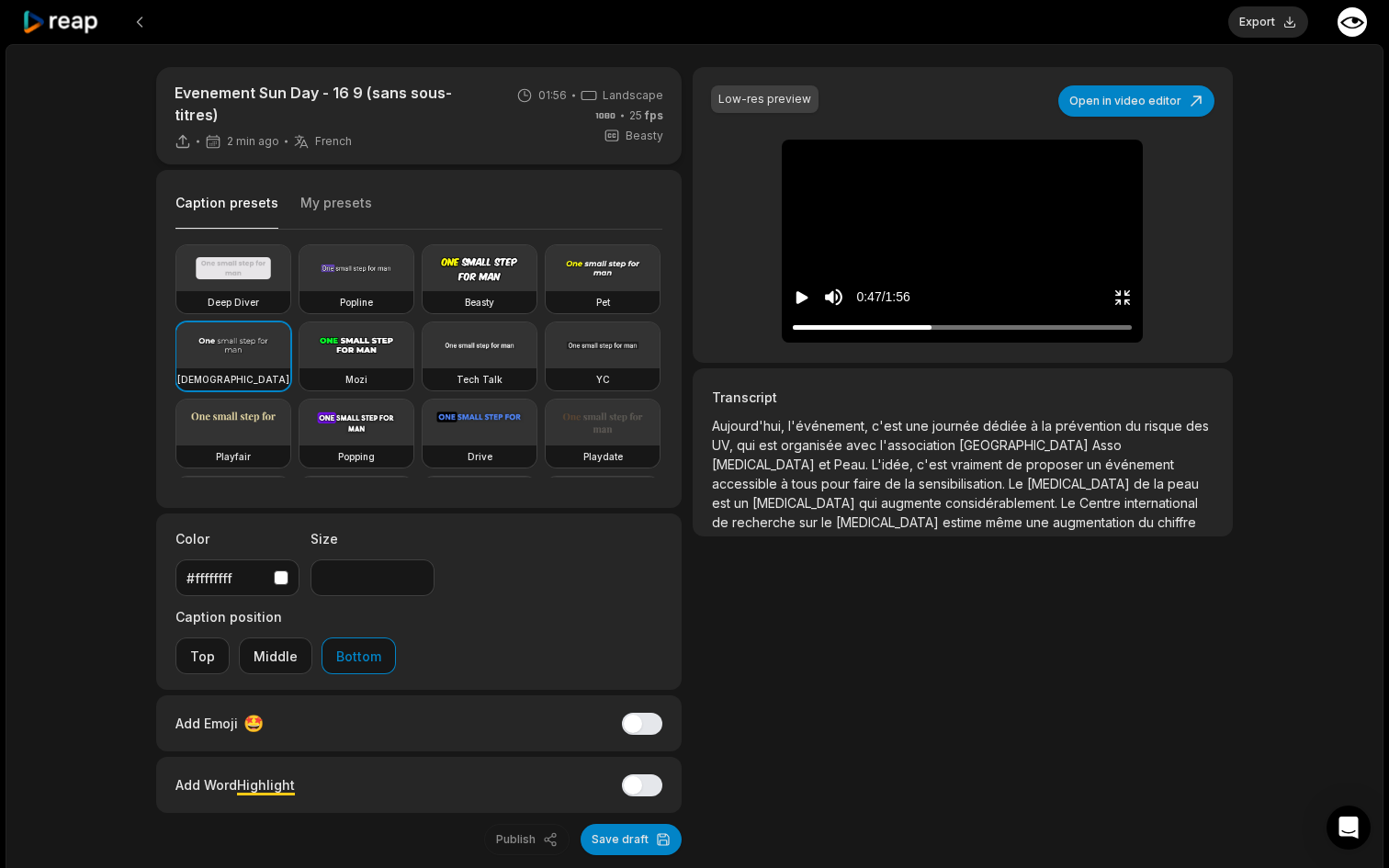 type 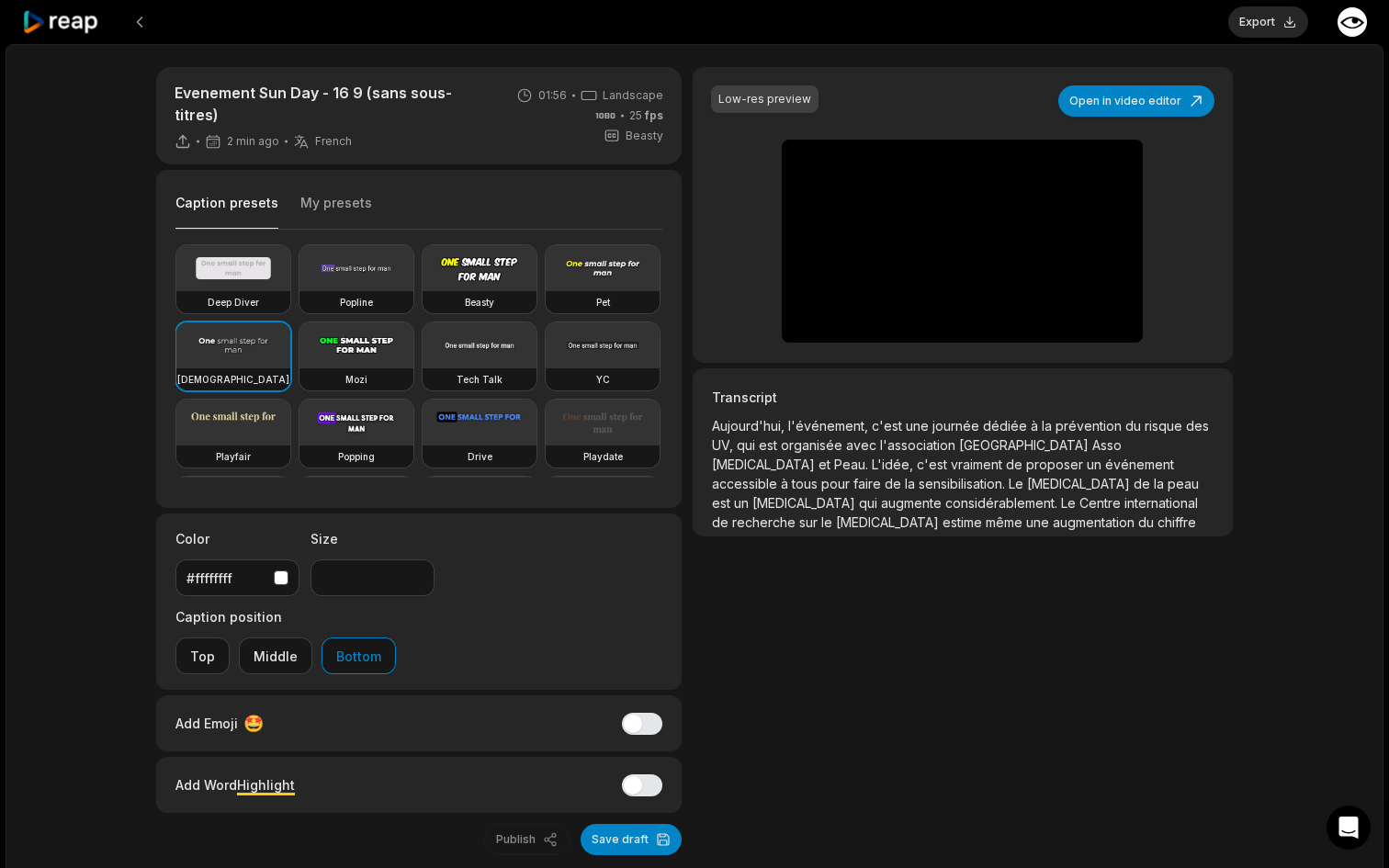 click at bounding box center [802, 297] 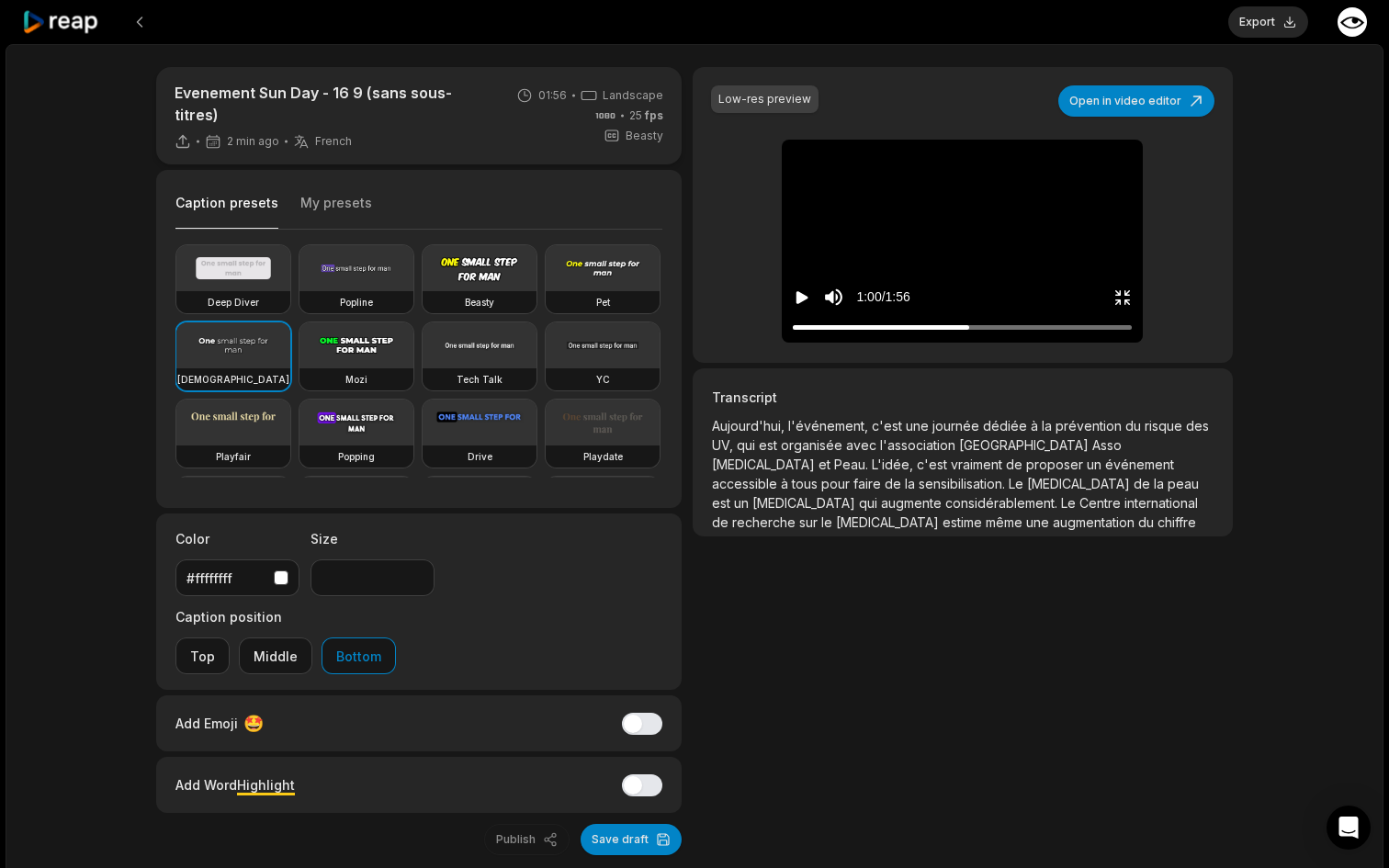 click at bounding box center (962, 327) 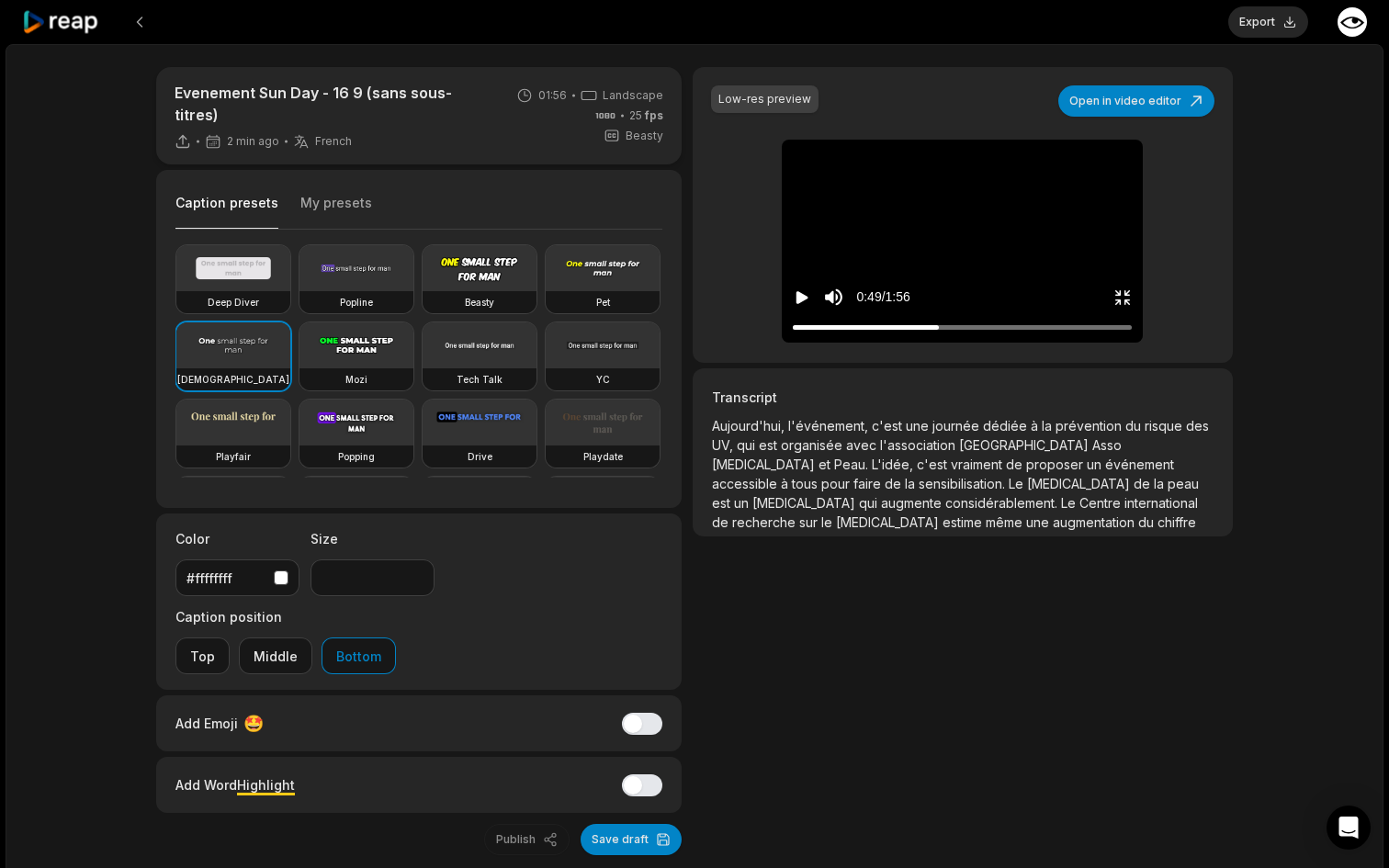 click at bounding box center [962, 327] 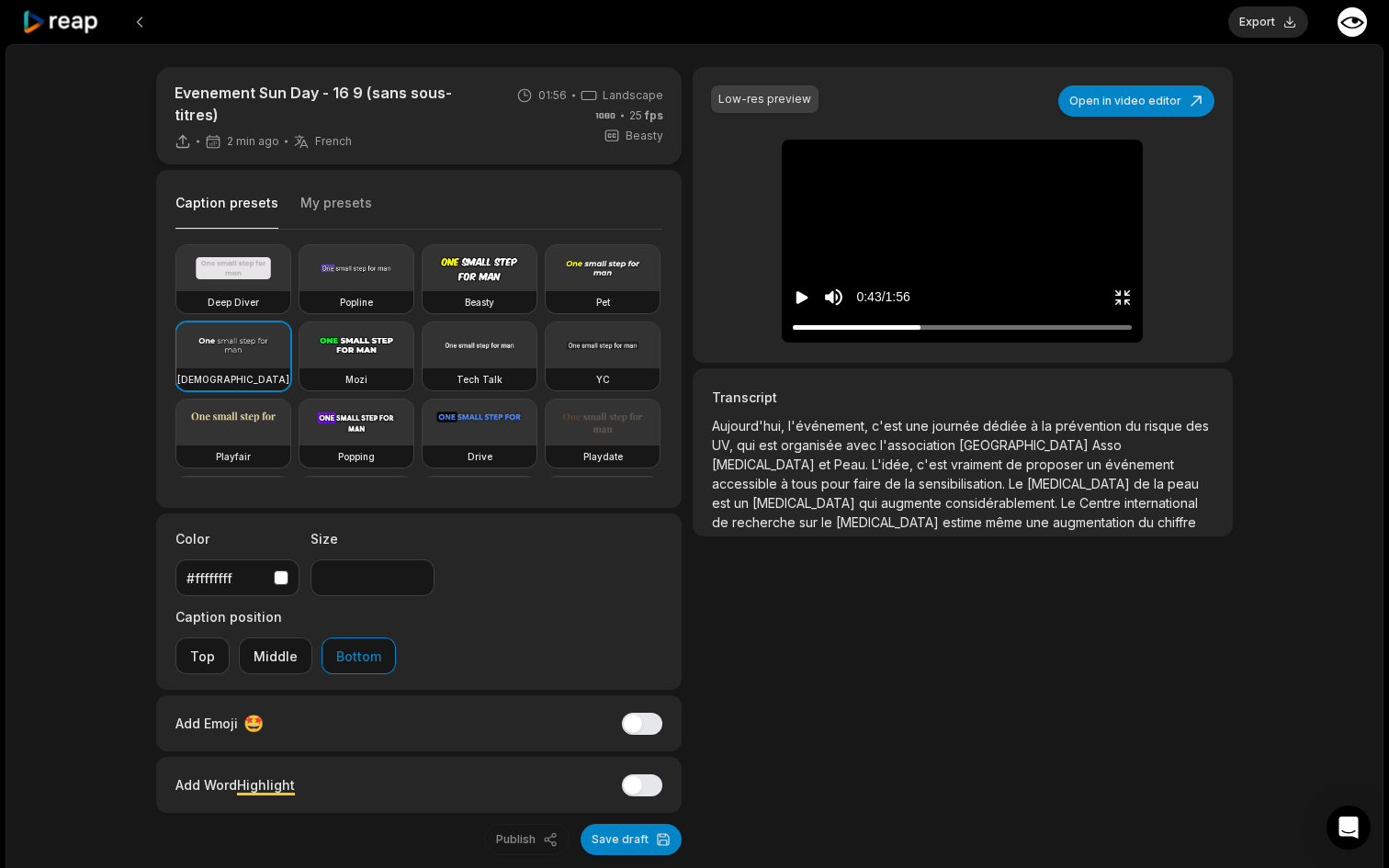 click at bounding box center (962, 327) 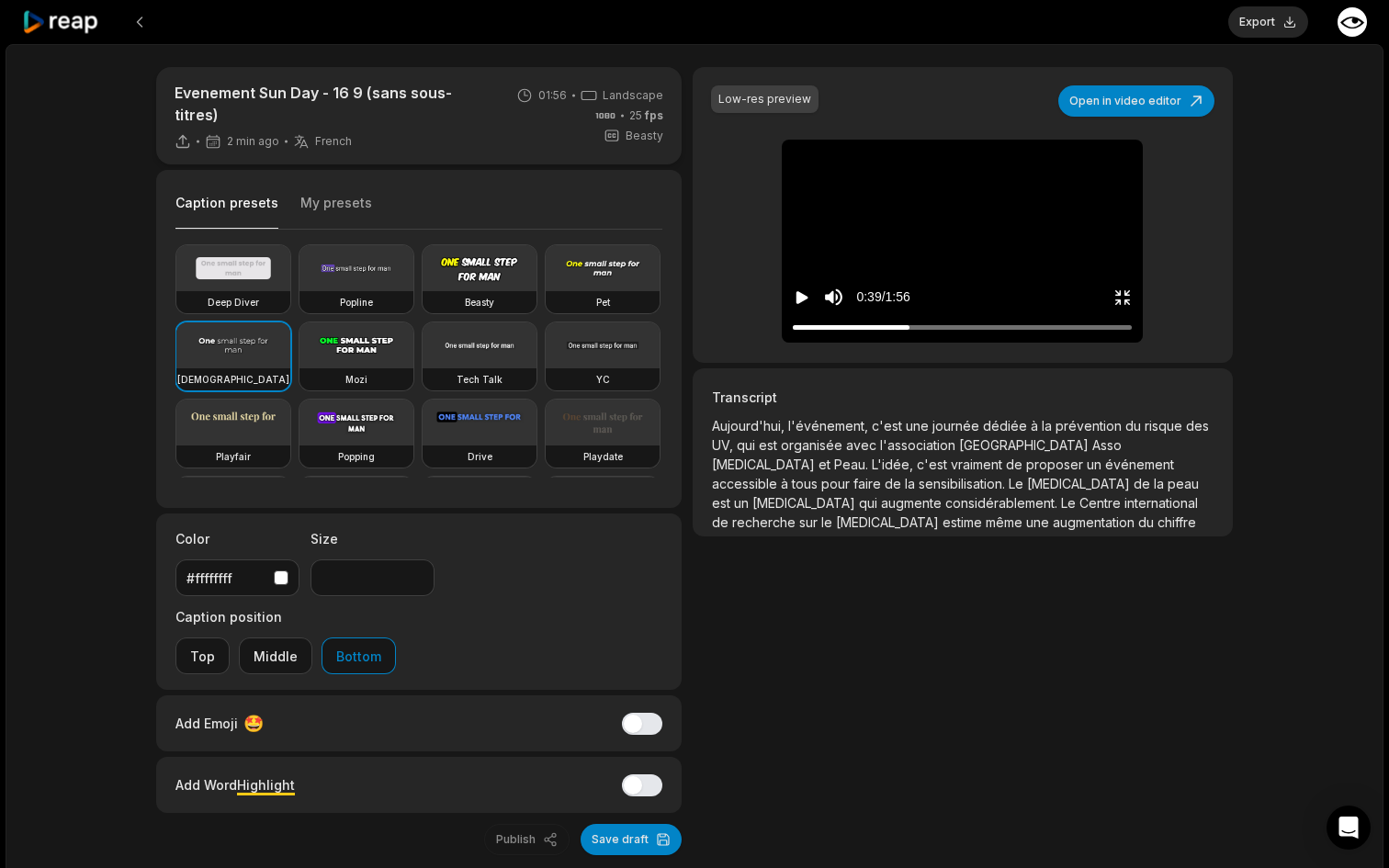 click 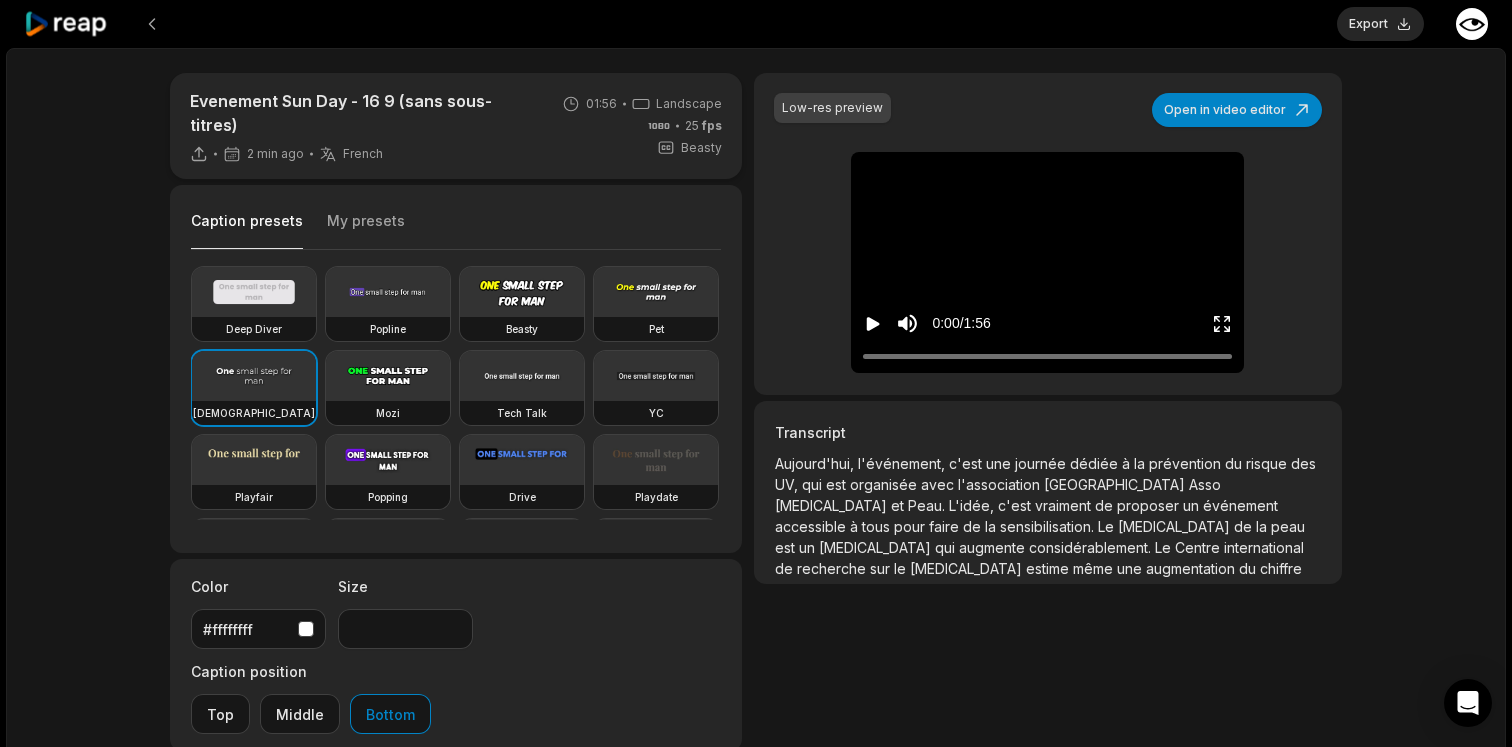 click 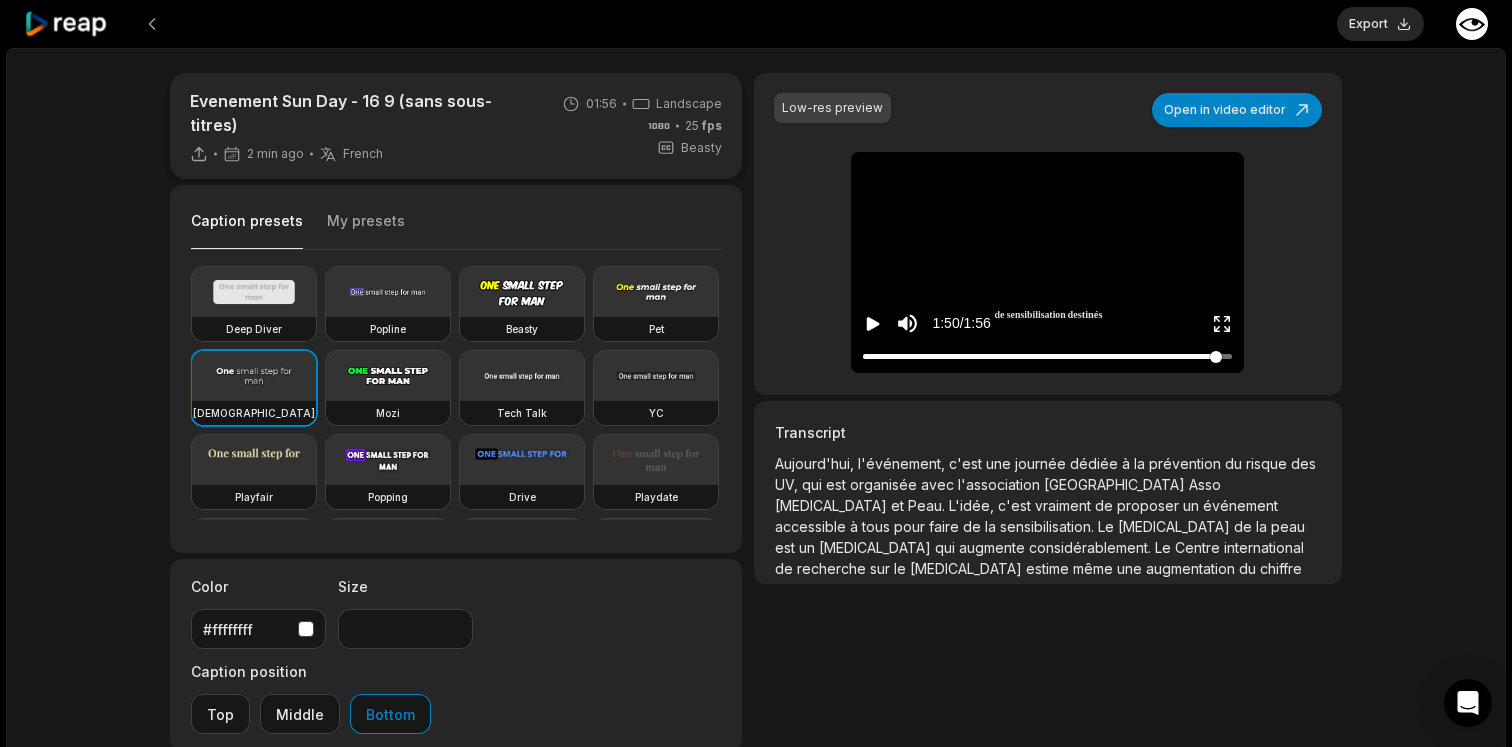 click at bounding box center (1047, 356) 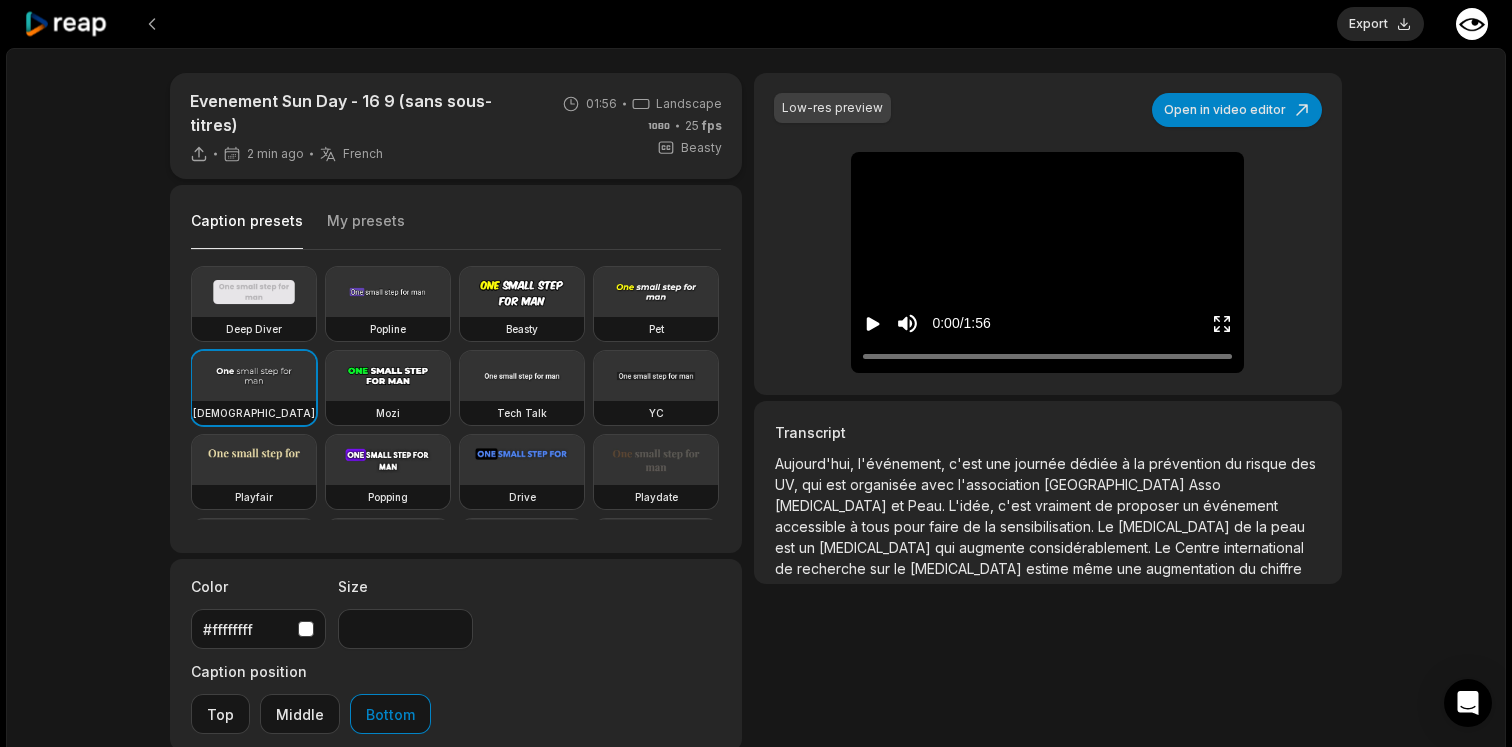click on "avec" at bounding box center [939, 484] 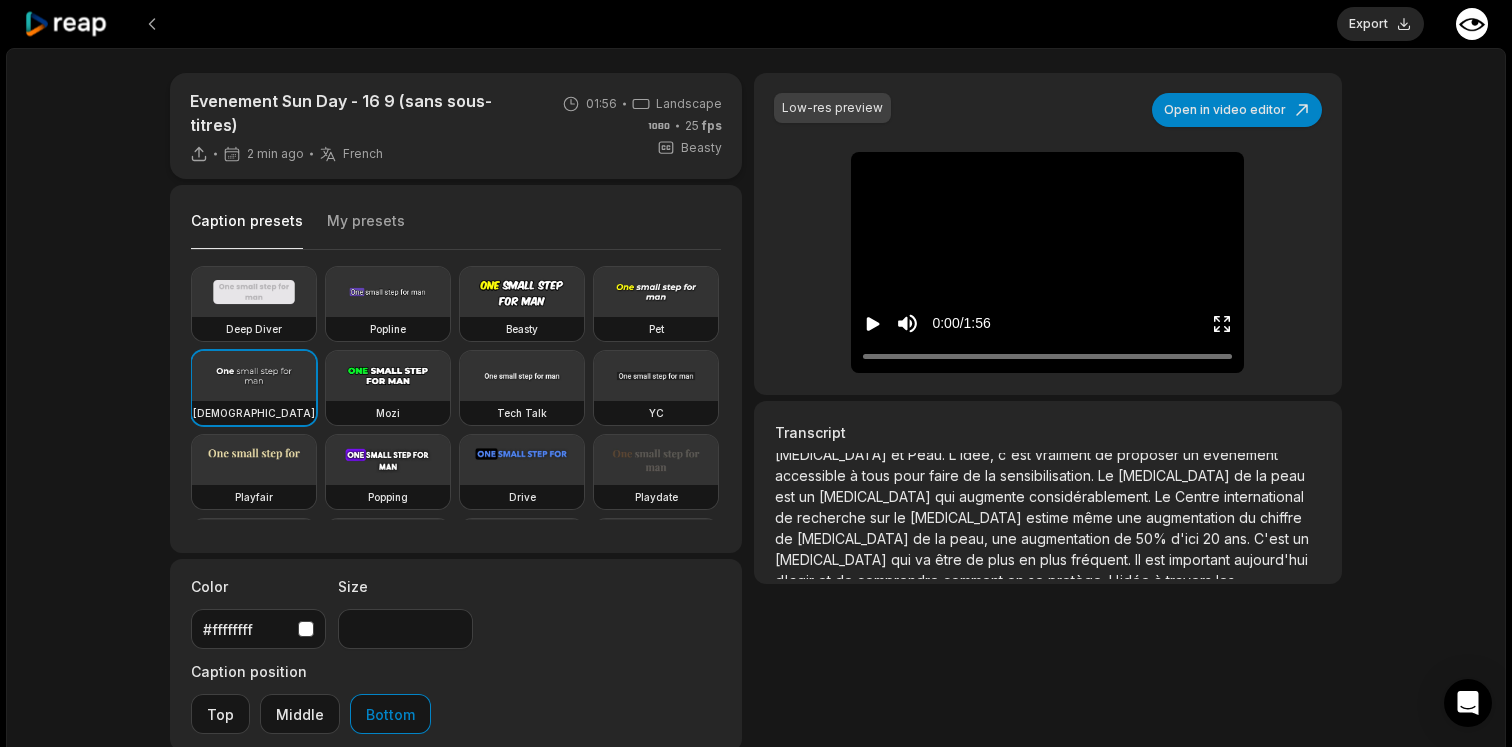 scroll, scrollTop: 65, scrollLeft: 0, axis: vertical 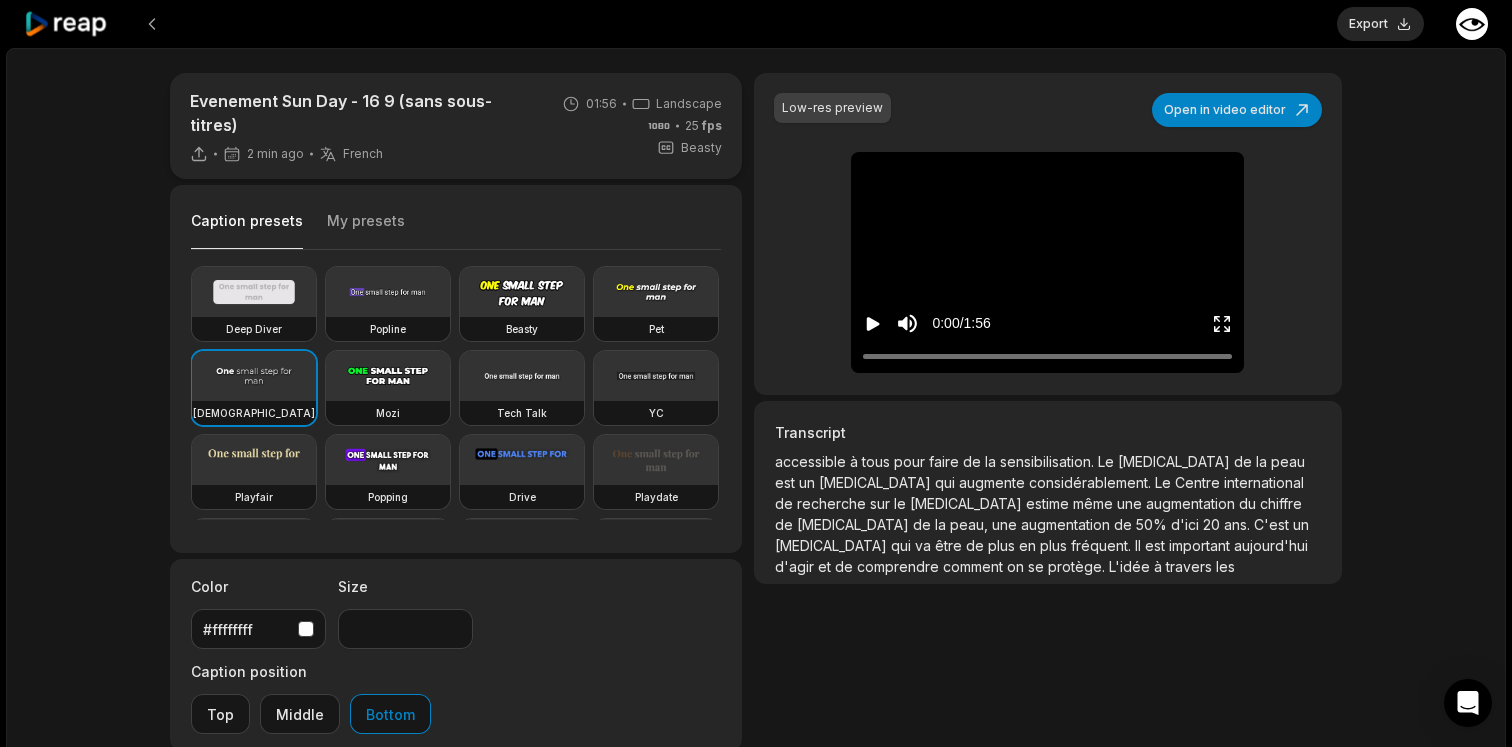 click on "chiffre" at bounding box center (1281, 503) 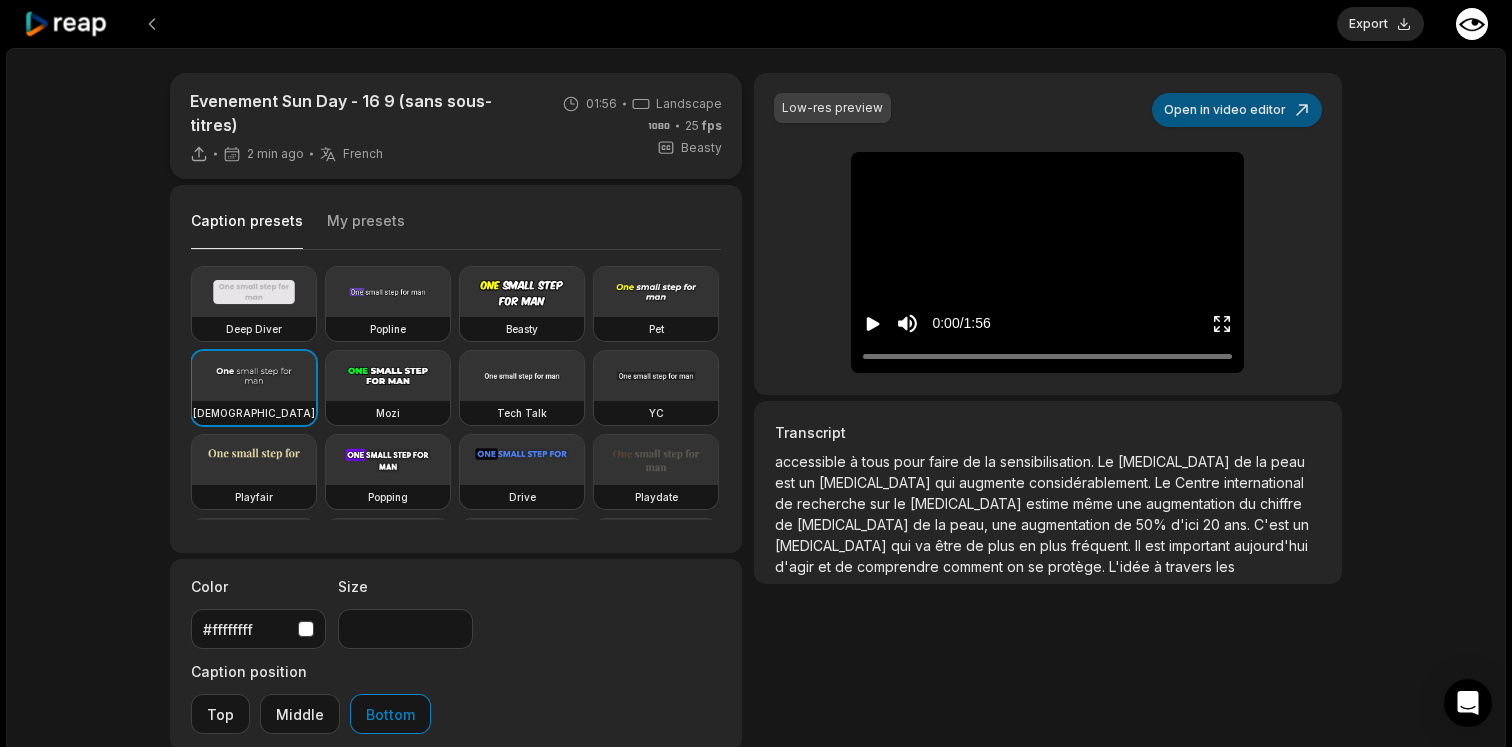 click on "Open in video editor" at bounding box center [1237, 110] 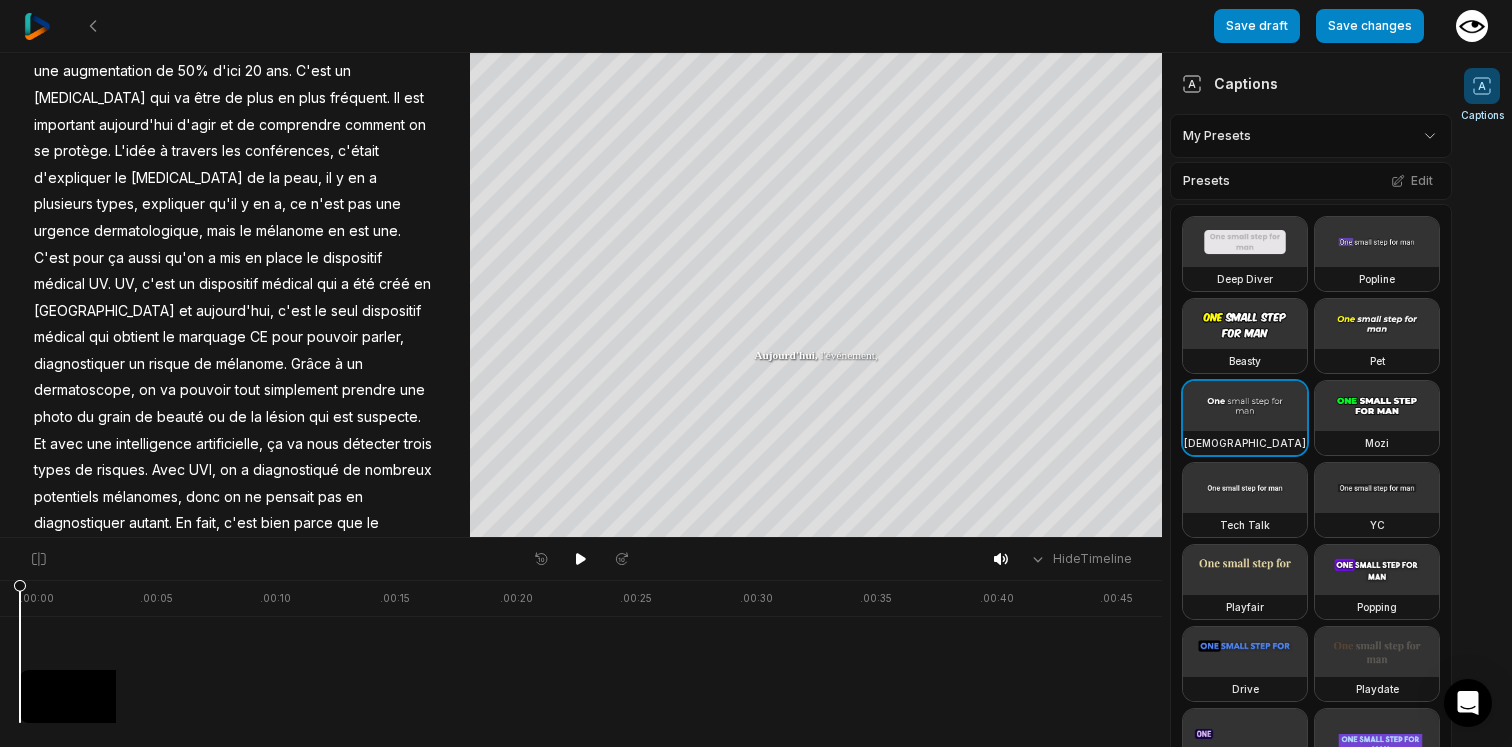 scroll, scrollTop: 290, scrollLeft: 0, axis: vertical 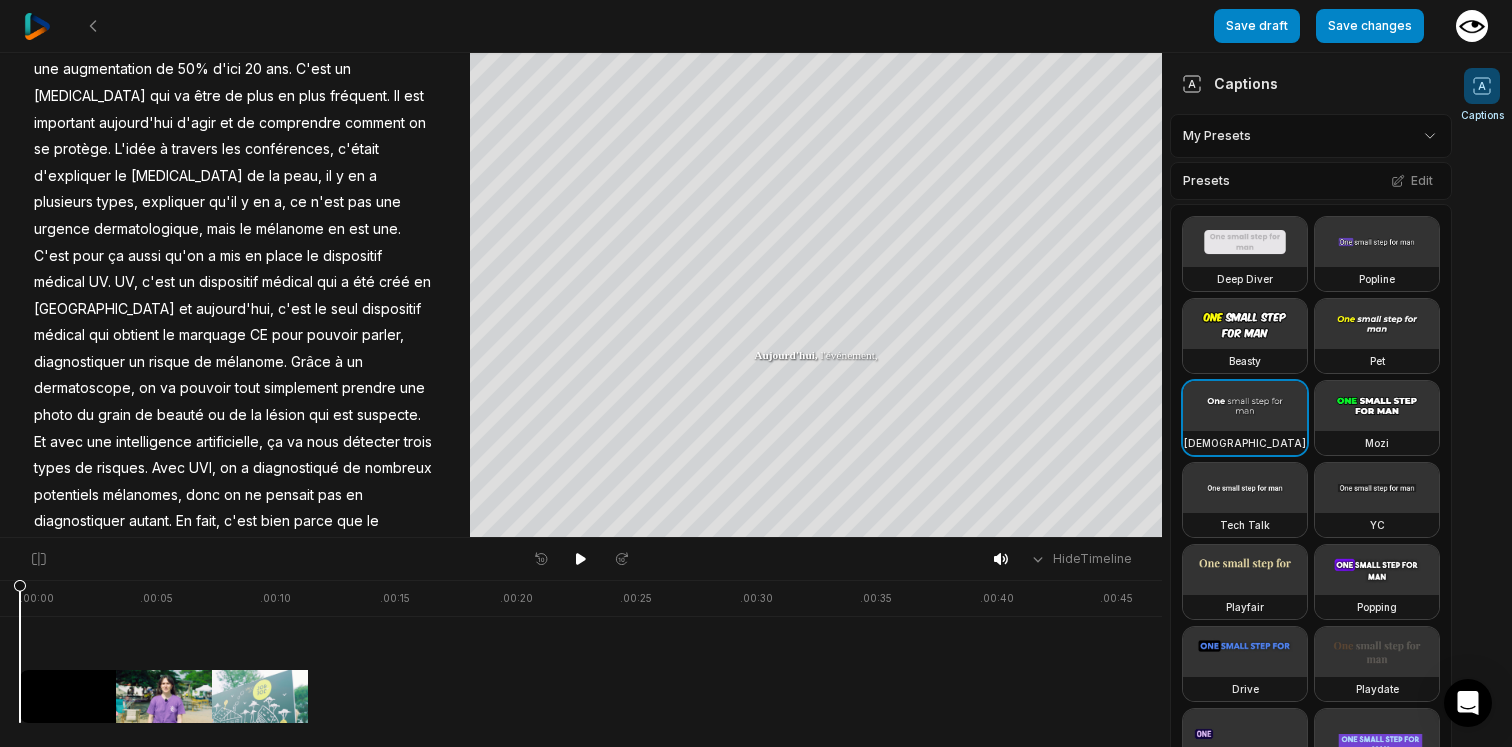 click on "UV." at bounding box center (100, 282) 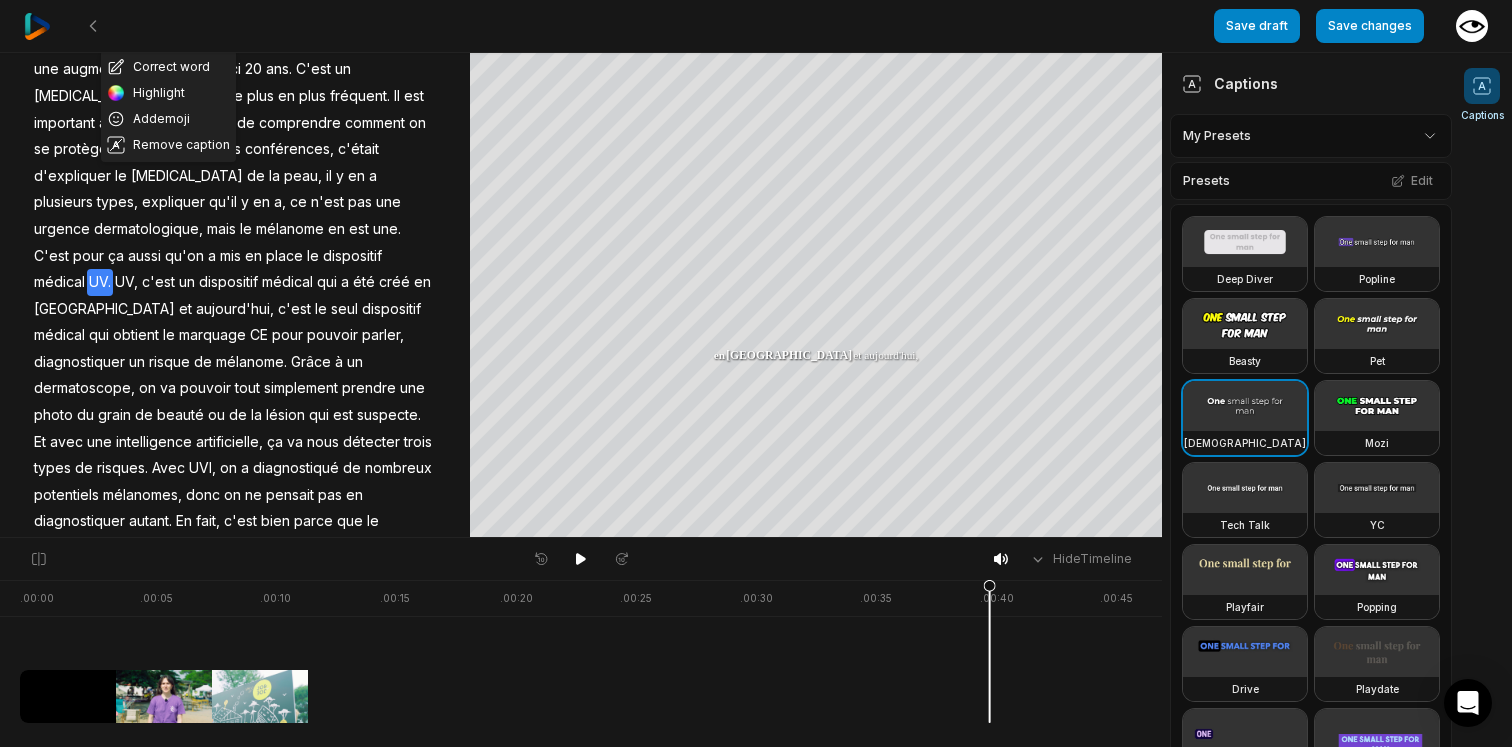click on "UV." at bounding box center [100, 282] 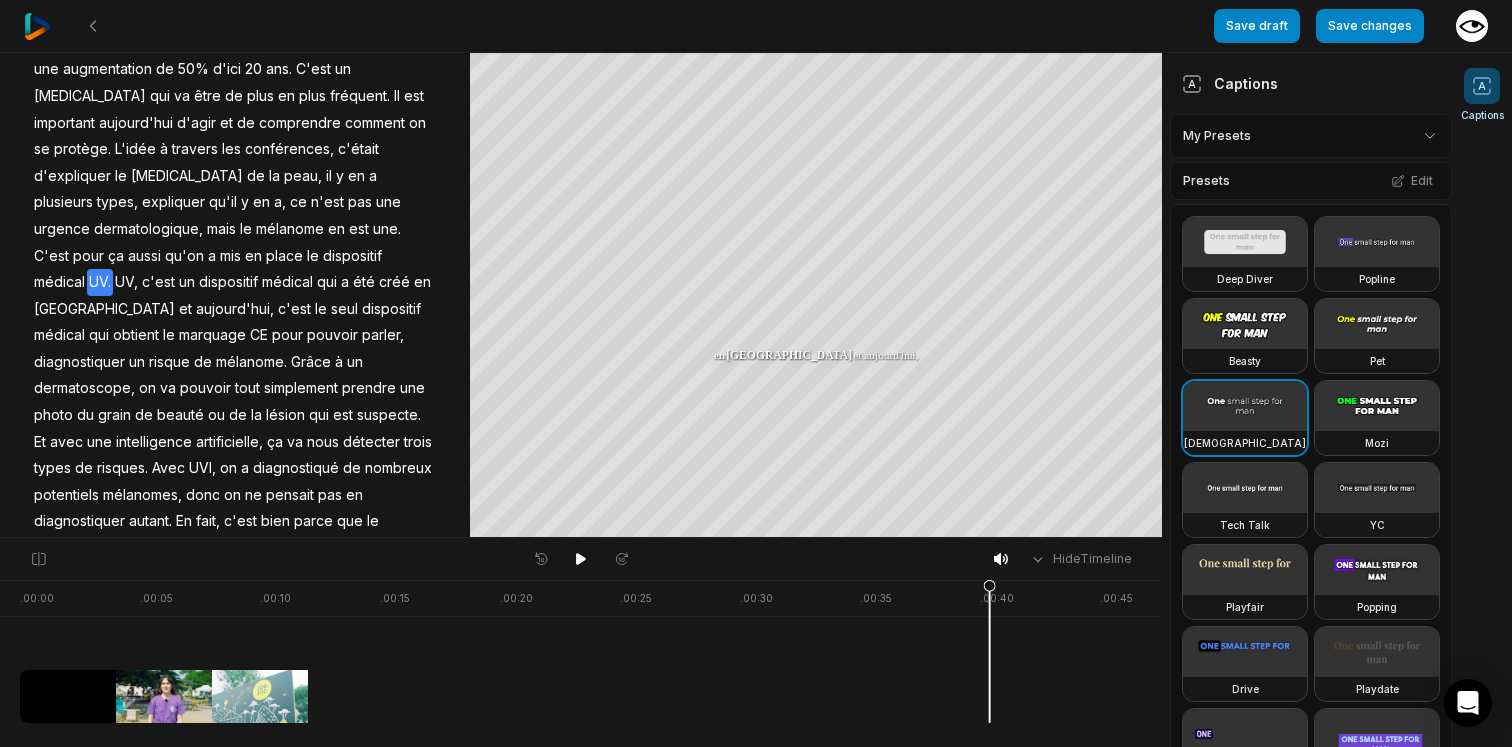 click on "UV." at bounding box center [100, 282] 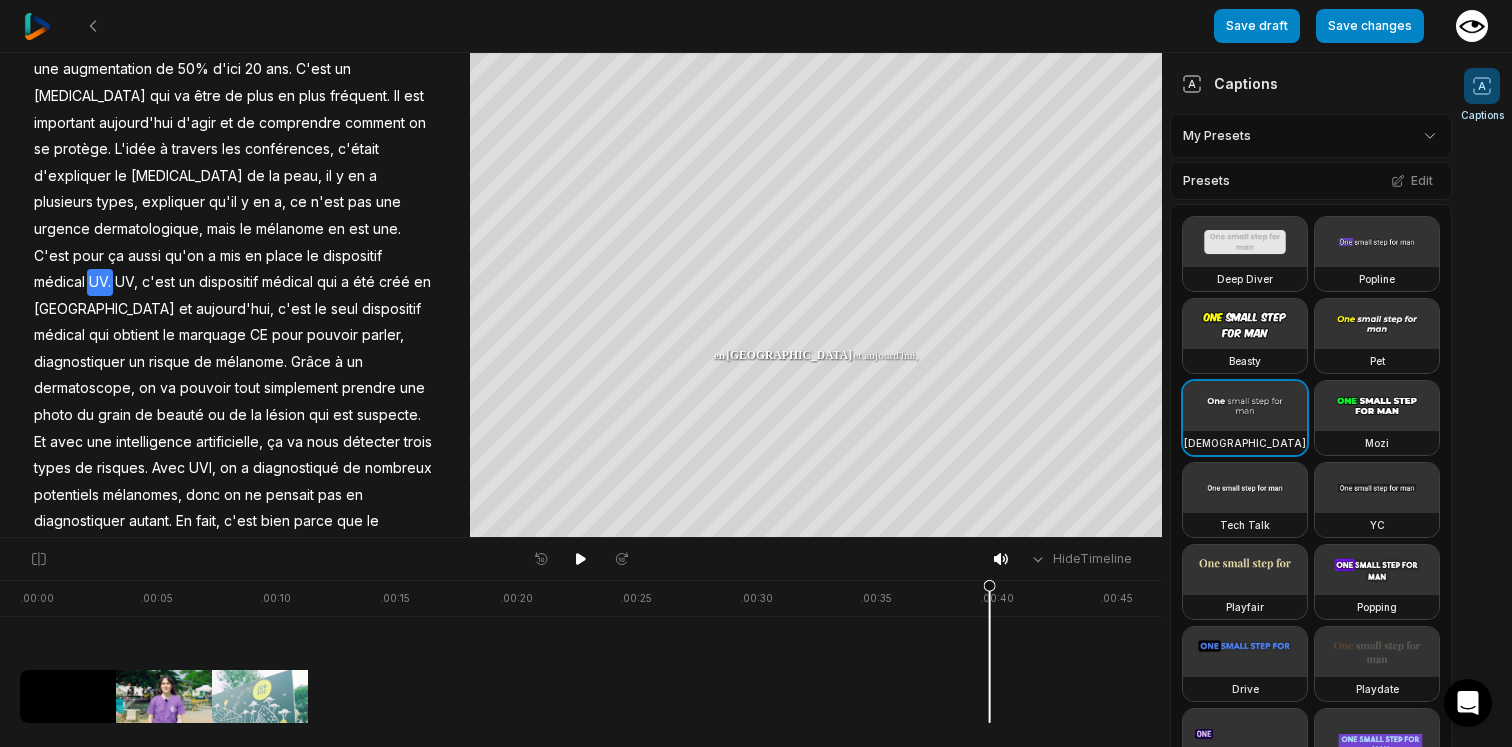 click on "UV." at bounding box center [100, 282] 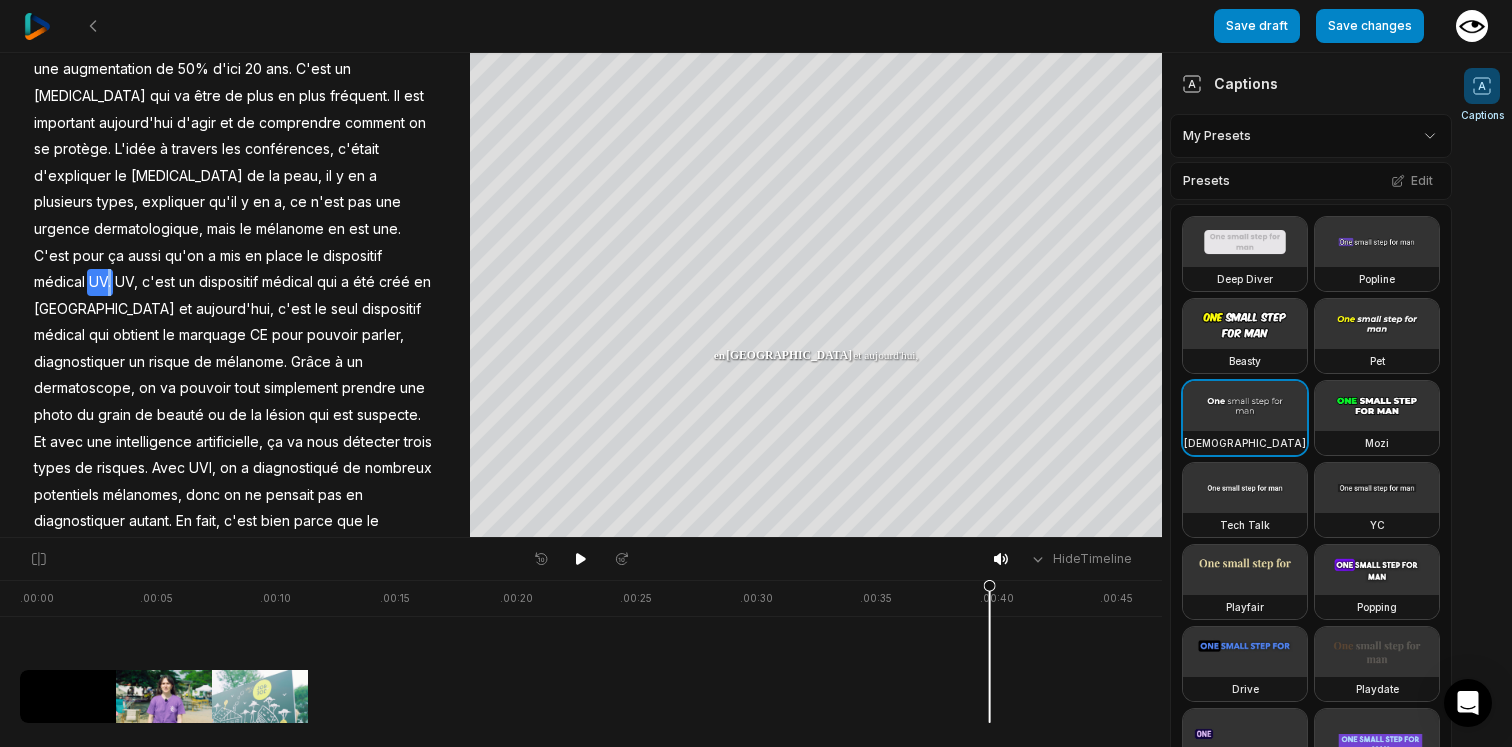 click on "UV." at bounding box center [100, 282] 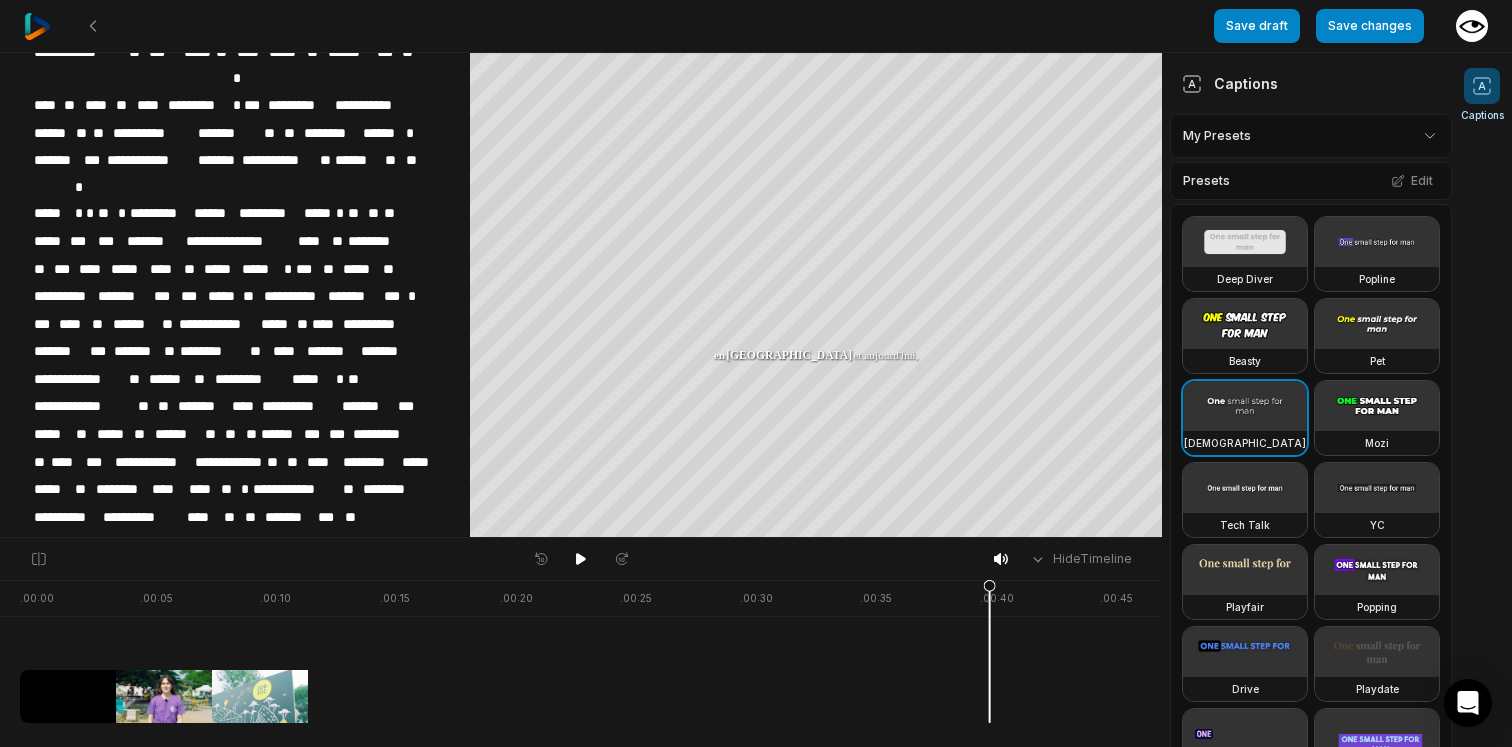 click on "***" at bounding box center (165, 296) 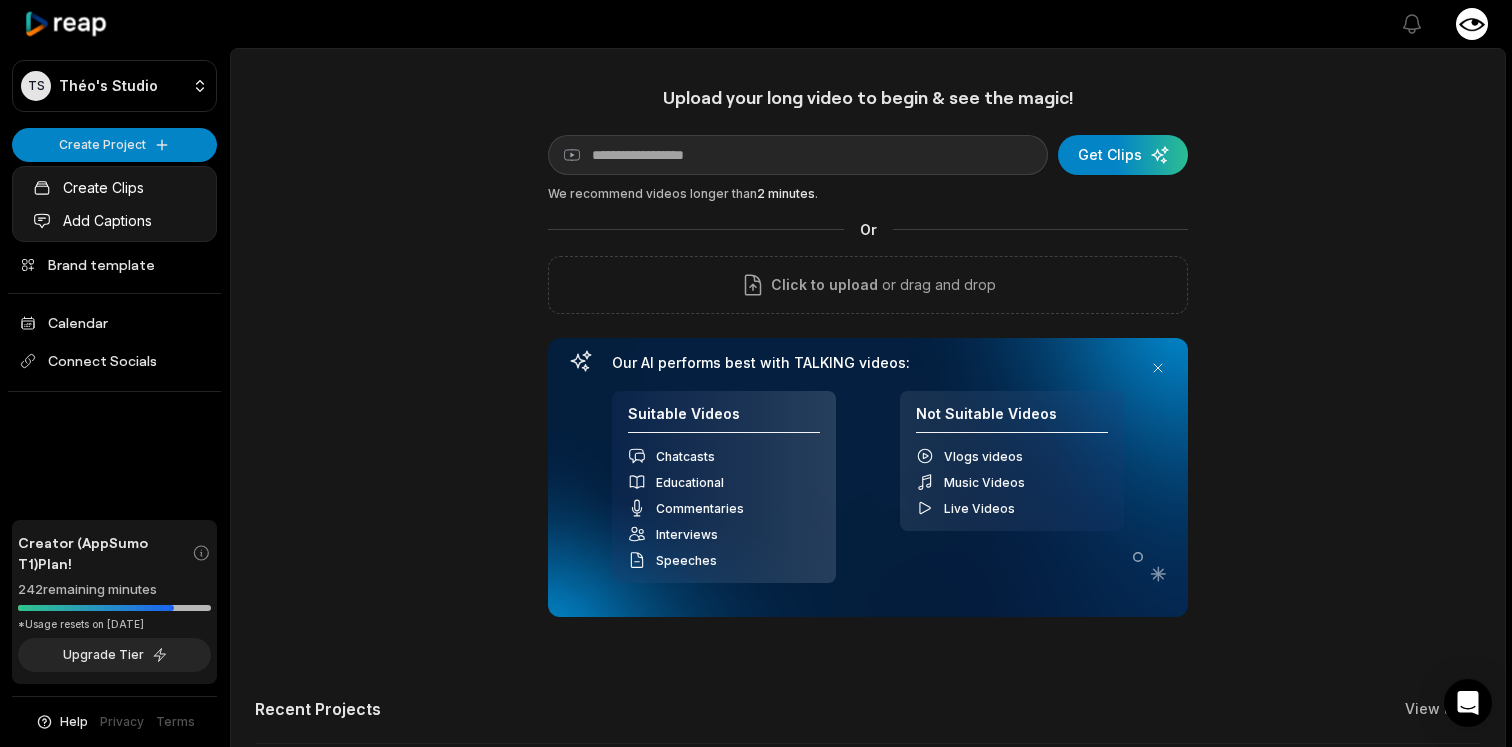 scroll, scrollTop: 0, scrollLeft: 0, axis: both 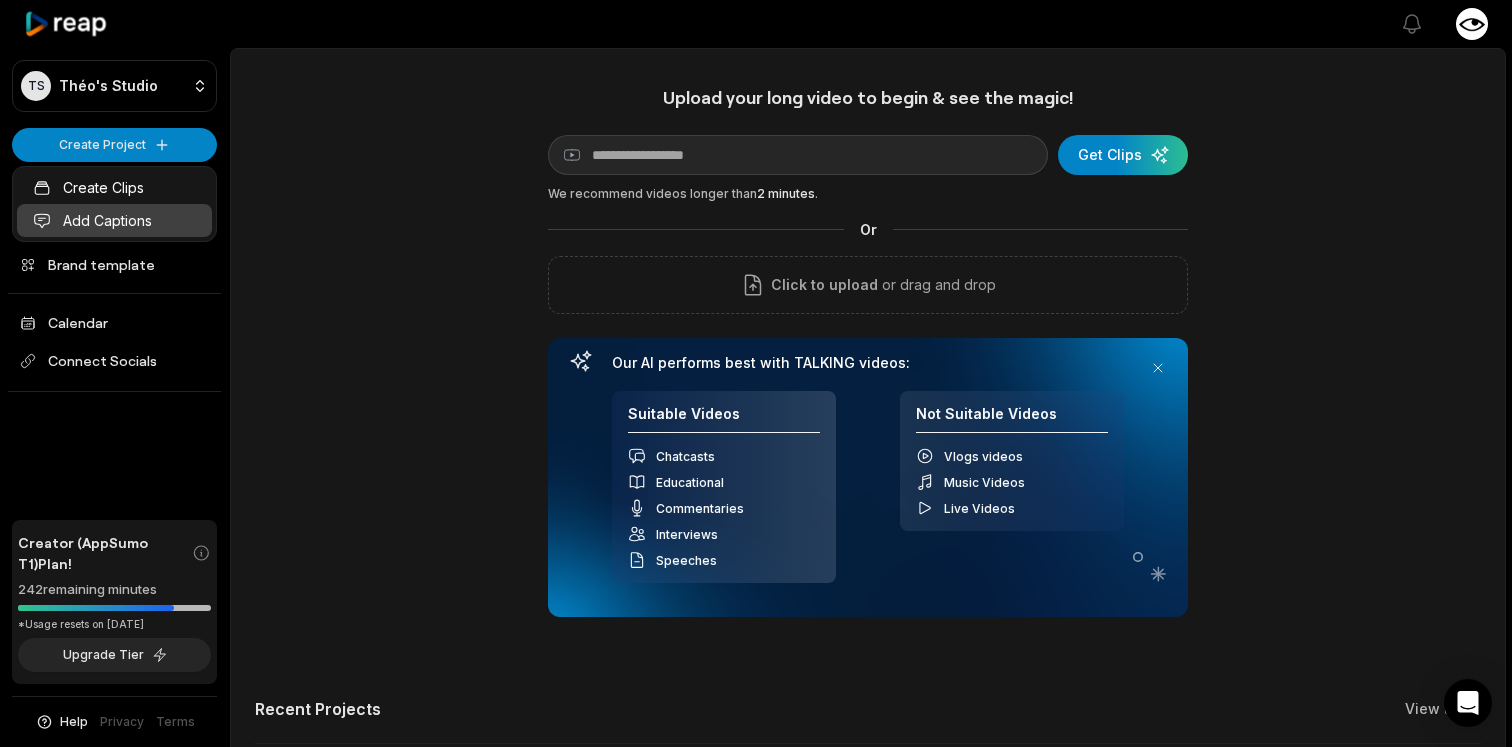 click on "Add Captions" at bounding box center [114, 220] 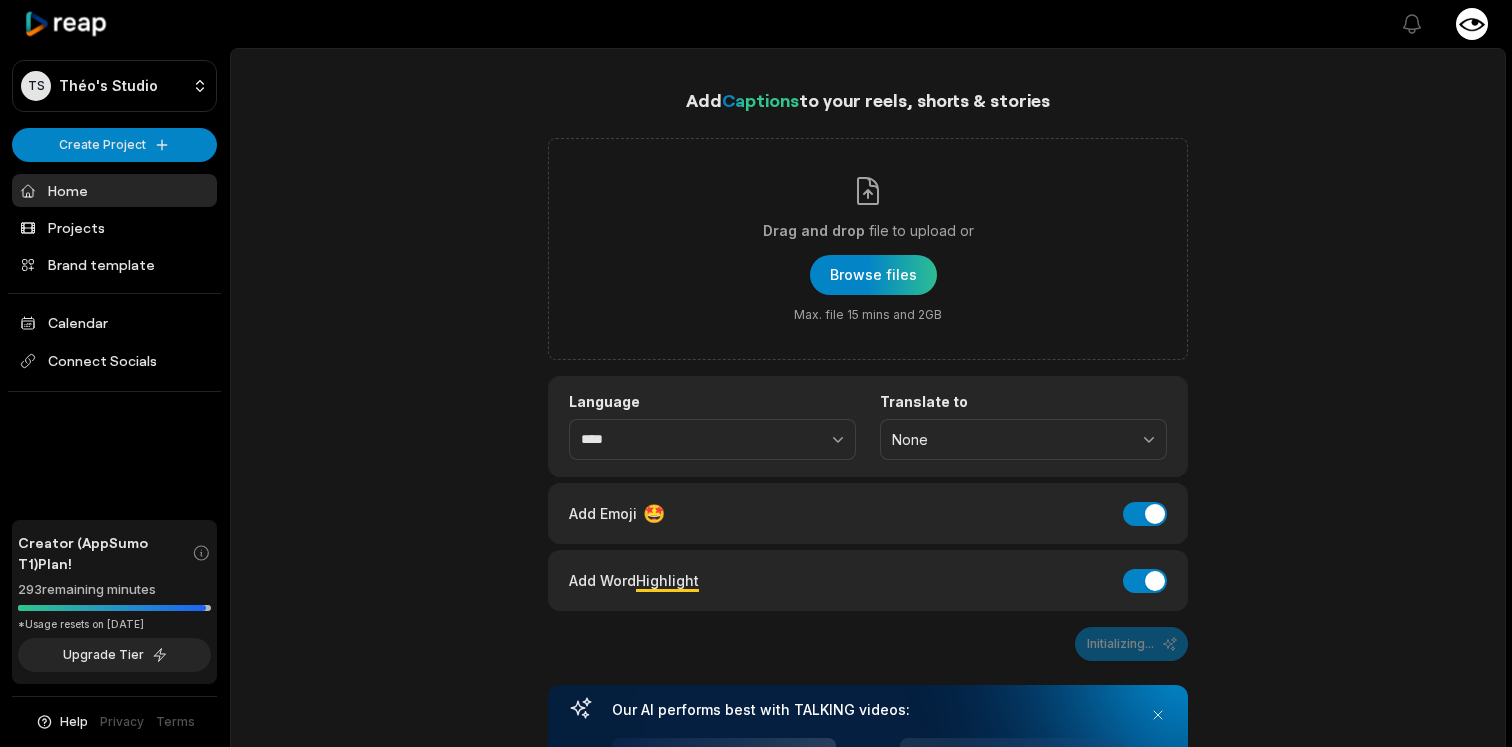 scroll, scrollTop: 0, scrollLeft: 0, axis: both 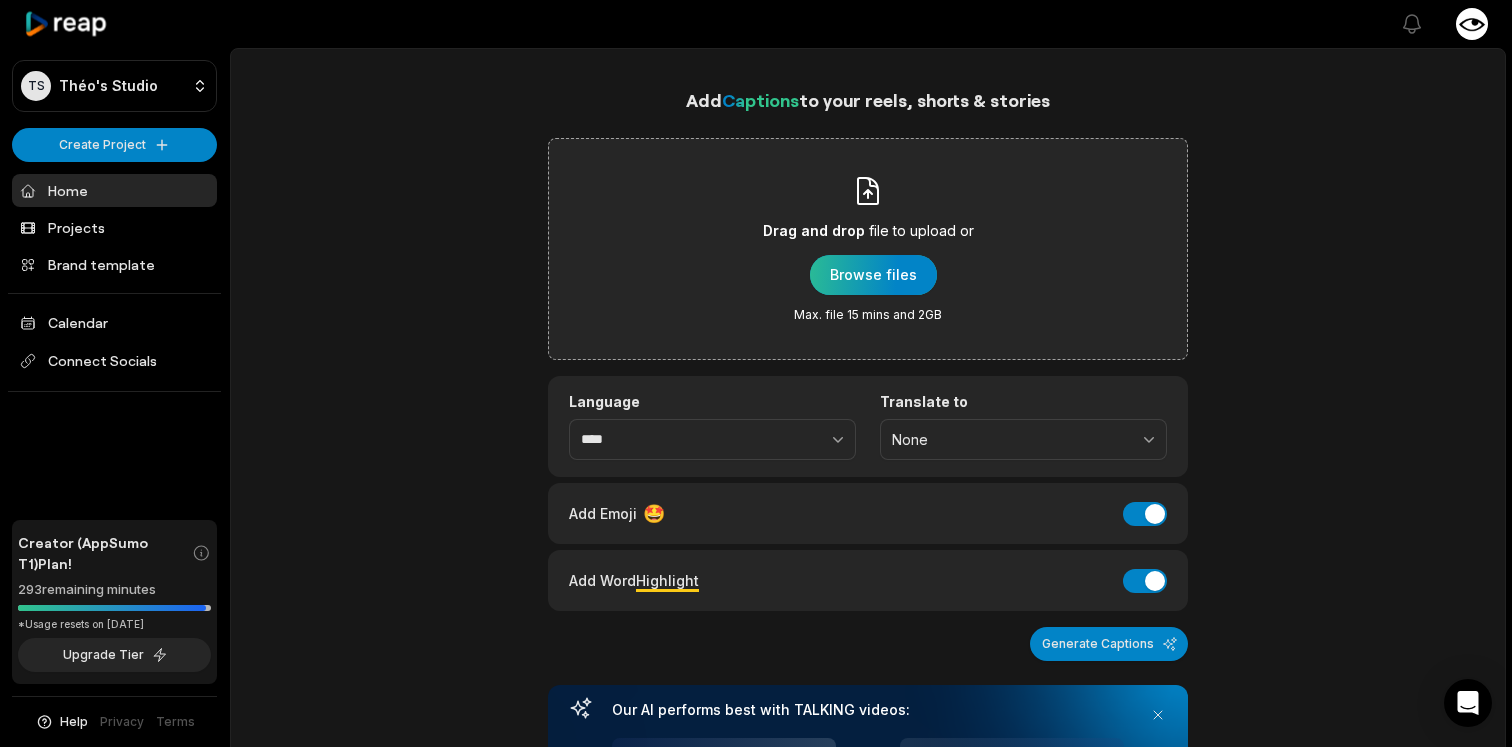 click at bounding box center (873, 275) 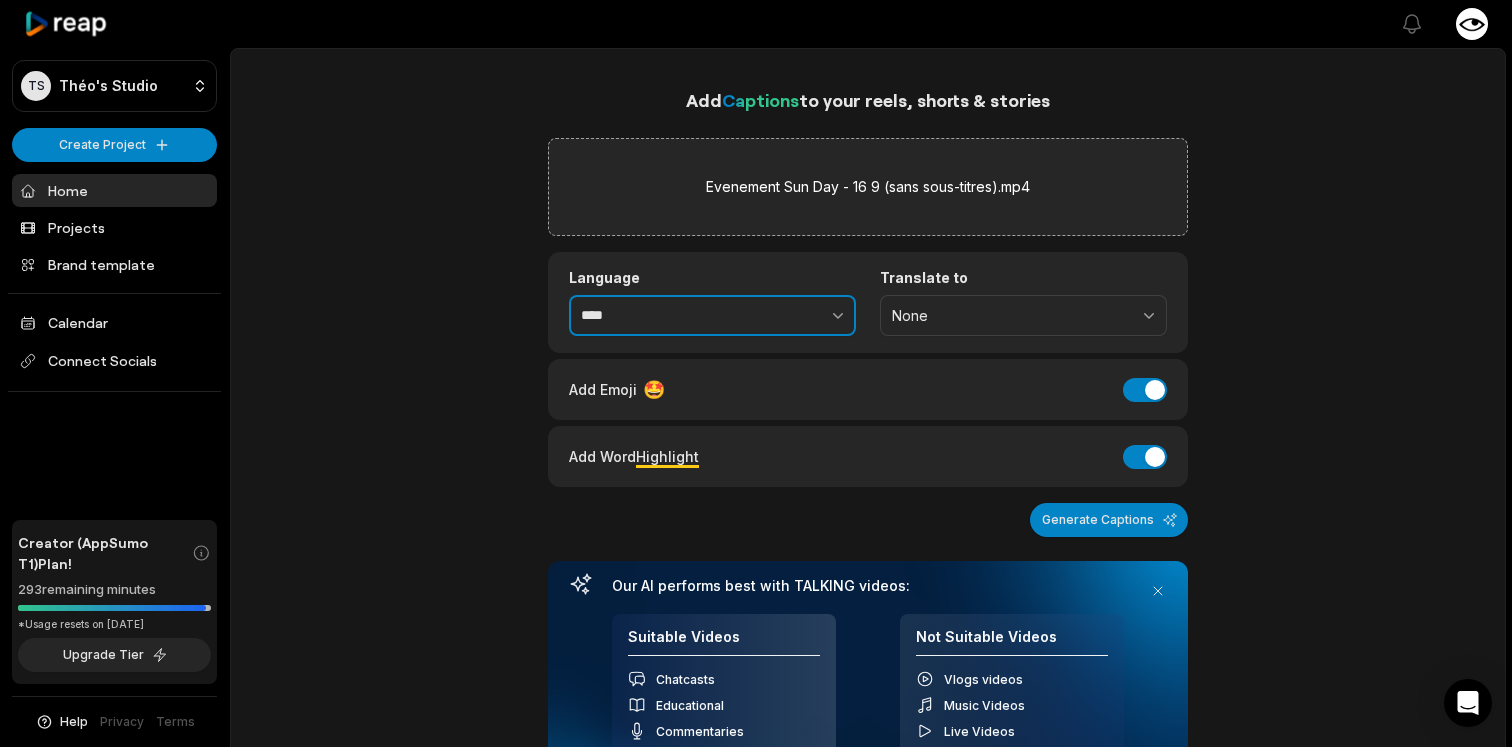 click on "****" at bounding box center [712, 316] 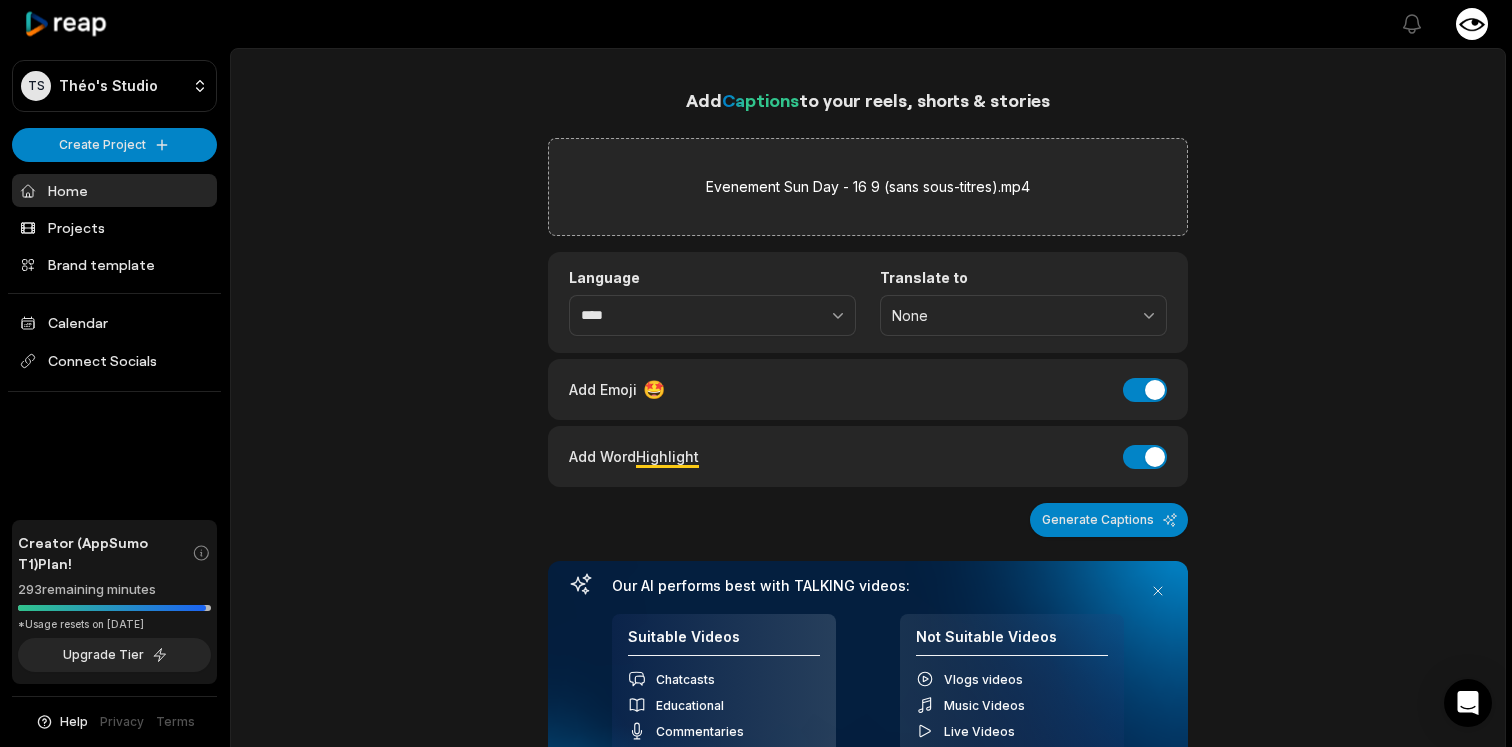 click on "Language **** Translate to None" at bounding box center (868, 302) 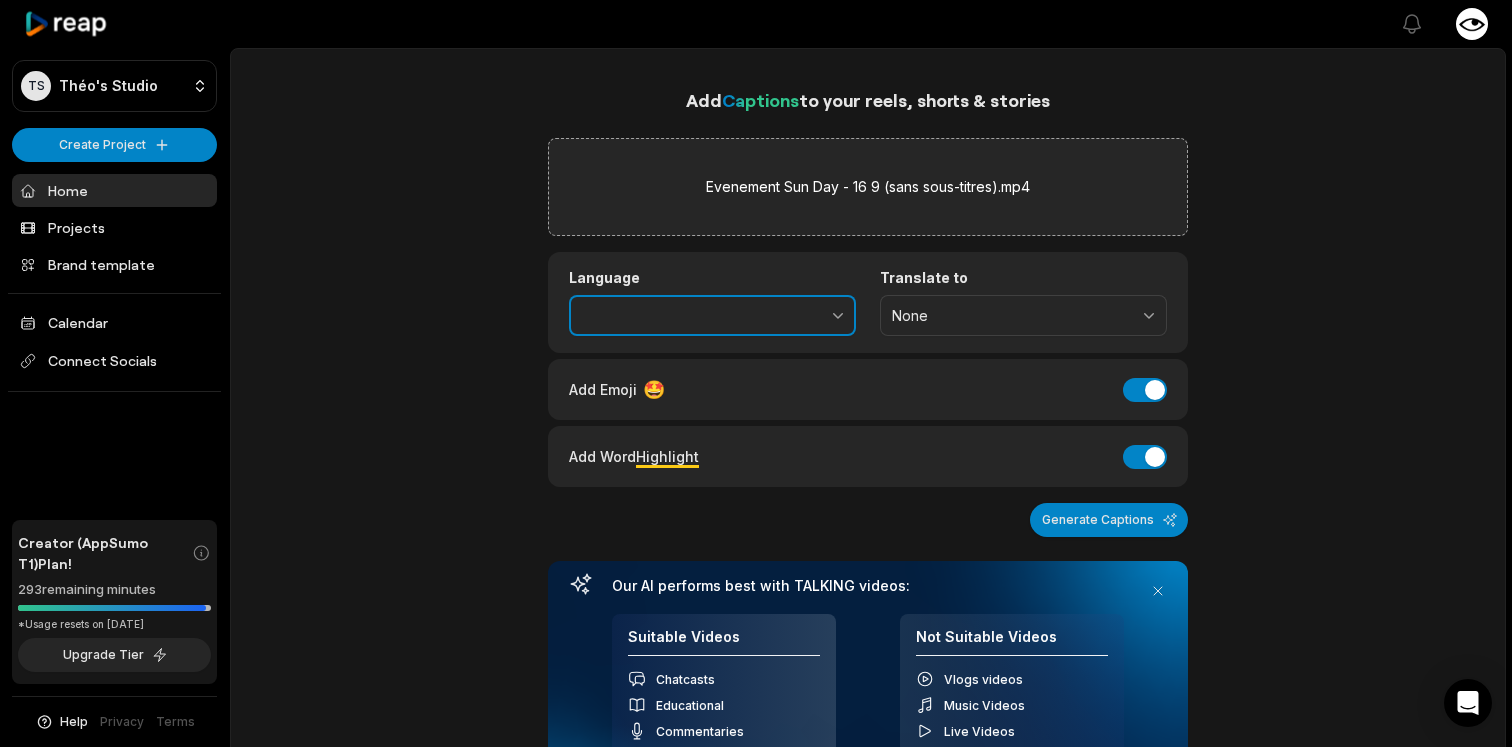 click at bounding box center [794, 316] 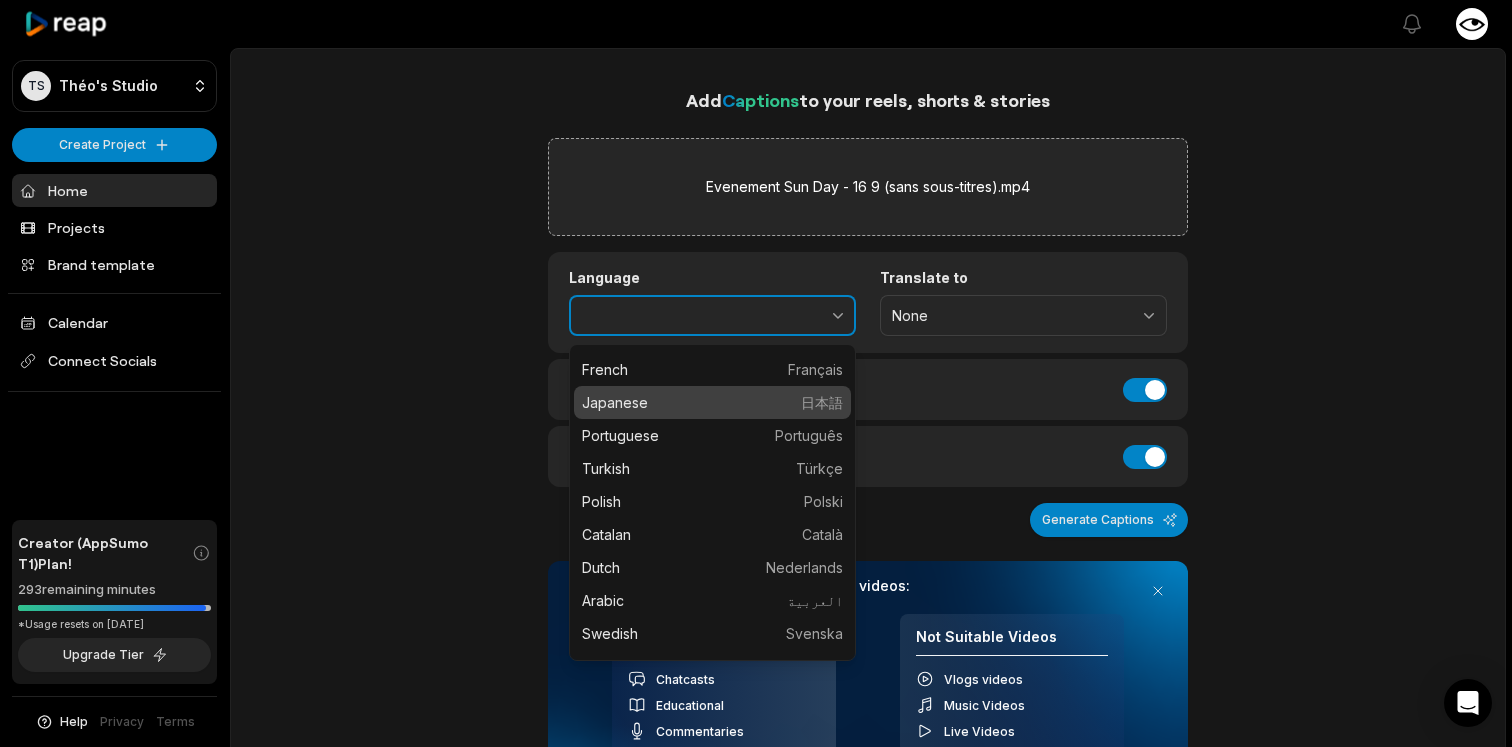 scroll, scrollTop: 221, scrollLeft: 0, axis: vertical 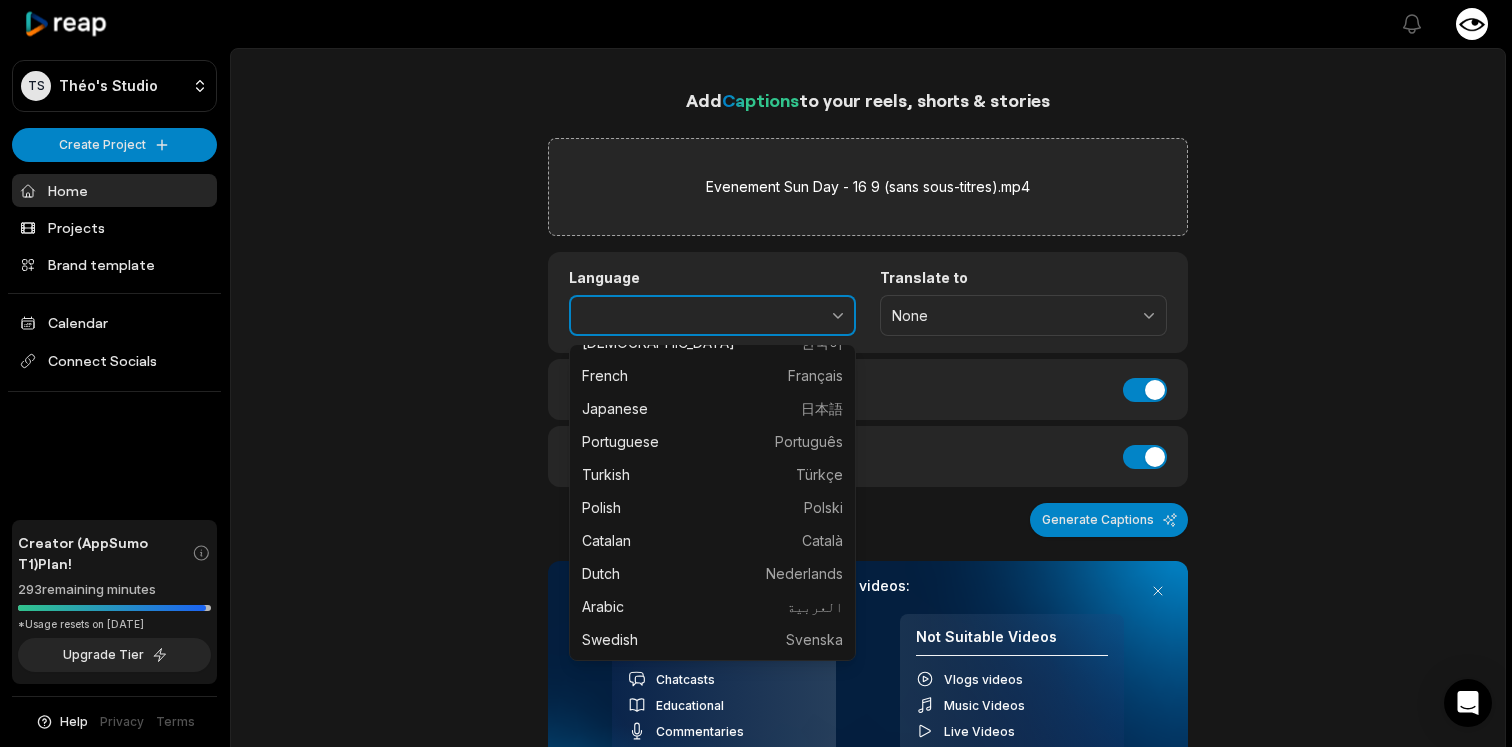type on "******" 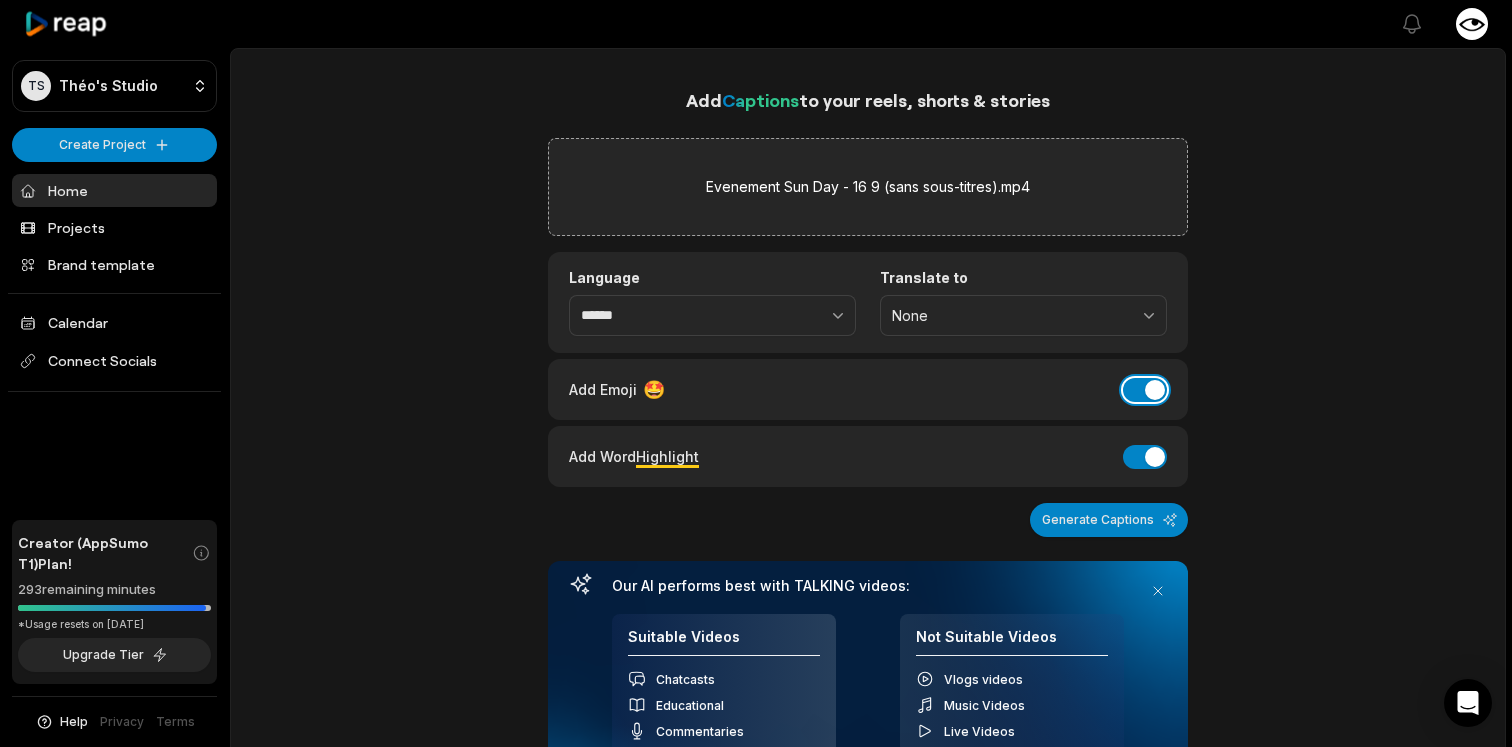 click on "Add Emoji" at bounding box center (1145, 390) 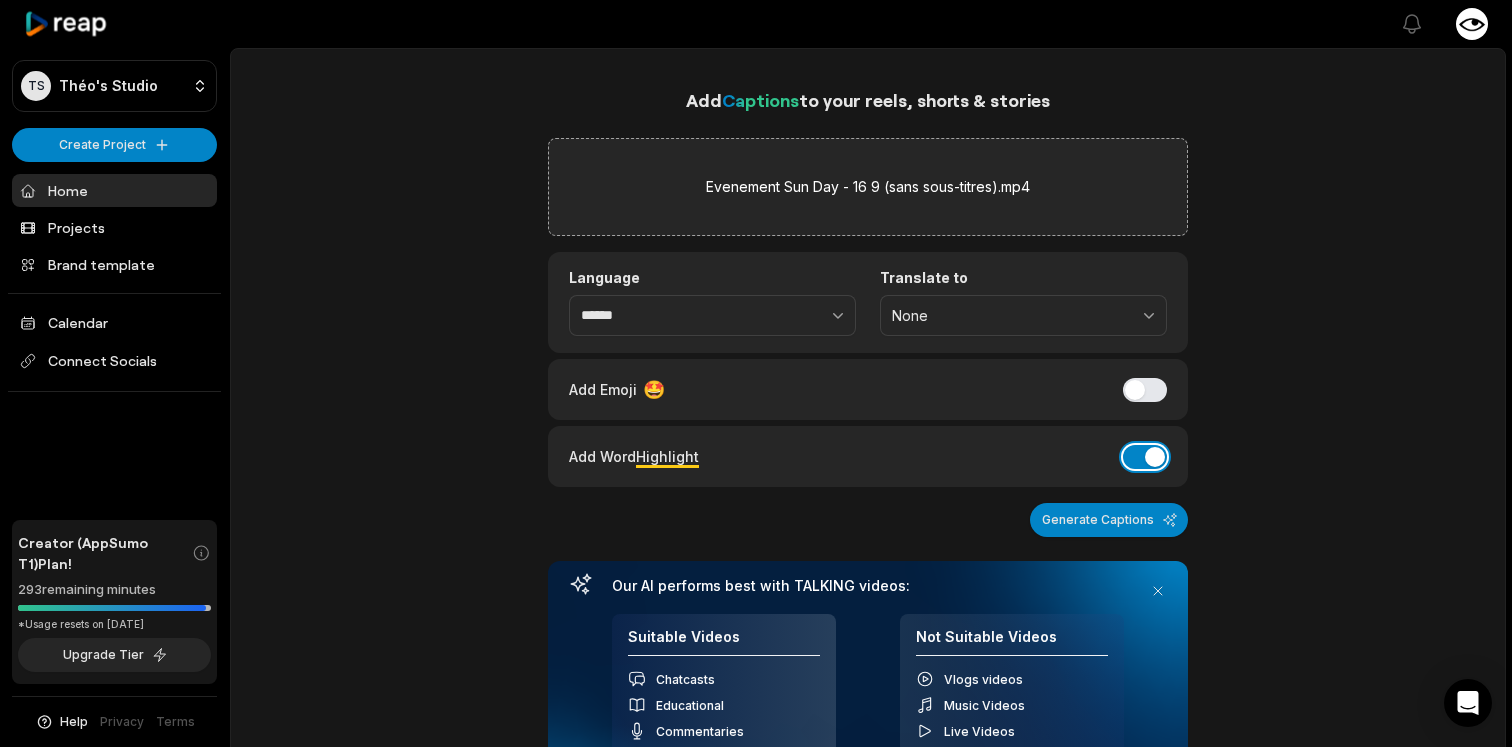 click on "Add Word Highlight" at bounding box center [1145, 457] 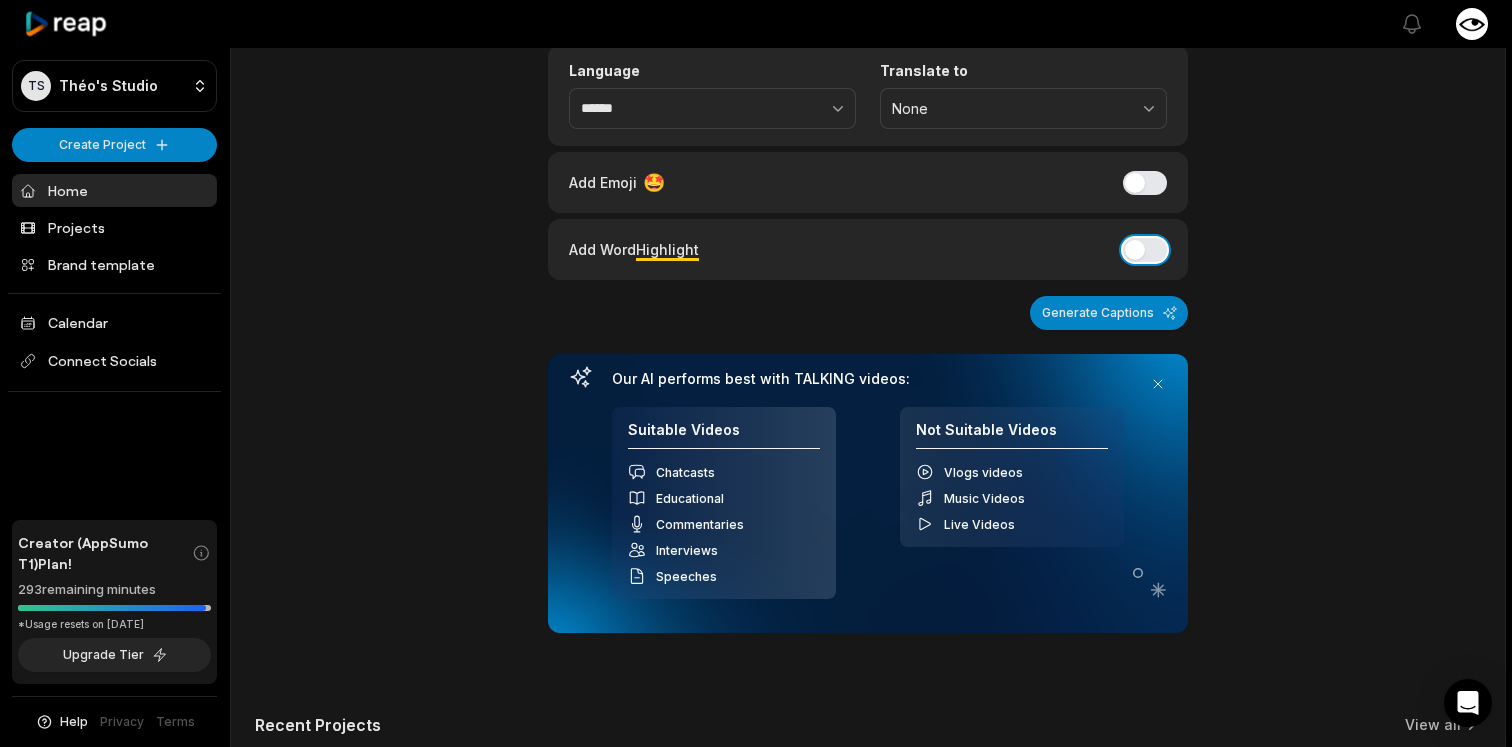 scroll, scrollTop: 151, scrollLeft: 0, axis: vertical 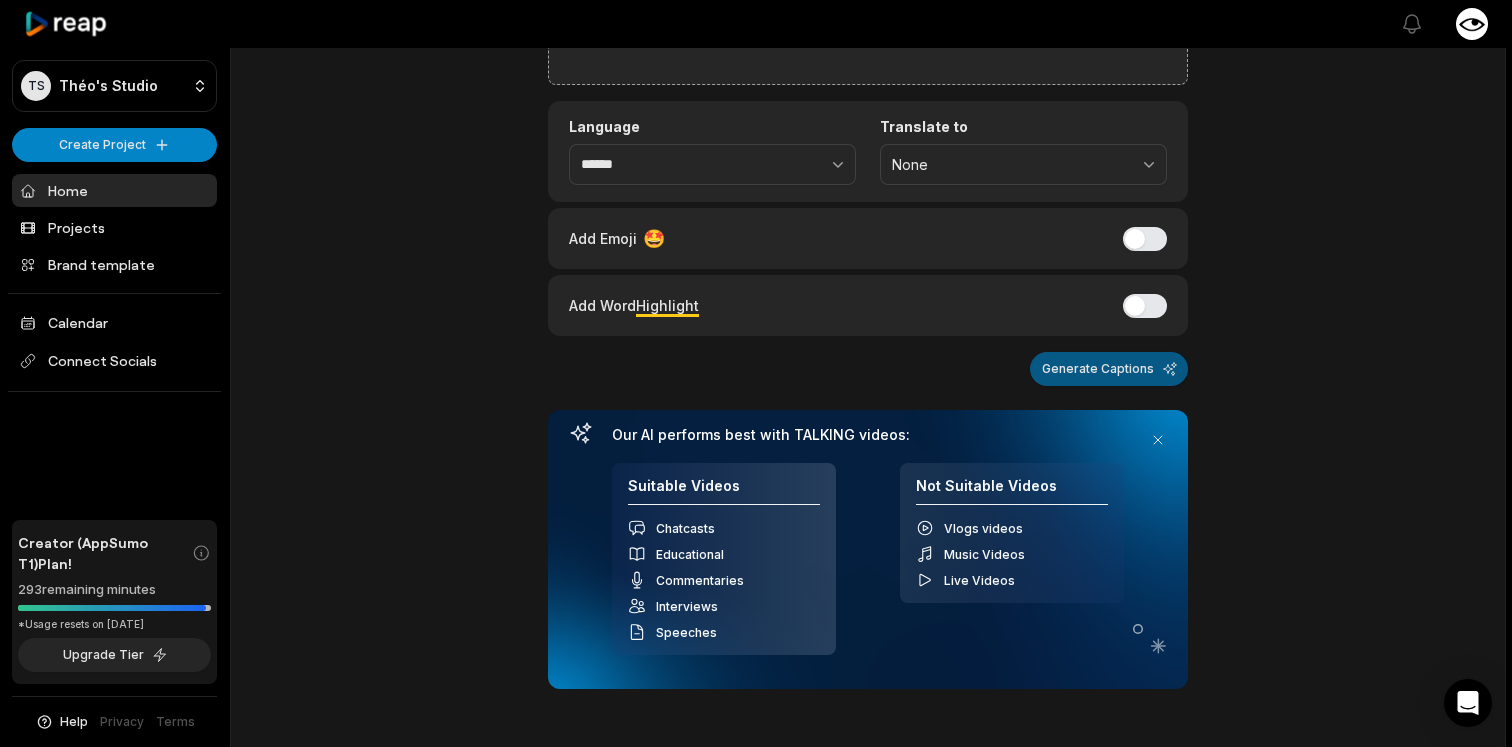 click on "Generate Captions" at bounding box center [1109, 369] 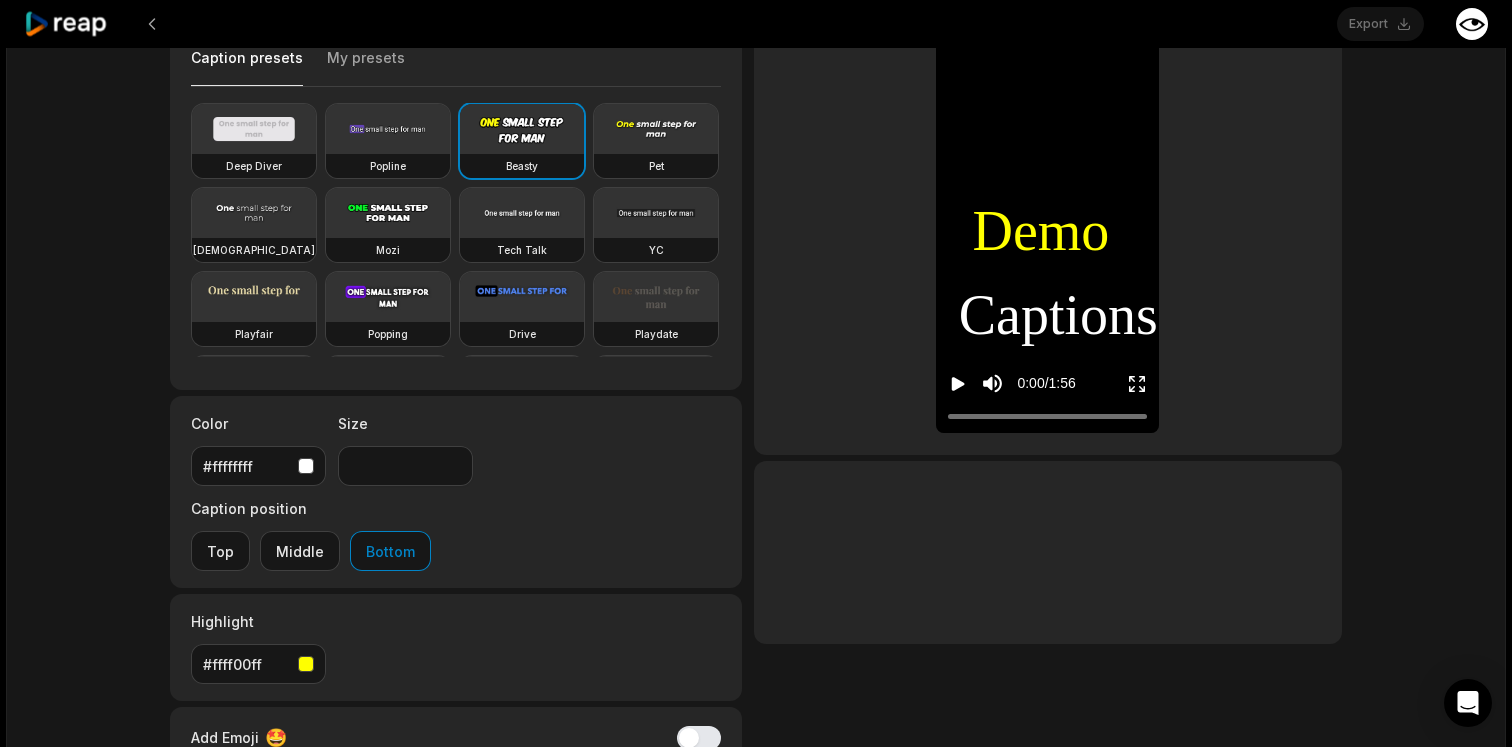 scroll, scrollTop: 0, scrollLeft: 0, axis: both 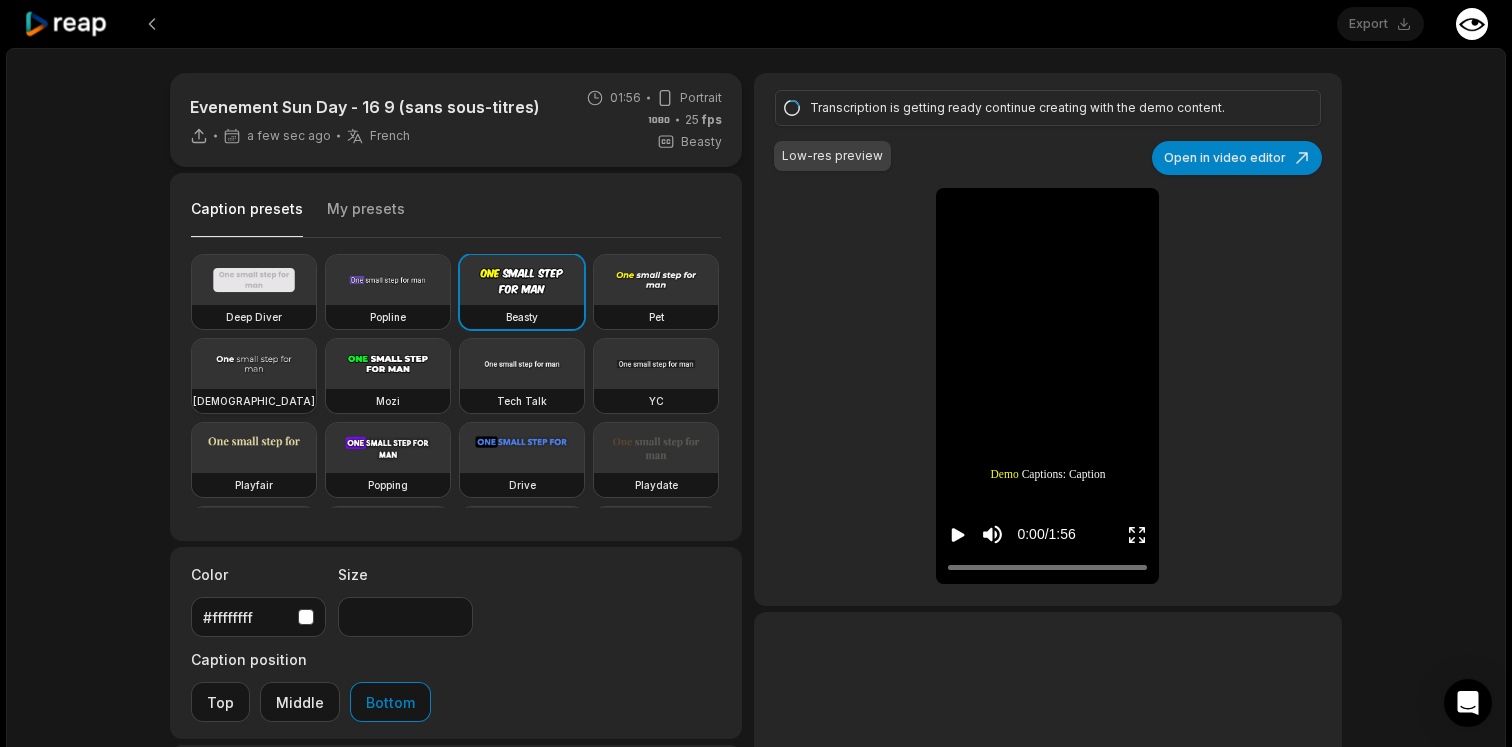 click at bounding box center (254, 364) 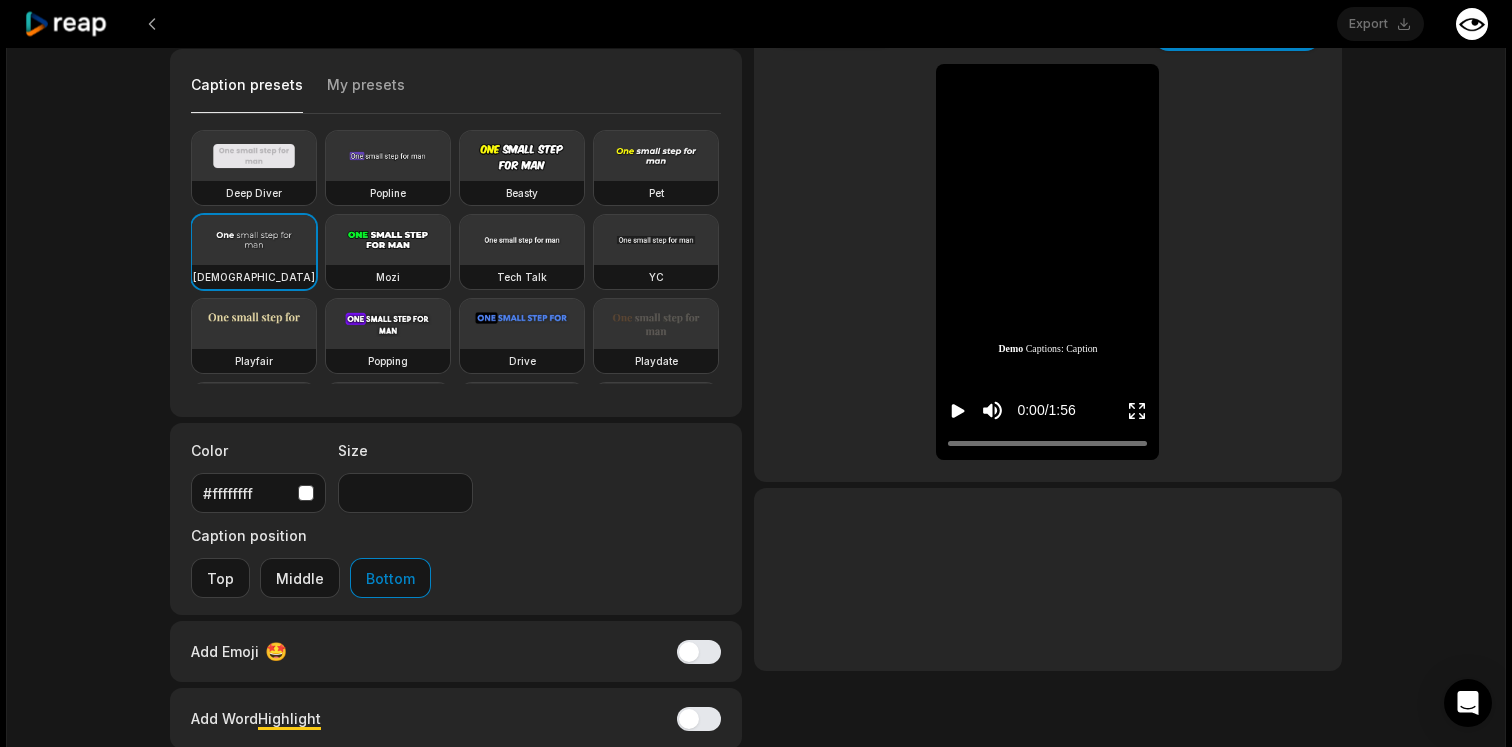 scroll, scrollTop: 125, scrollLeft: 0, axis: vertical 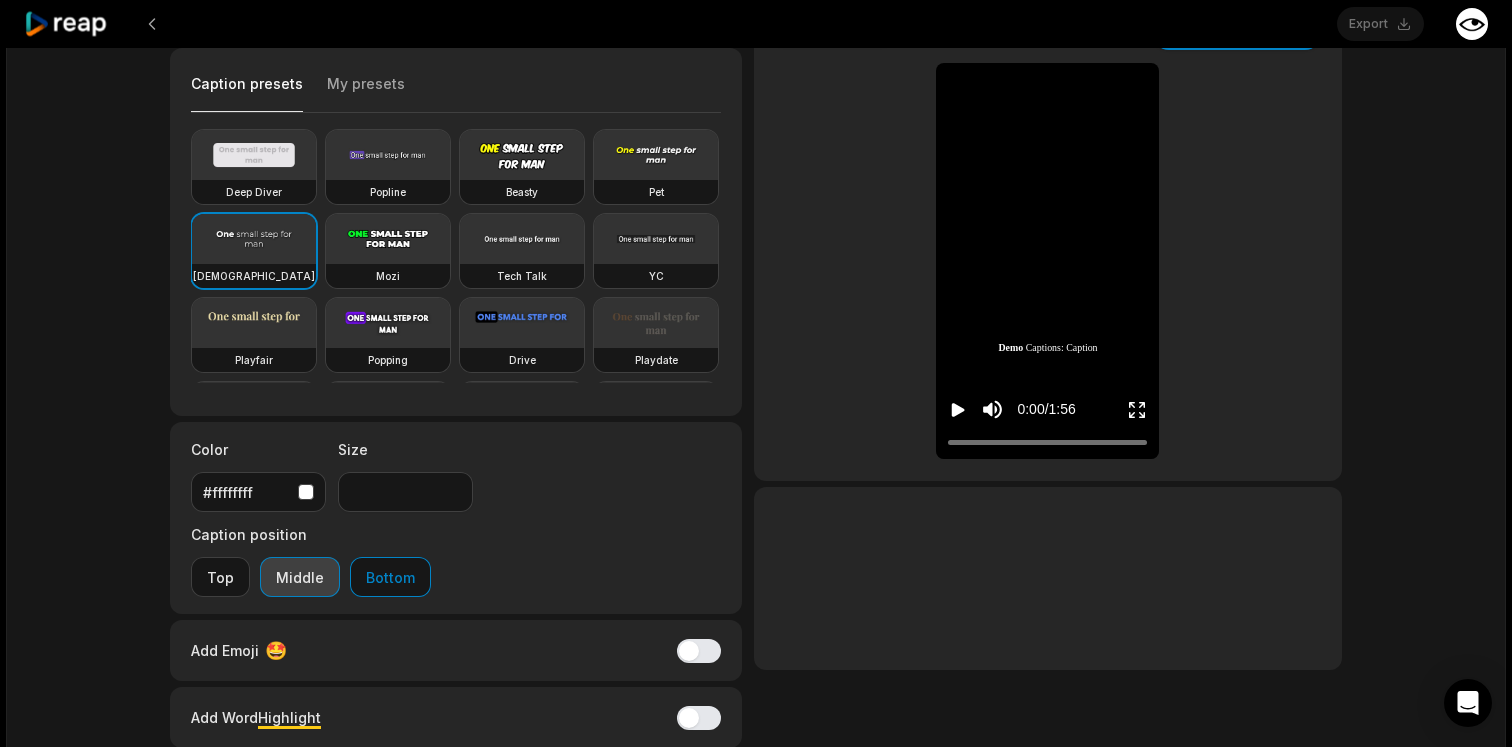 click on "Middle" at bounding box center (300, 577) 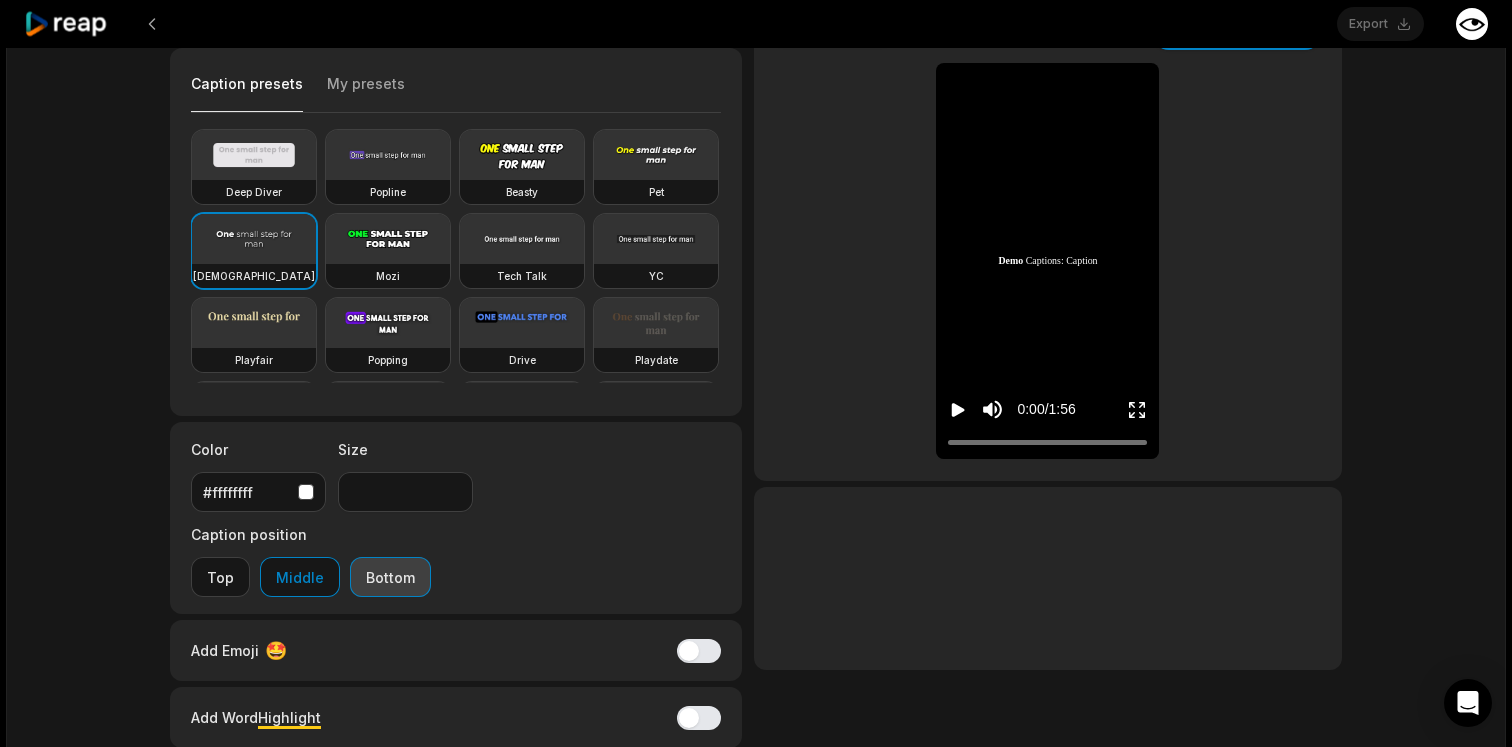click on "Bottom" at bounding box center [390, 577] 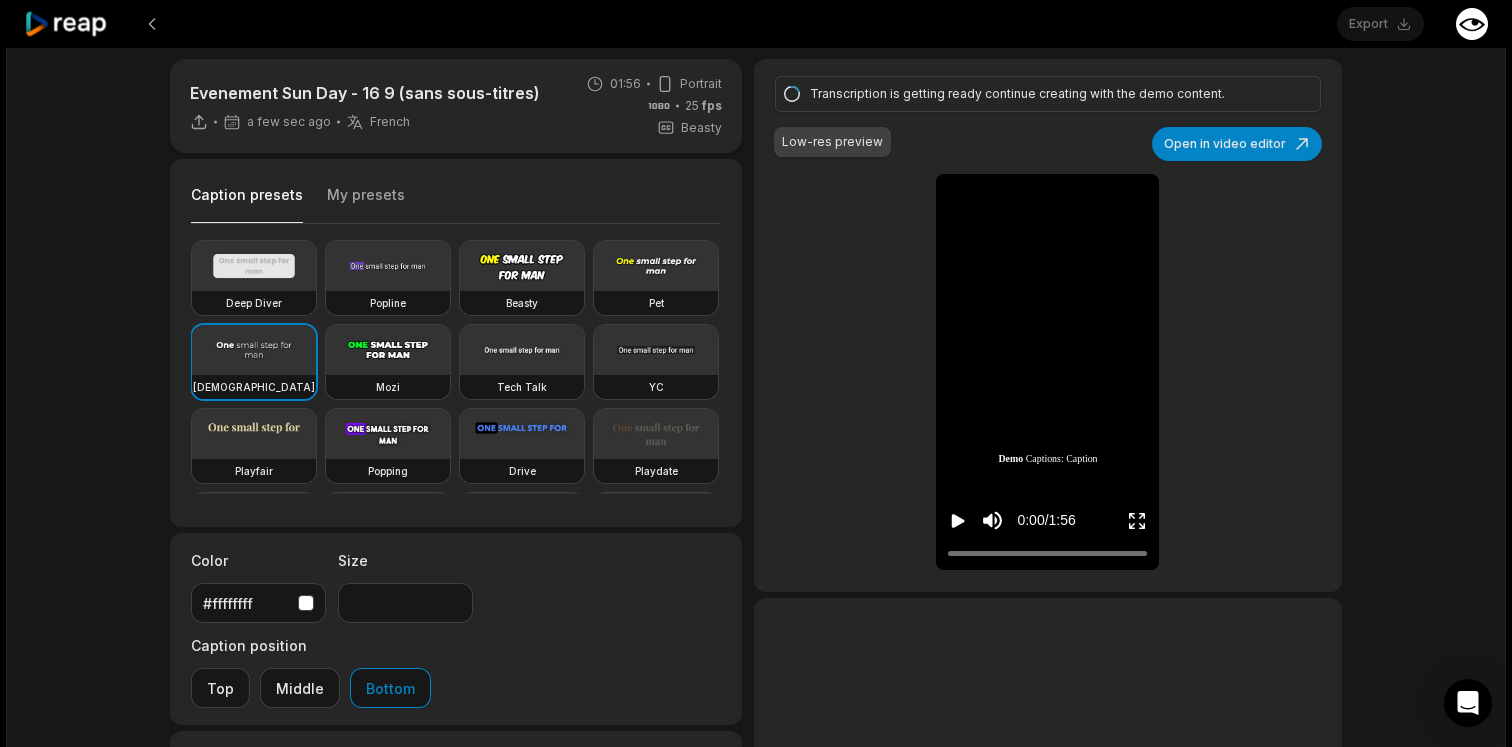 scroll, scrollTop: 0, scrollLeft: 0, axis: both 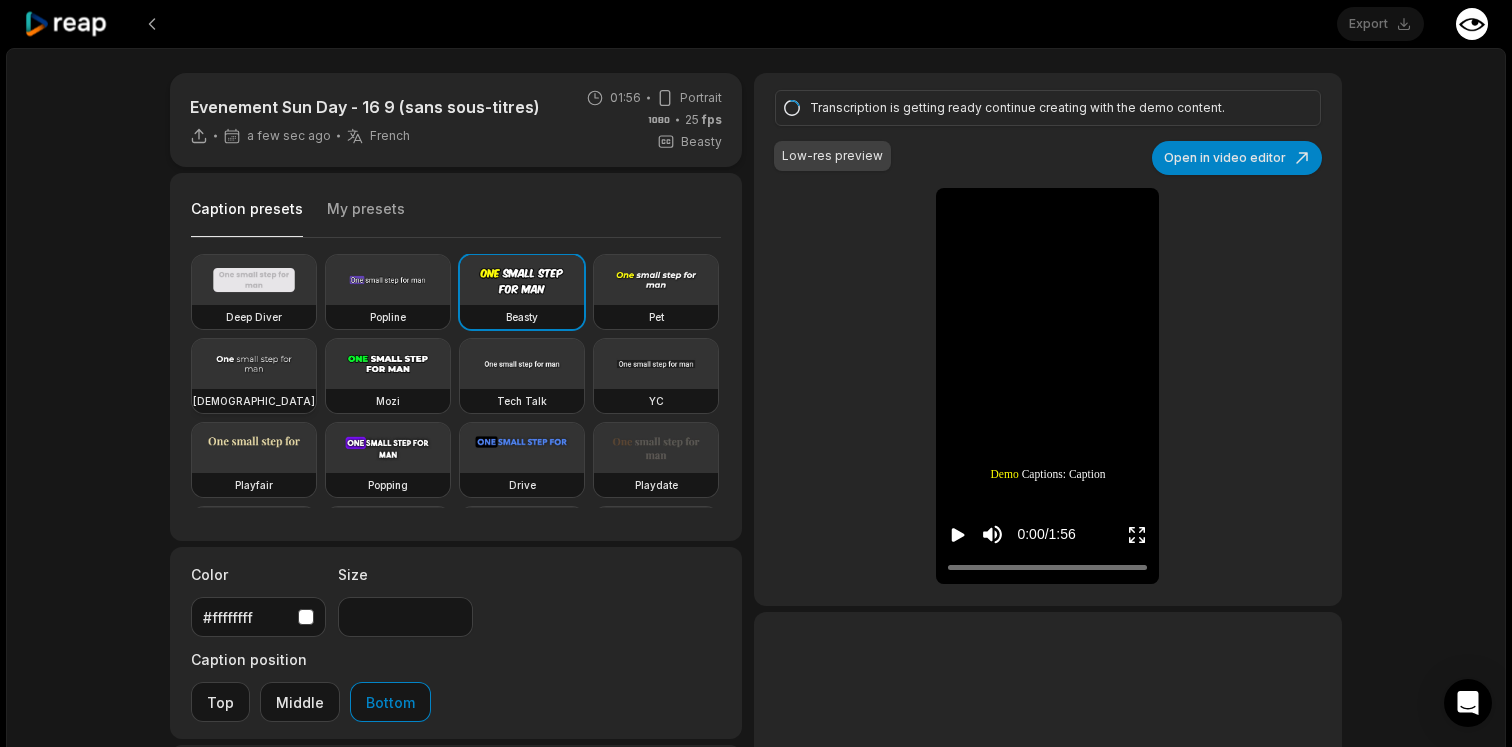 click at bounding box center (254, 364) 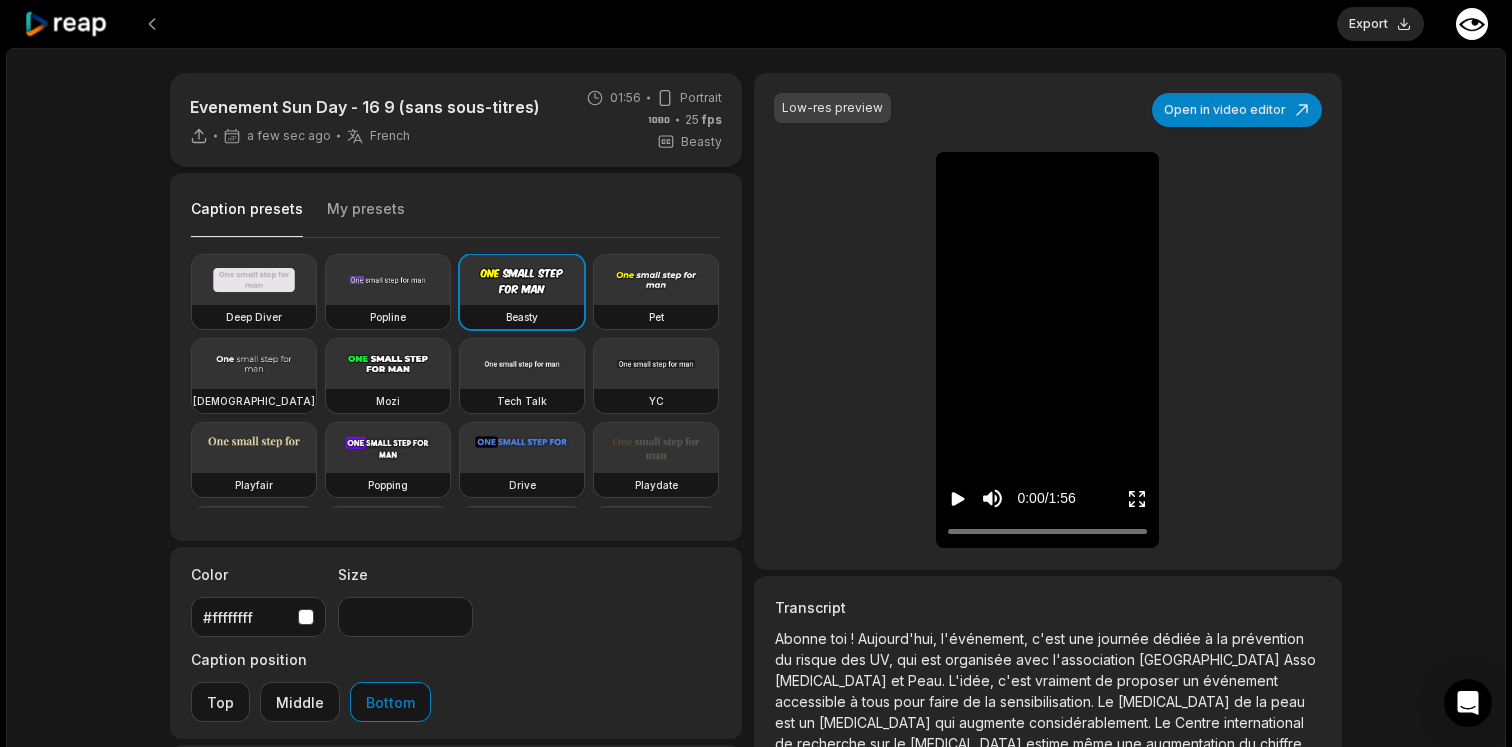 click at bounding box center (254, 364) 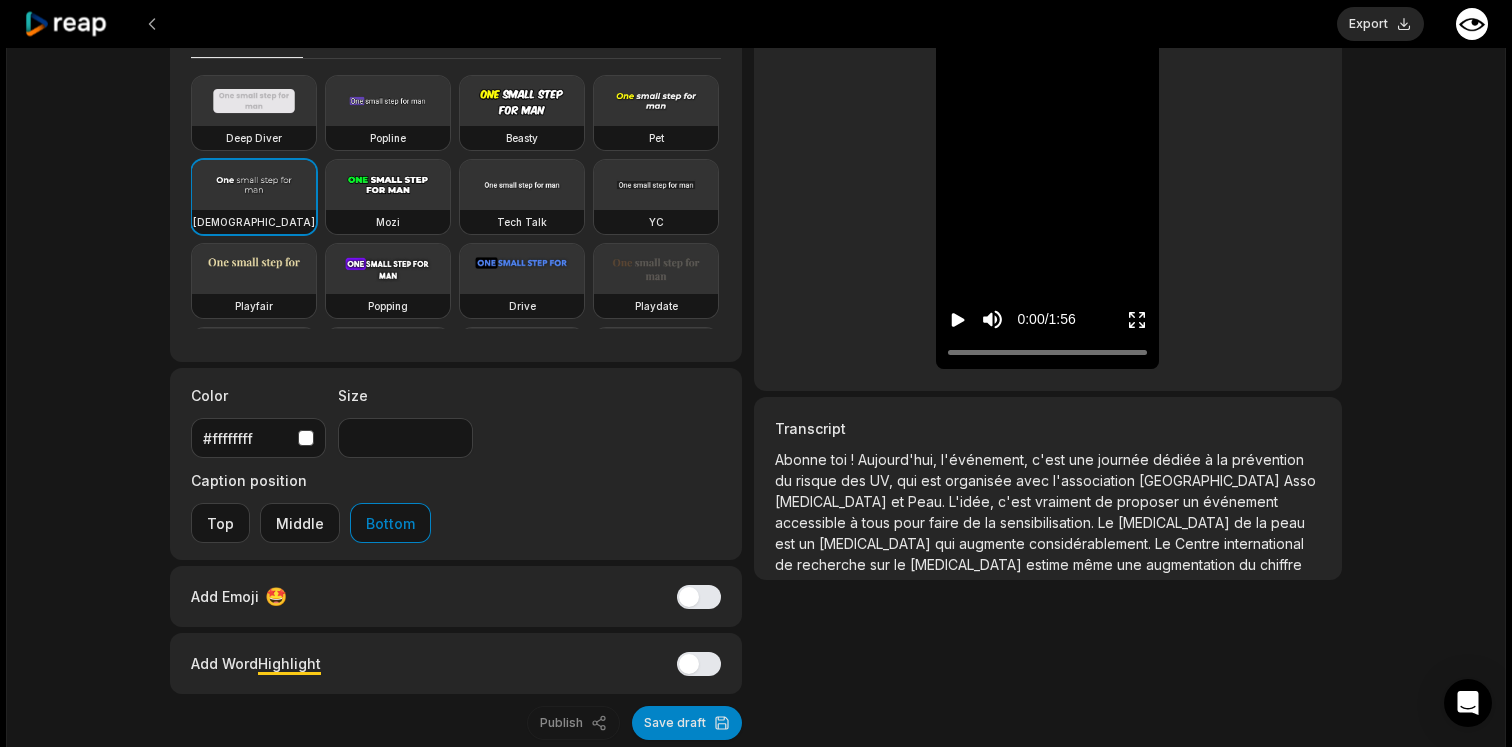 scroll, scrollTop: 196, scrollLeft: 0, axis: vertical 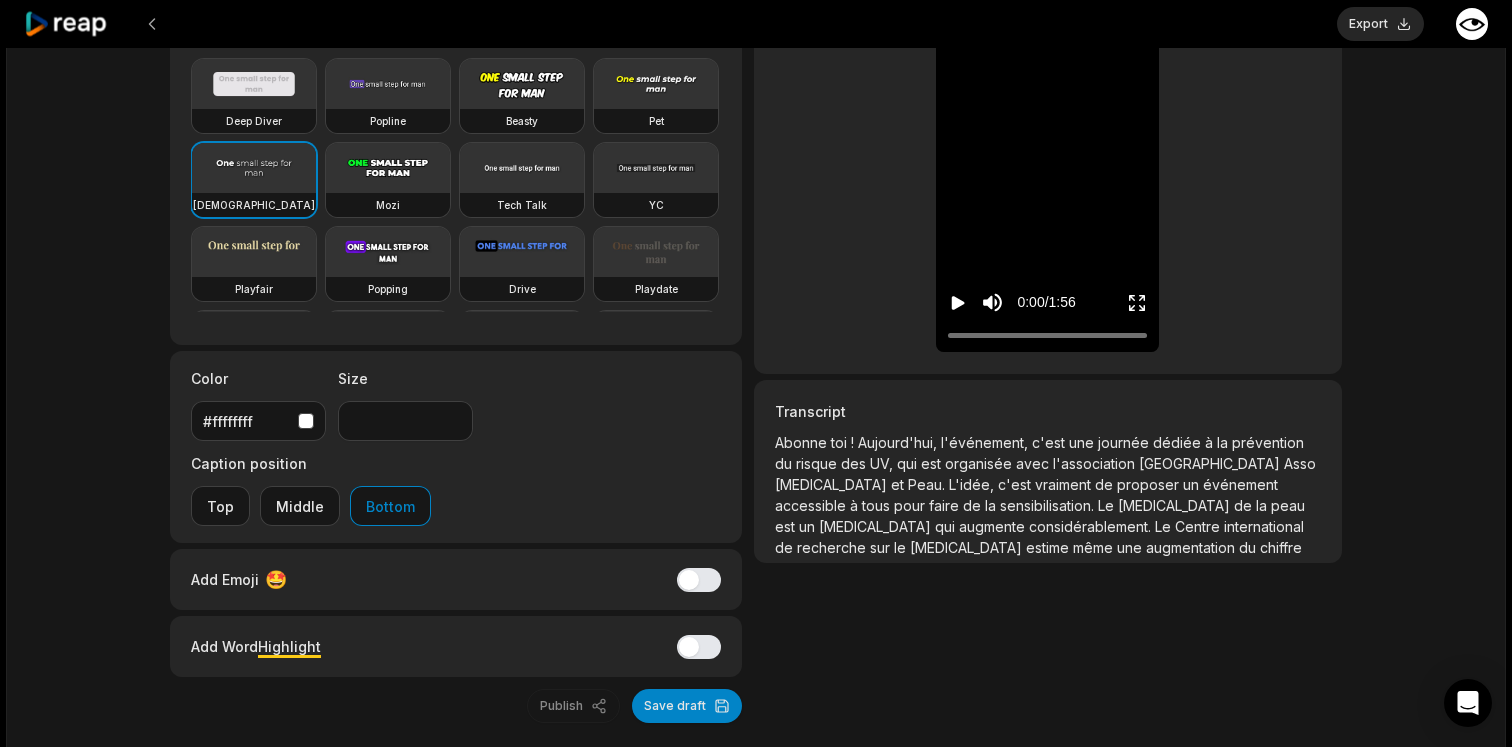 click 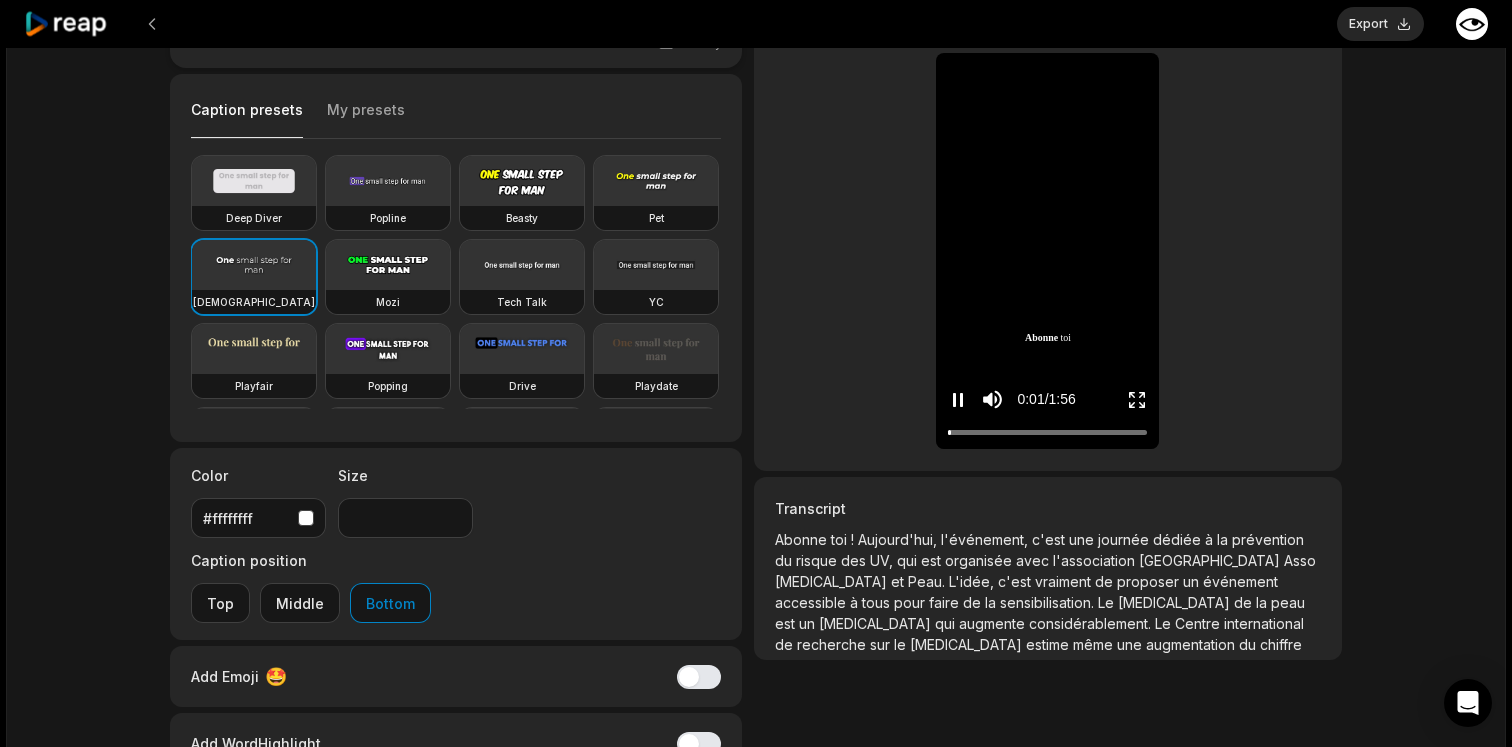 scroll, scrollTop: 95, scrollLeft: 0, axis: vertical 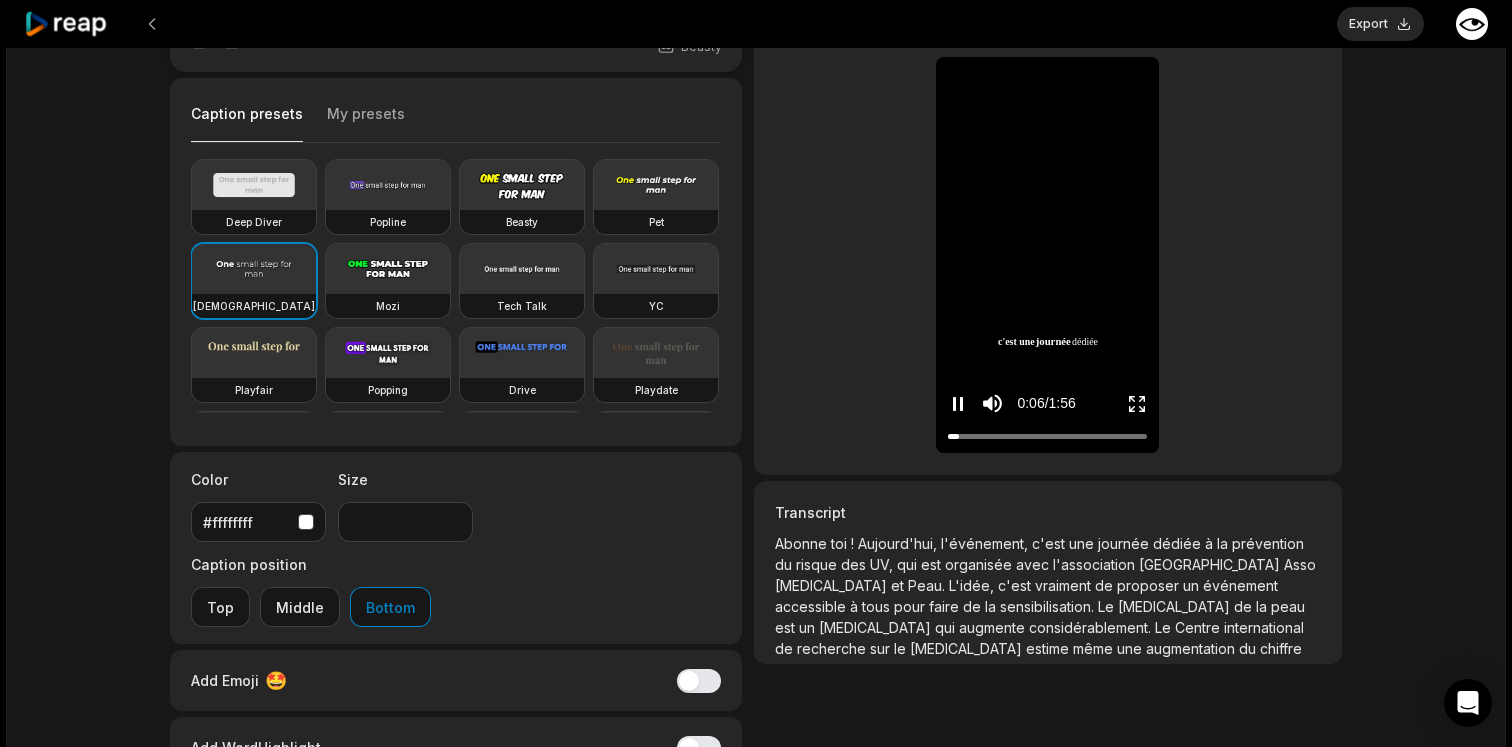 click 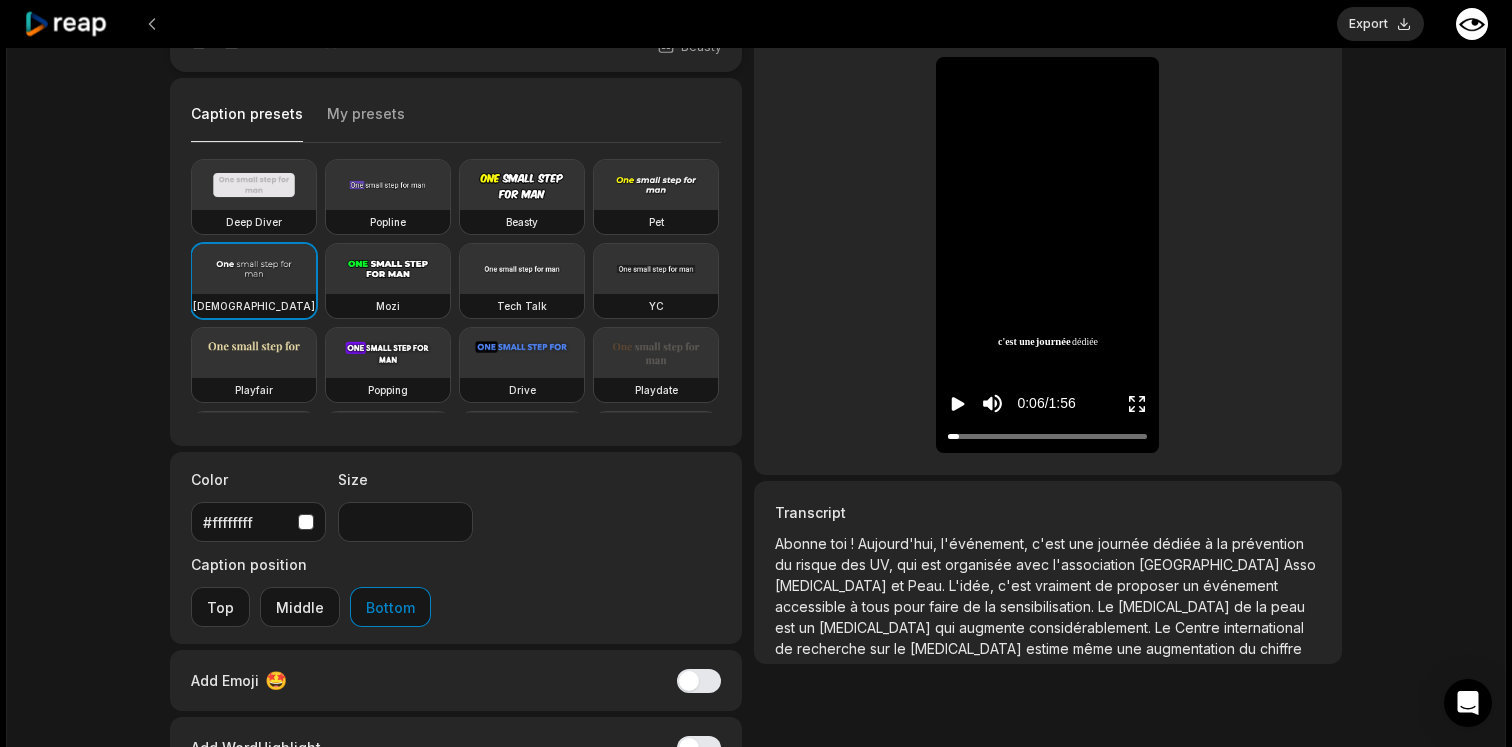 click 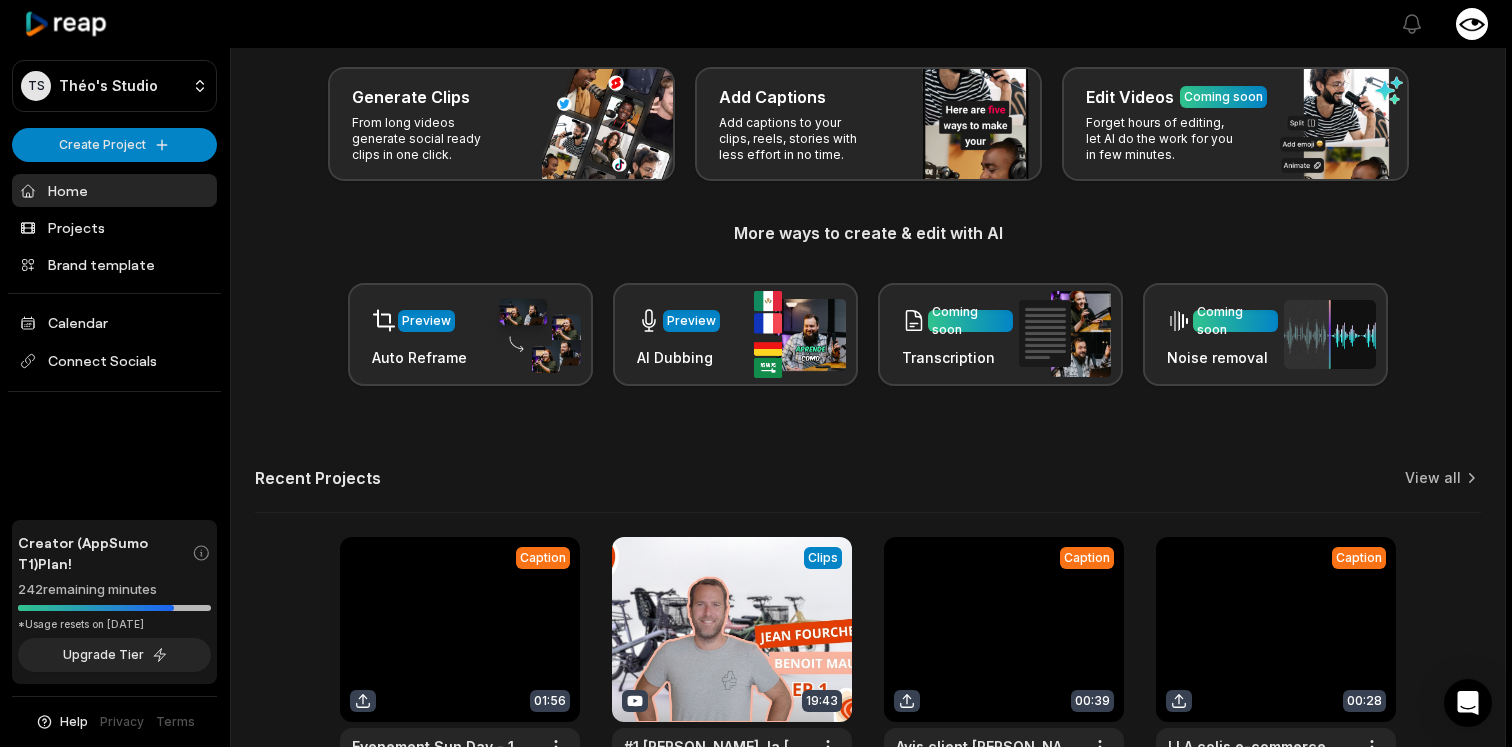 scroll, scrollTop: 0, scrollLeft: 0, axis: both 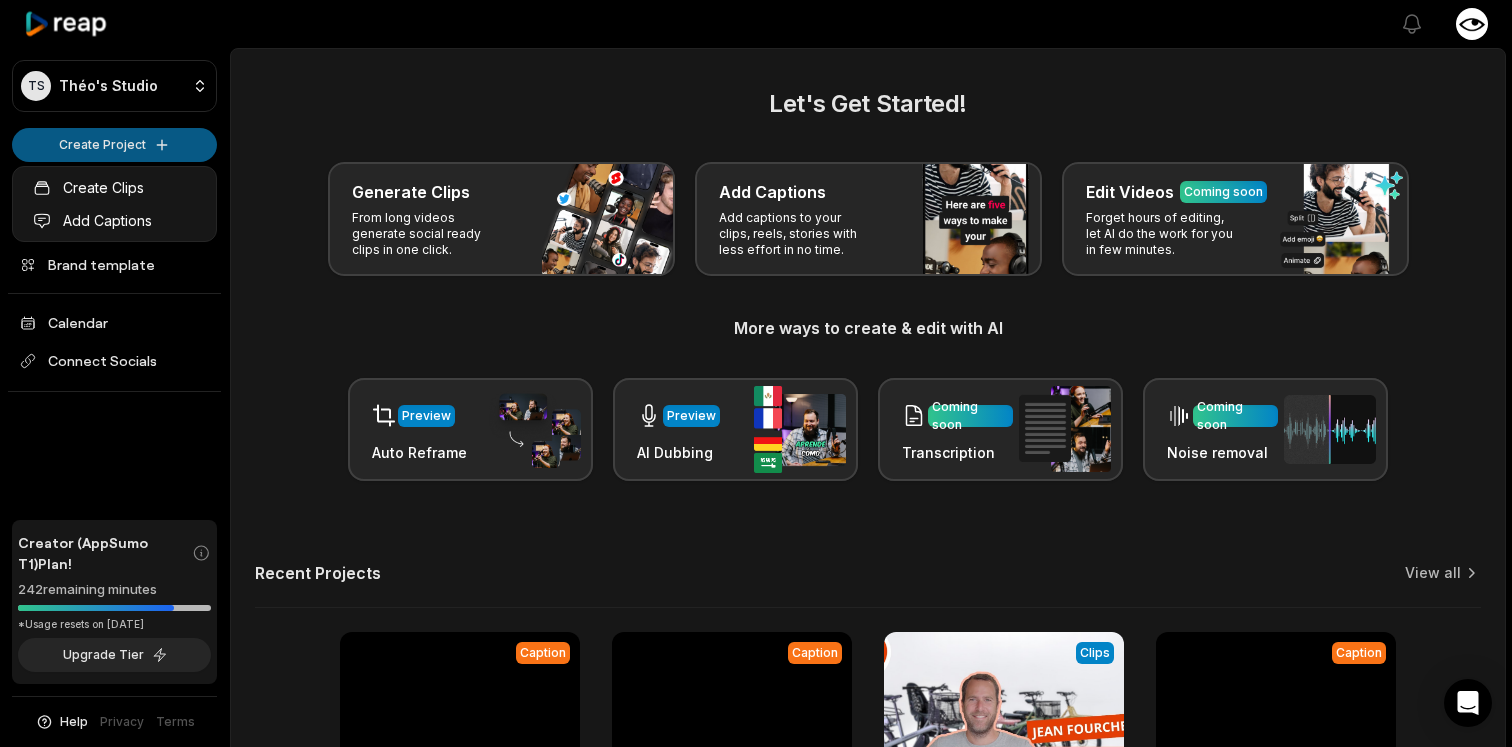 click on "TS Théo's Studio Create Project Home Projects Brand template Calendar Connect Socials Creator (AppSumo T1)  Plan! 242  remaining minutes *Usage resets on July 24, 2025 Upgrade Tier Help Privacy Terms Open sidebar View notifications Open user menu   Let's Get Started! Generate Clips From long videos generate social ready clips in one click. Add Captions Add captions to your clips, reels, stories with less effort in no time. Edit Videos Coming soon Forget hours of editing, let AI do the work for you in few minutes. More ways to create & edit with AI Preview Auto Reframe Preview AI Dubbing Coming soon Transcription Coming soon Noise removal Recent Projects View all Caption 01:56 Evenement Sun Day - 16 9 (sans sous-titres) Open options 3 minutes ago Caption 01:56 Evenement Sun Day - 16 9 (sans sous-titres) Open options 25 minutes ago View Clips Clips 19:43 #1 Benoit MAURIN - Jean Fourche, la marque de vélo misant sur une fabrication locale et responsable Open options 5 days ago Caption 00:39 Open options" at bounding box center [756, 373] 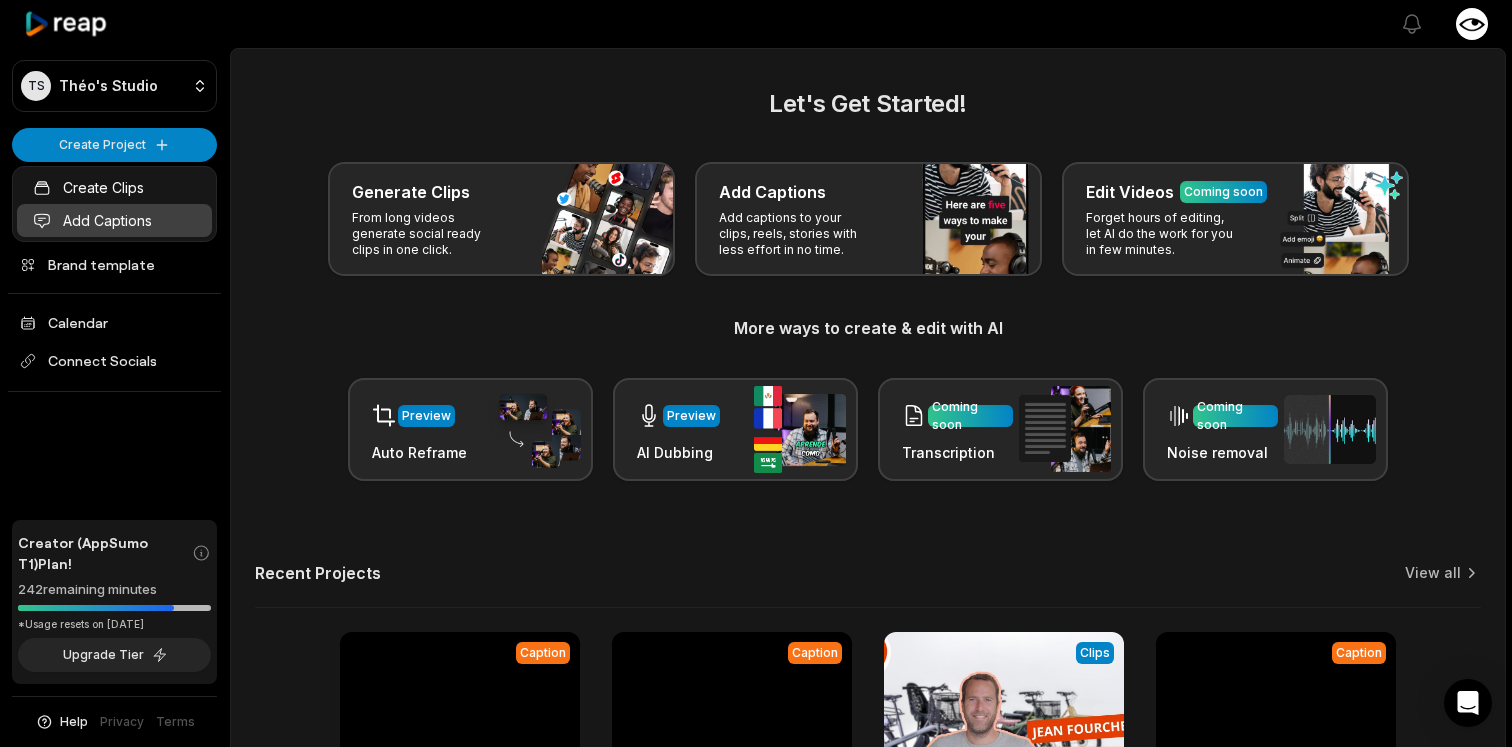 click on "Add Captions" at bounding box center (114, 220) 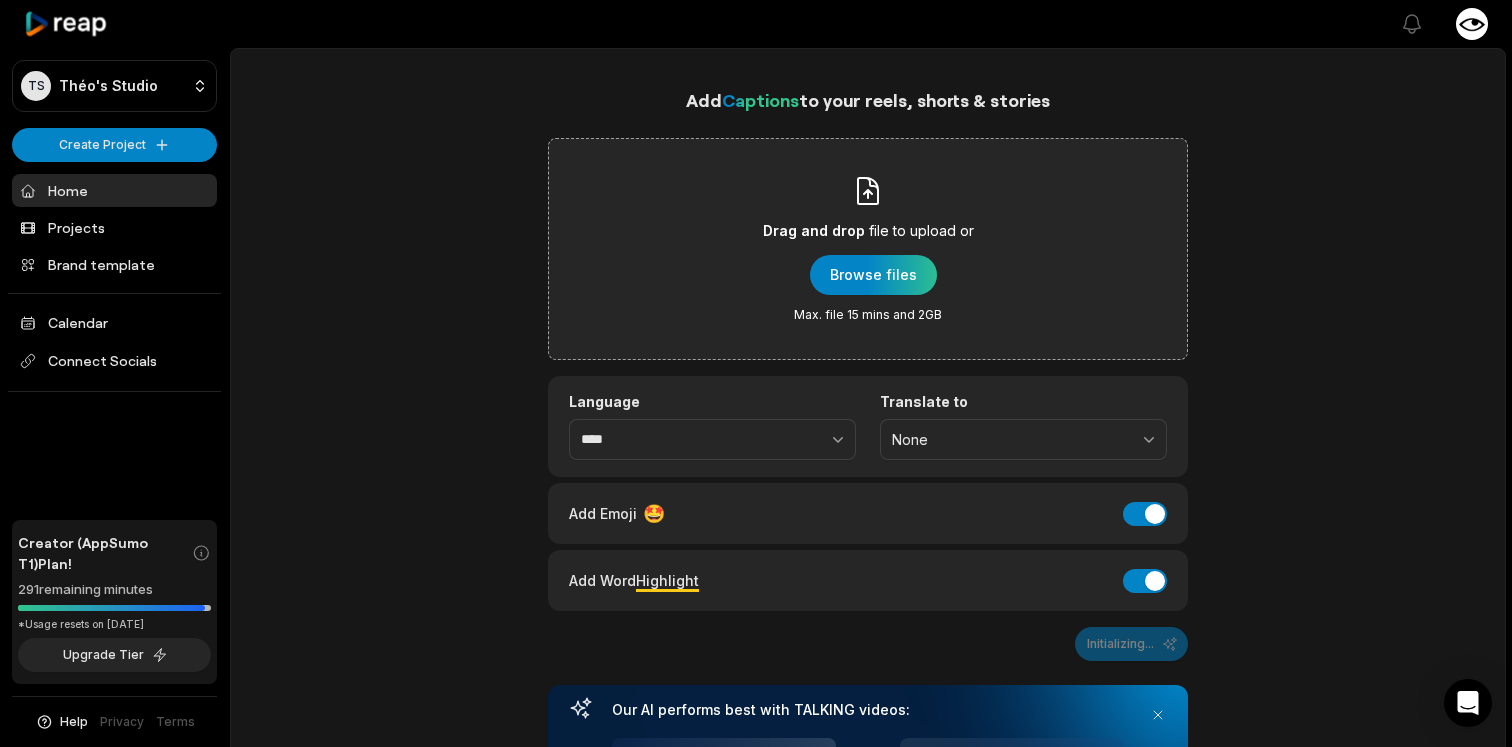 scroll, scrollTop: 0, scrollLeft: 0, axis: both 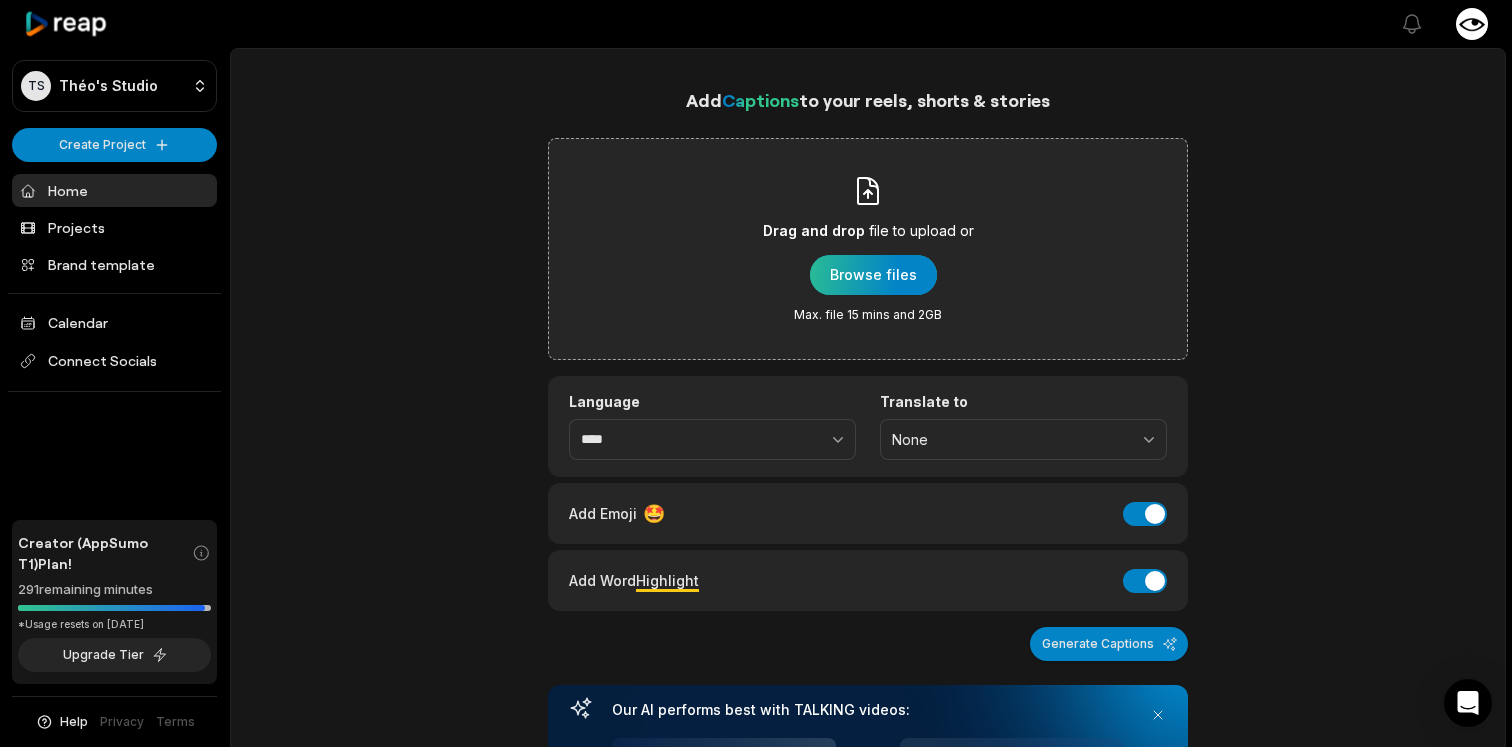 click at bounding box center [873, 275] 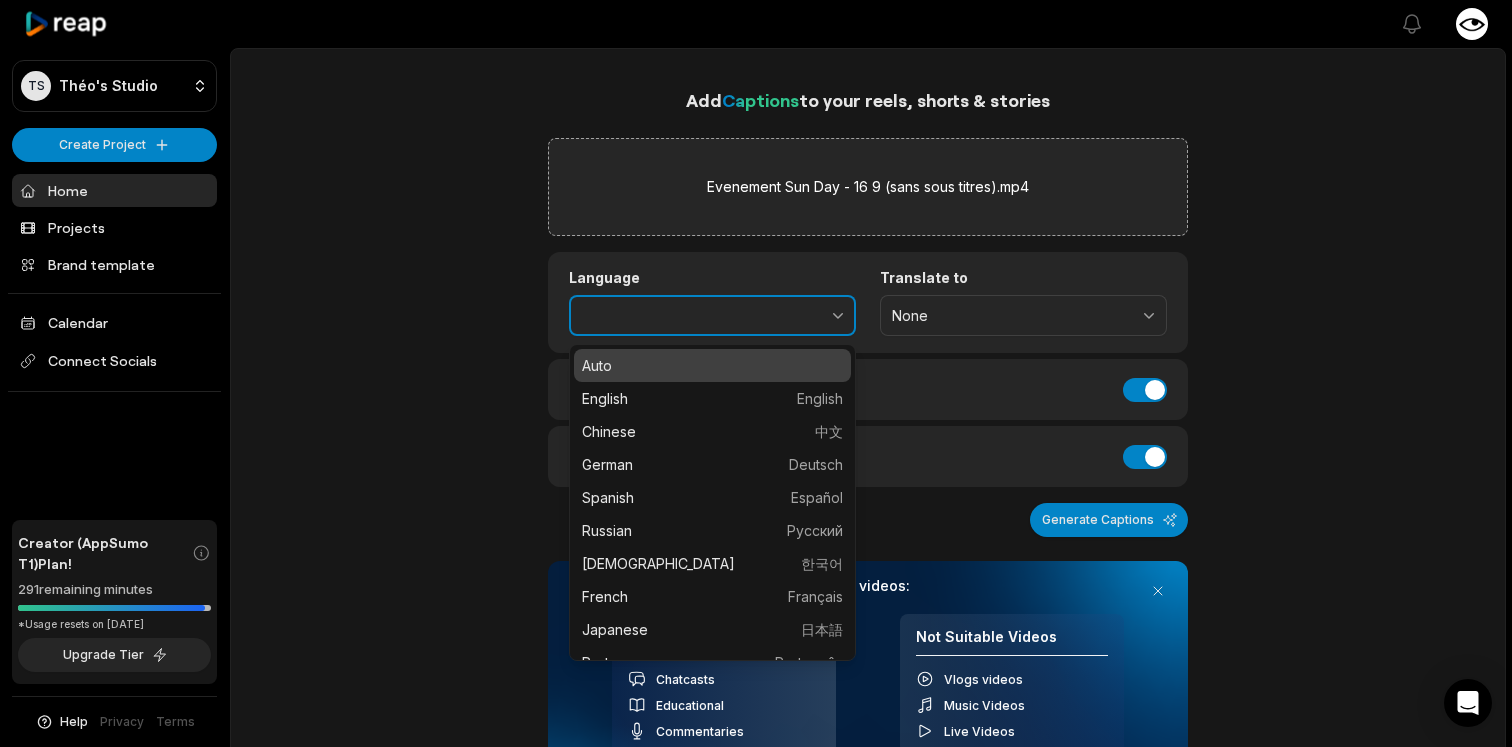 click at bounding box center (794, 316) 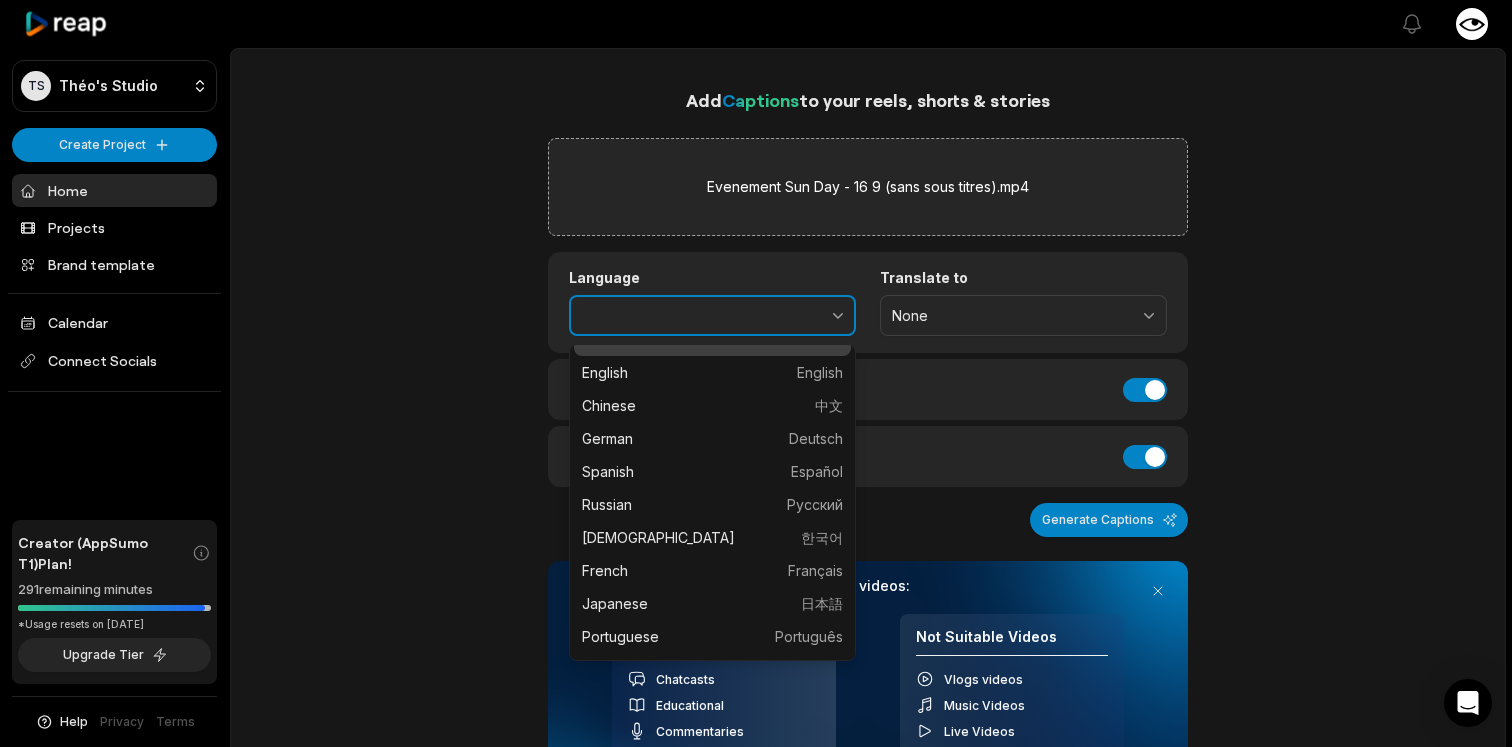 scroll, scrollTop: 0, scrollLeft: 0, axis: both 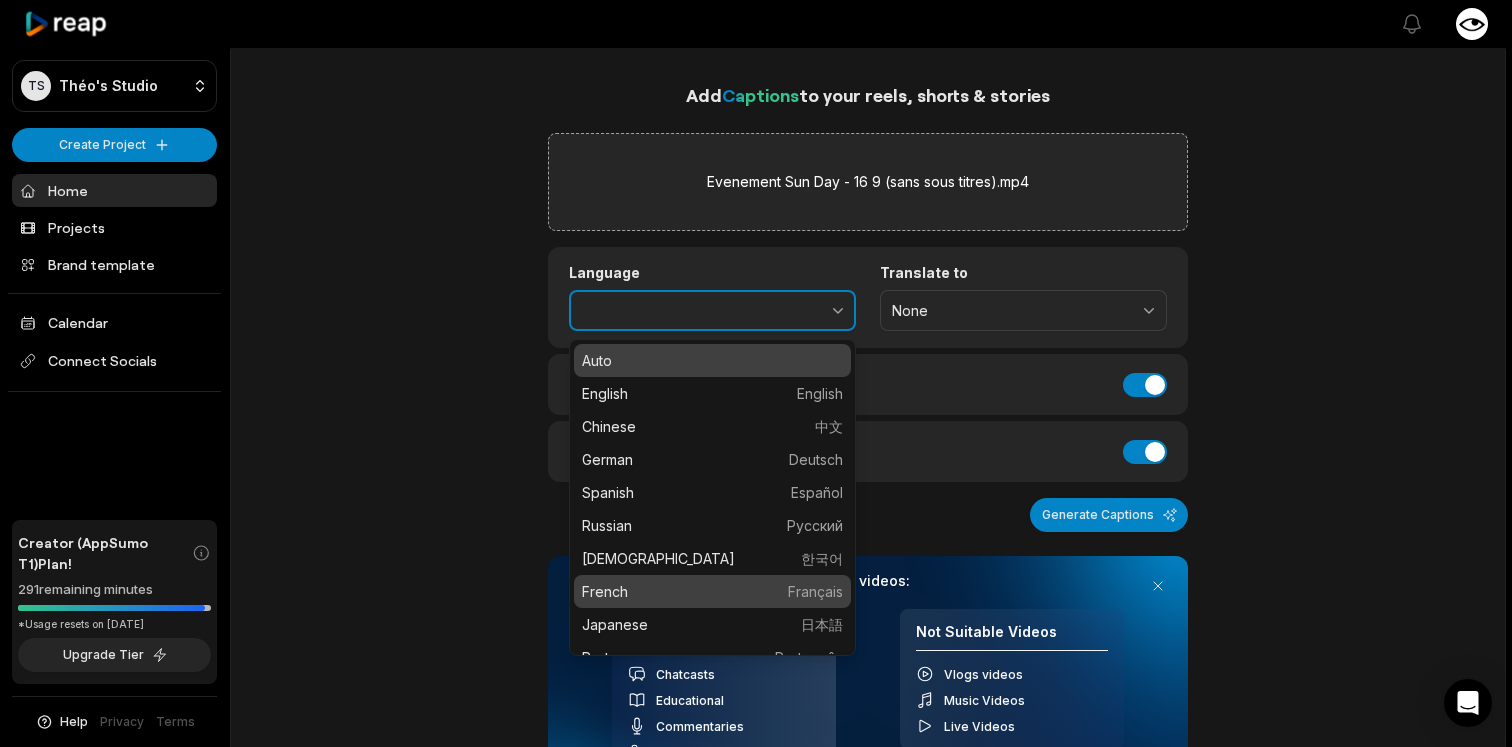 type on "******" 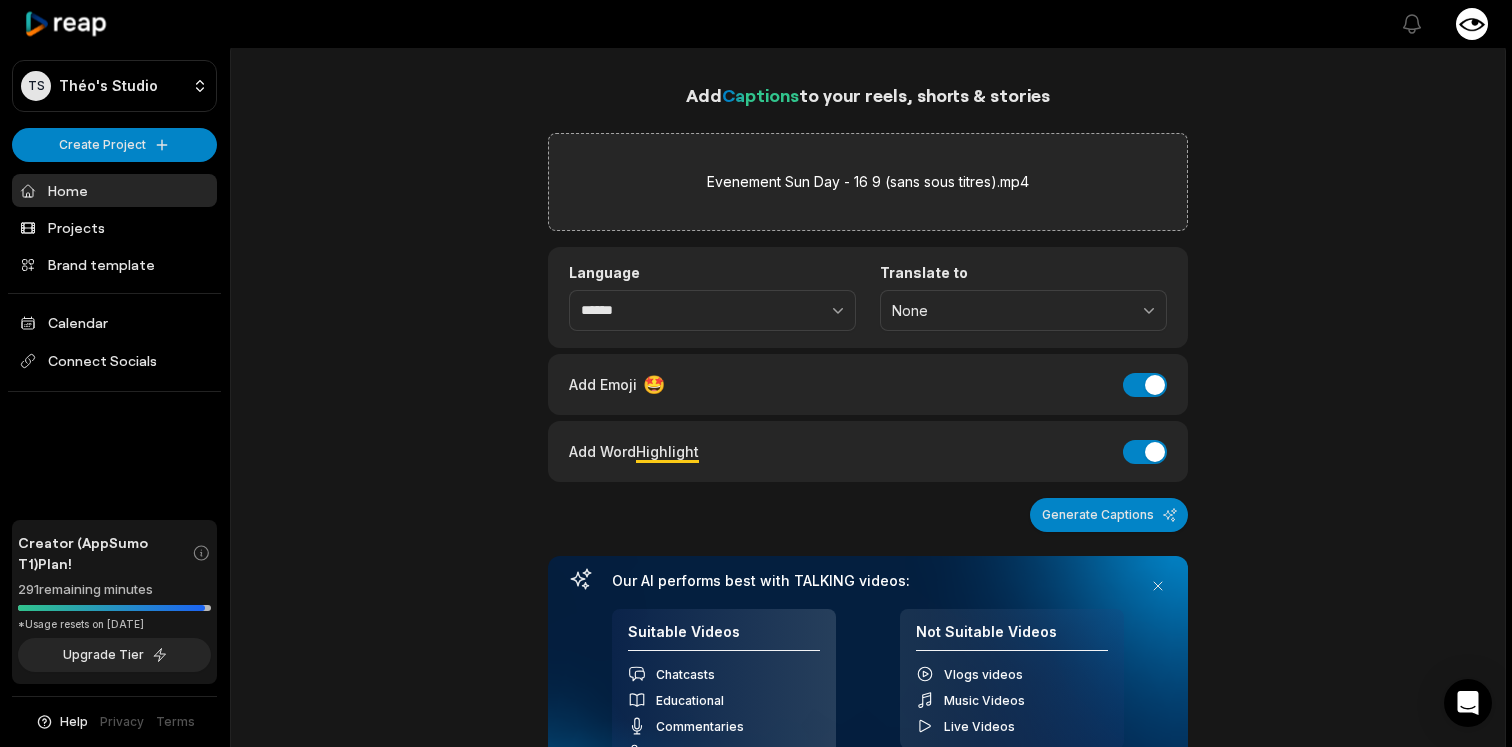 click on "Add Emoji 🤩 Add Emoji" at bounding box center (868, 384) 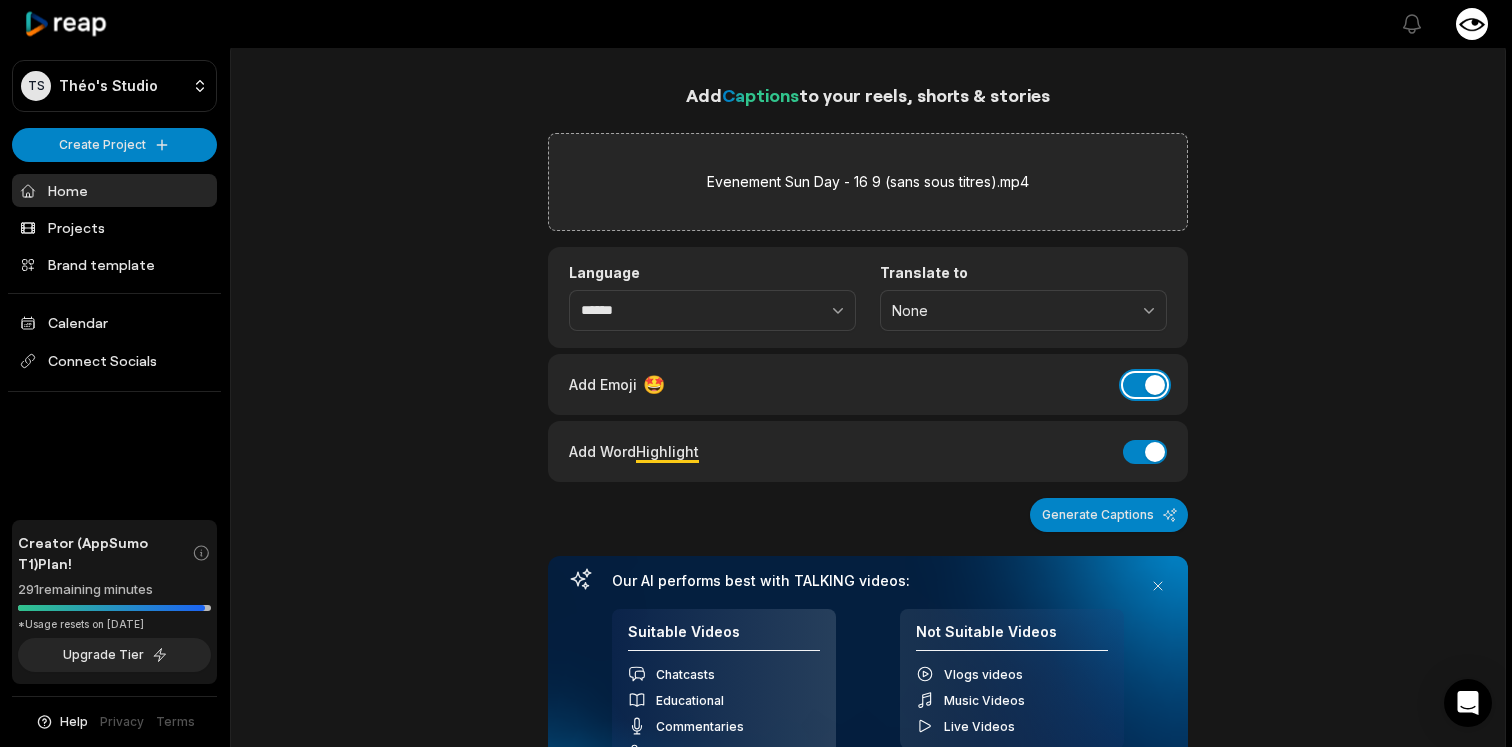 click on "Add Emoji" at bounding box center [1145, 385] 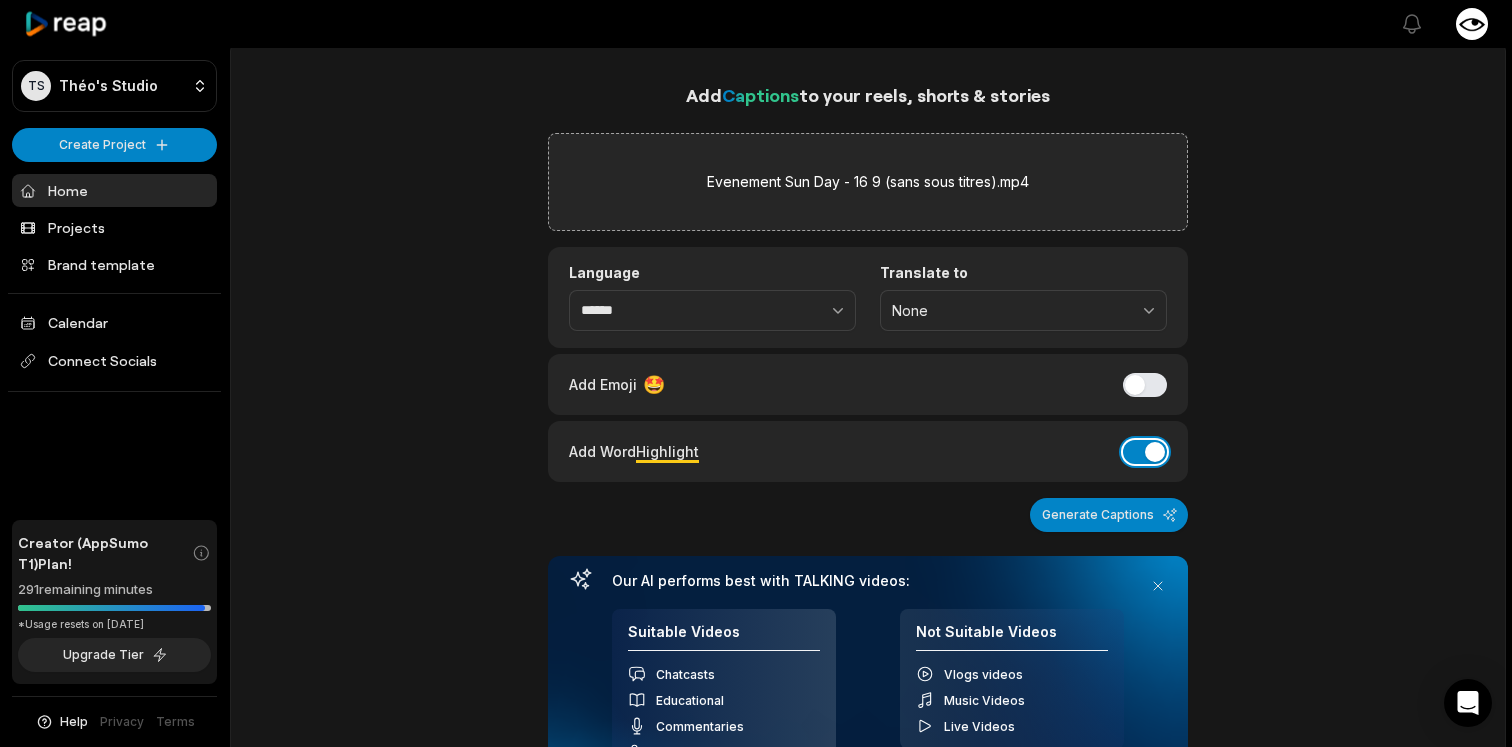 click on "Add Word Highlight" at bounding box center (1145, 452) 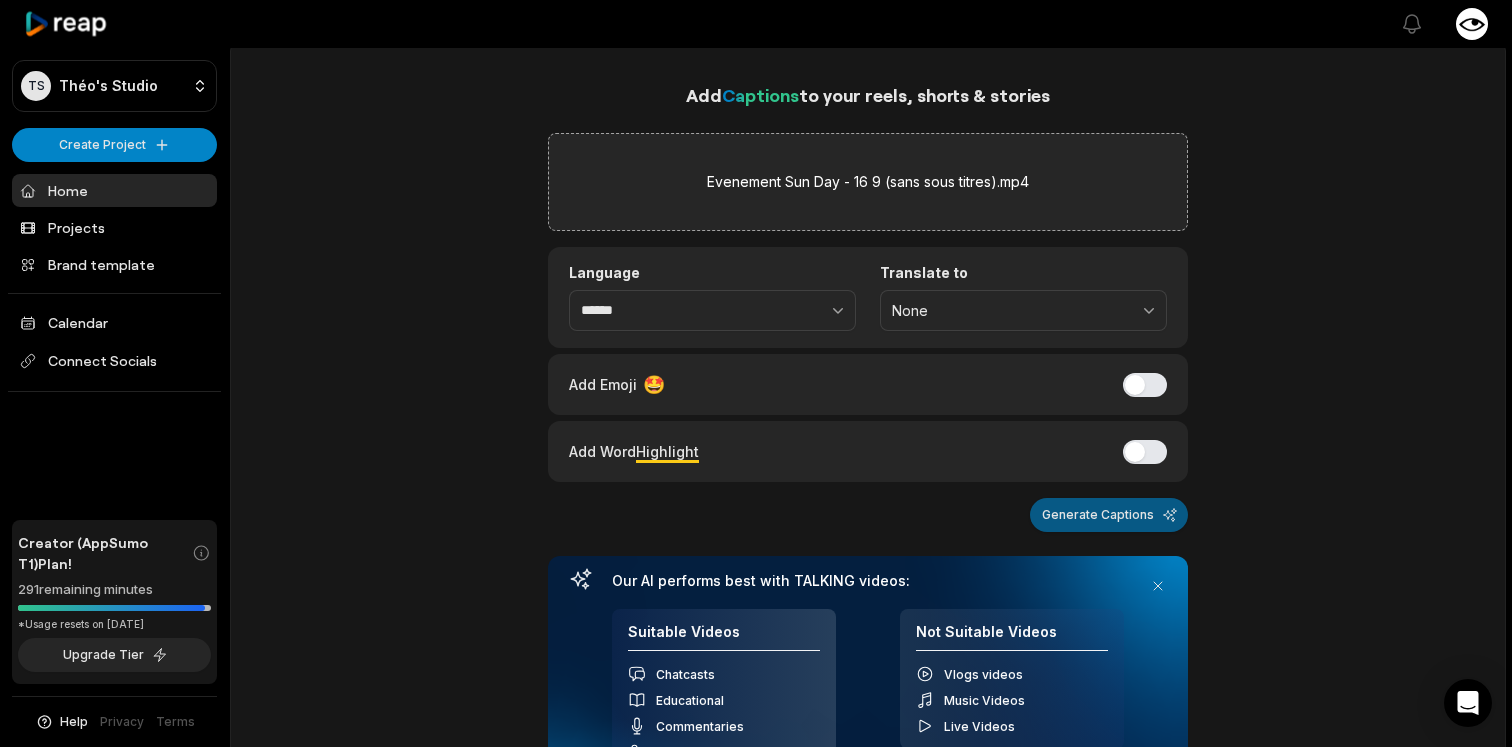 click on "Generate Captions" at bounding box center [1109, 515] 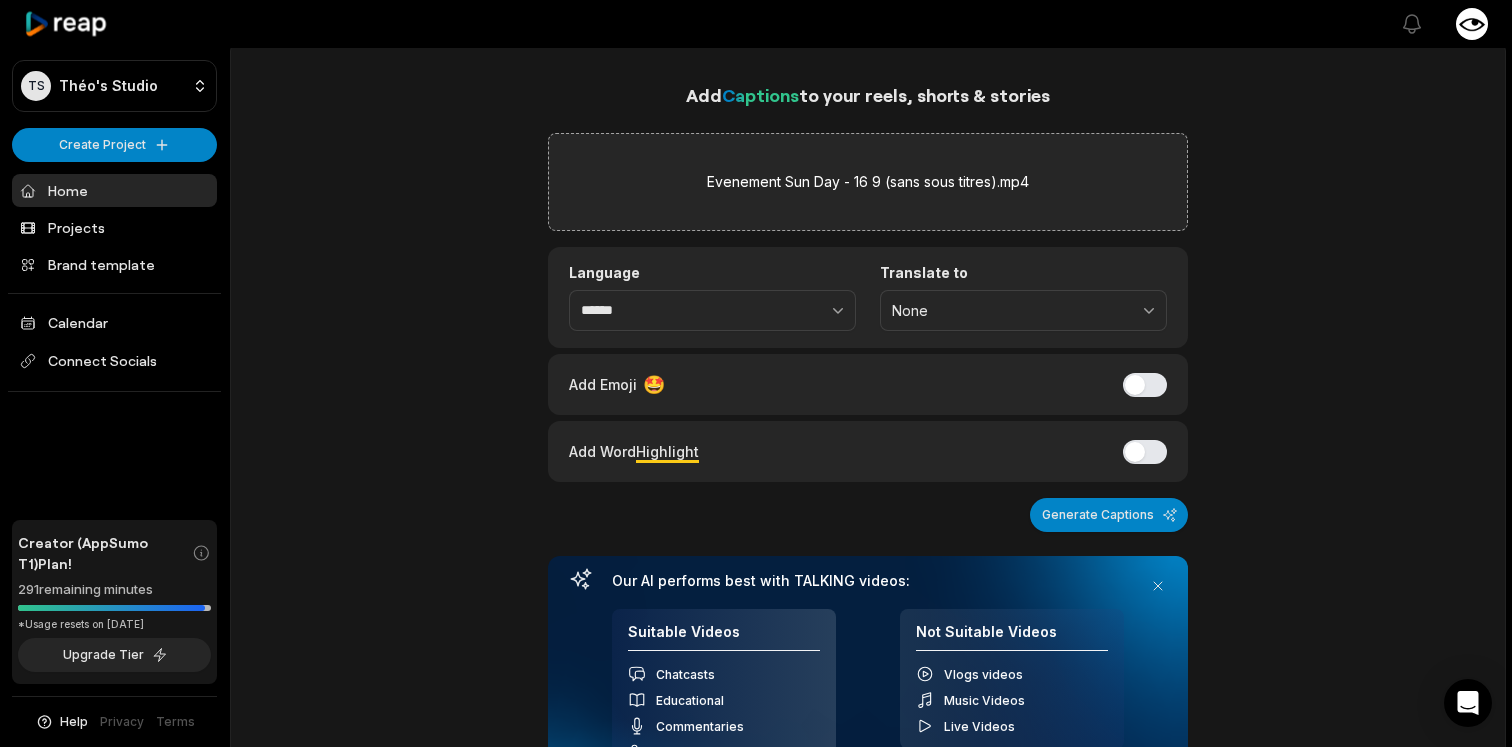 scroll, scrollTop: 0, scrollLeft: 0, axis: both 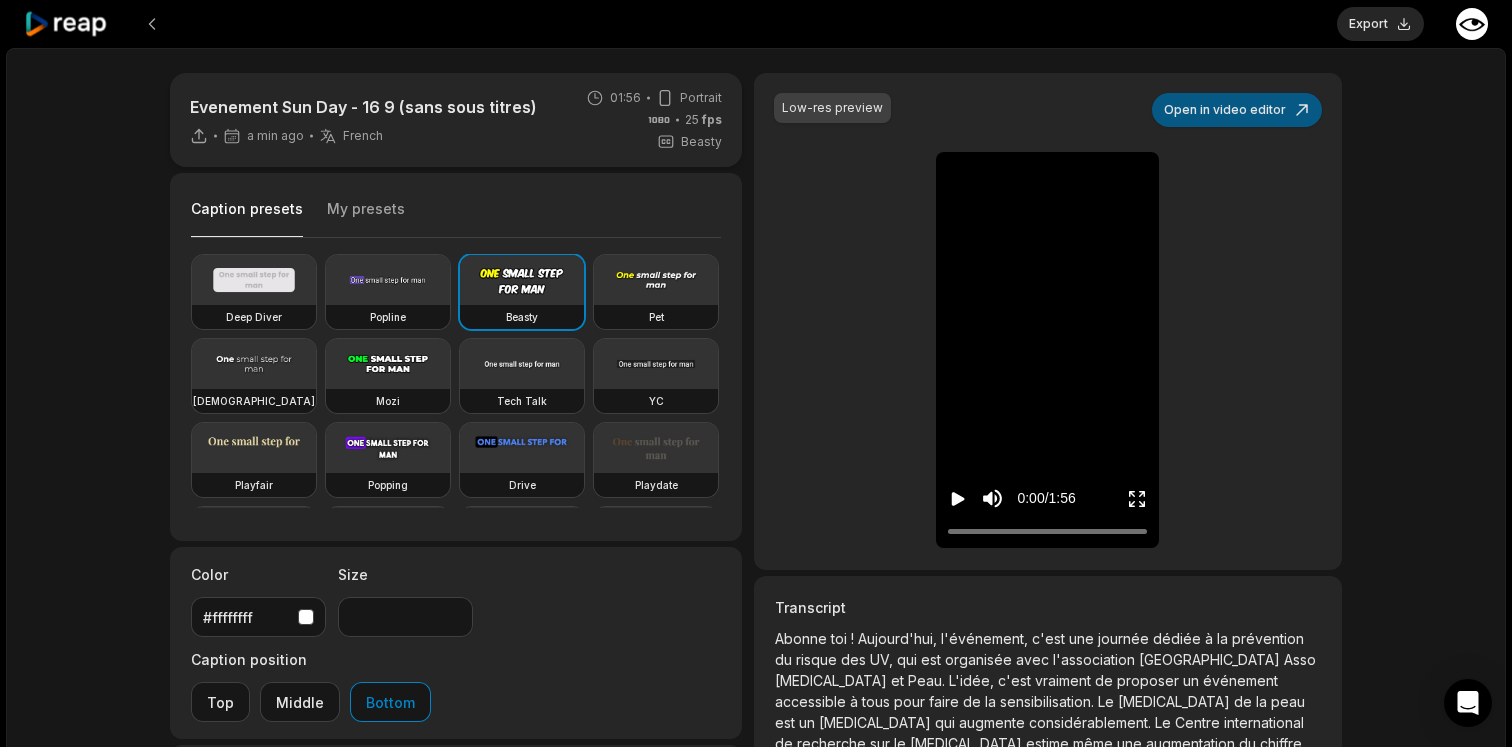 click on "Open in video editor" at bounding box center [1237, 110] 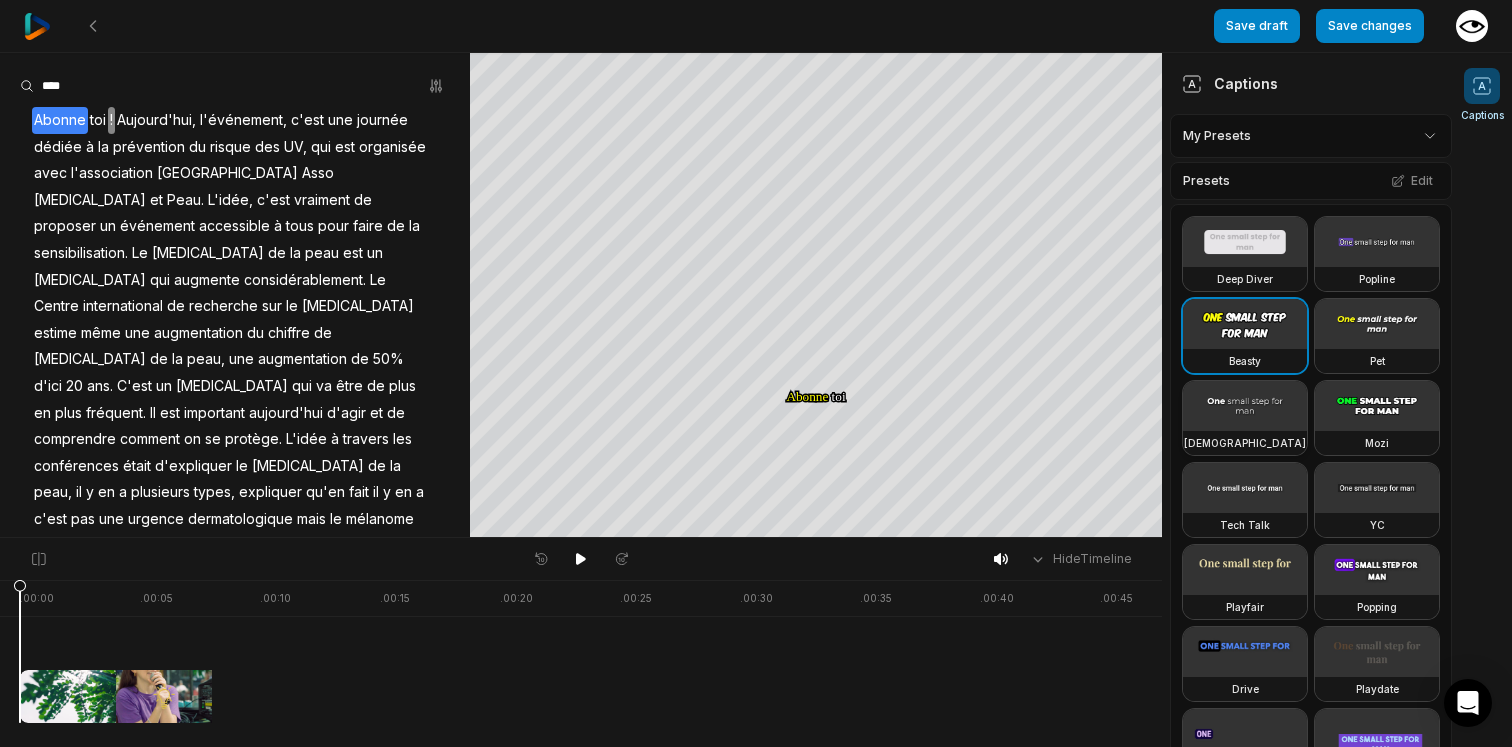 click at bounding box center (1245, 406) 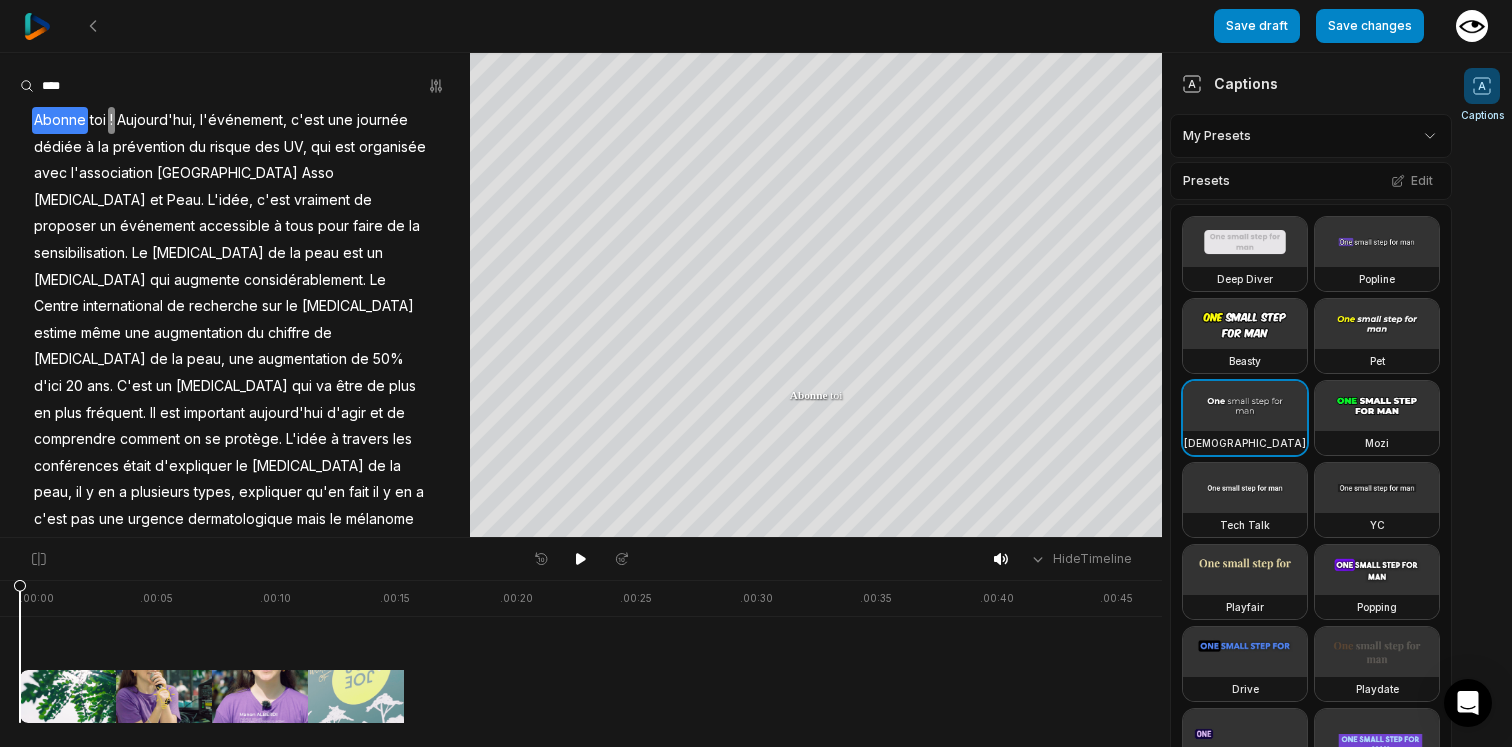 click on "Aujourd'hui," at bounding box center (156, 120) 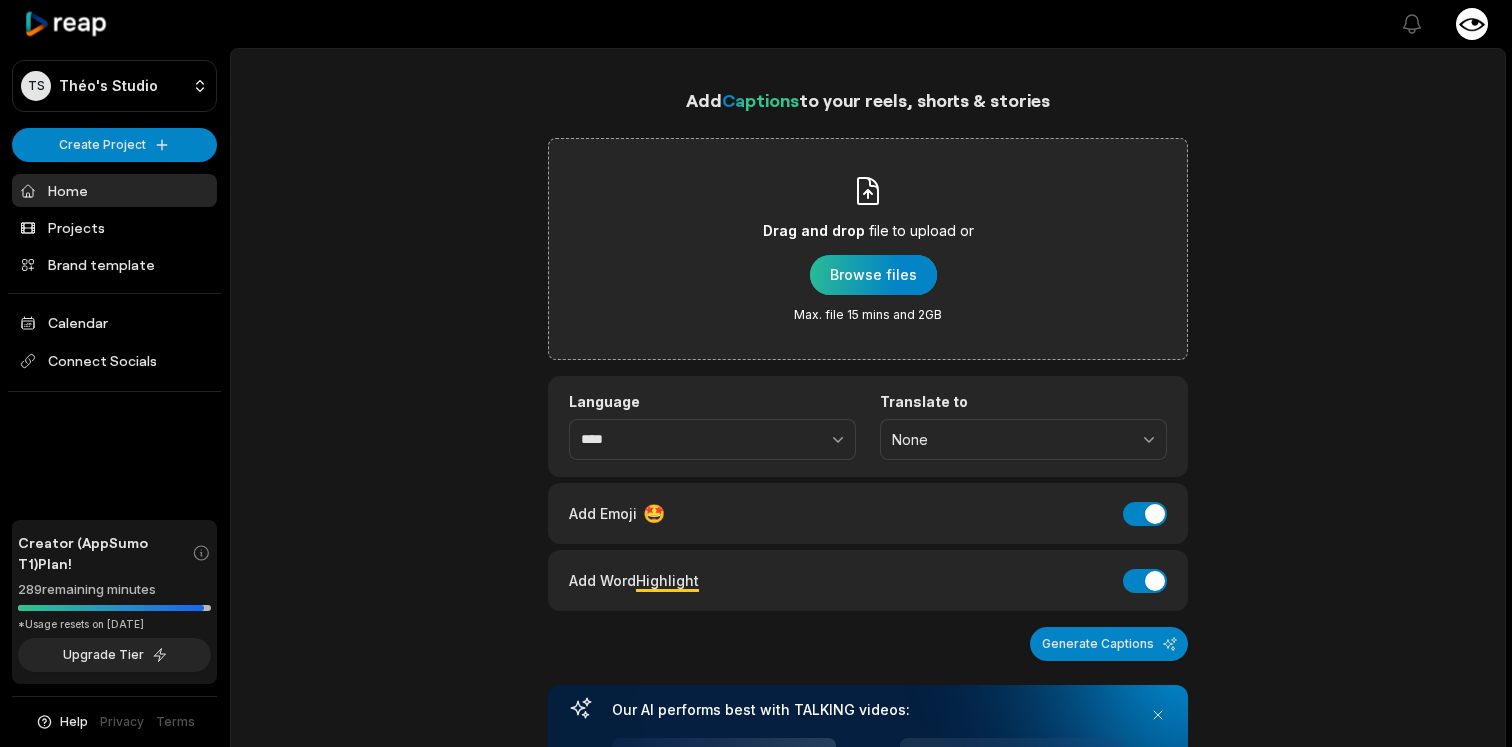 scroll, scrollTop: 0, scrollLeft: 0, axis: both 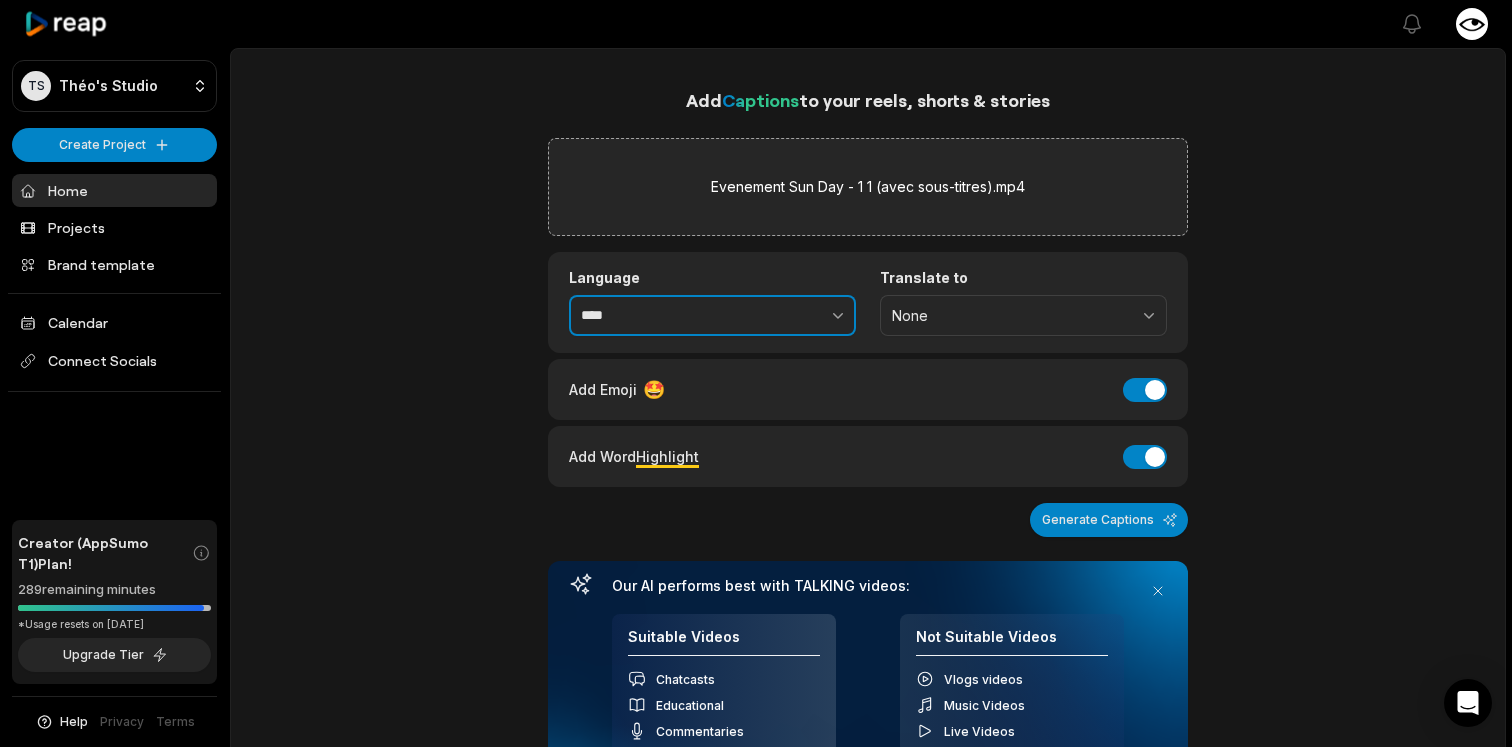 click on "****" at bounding box center (712, 316) 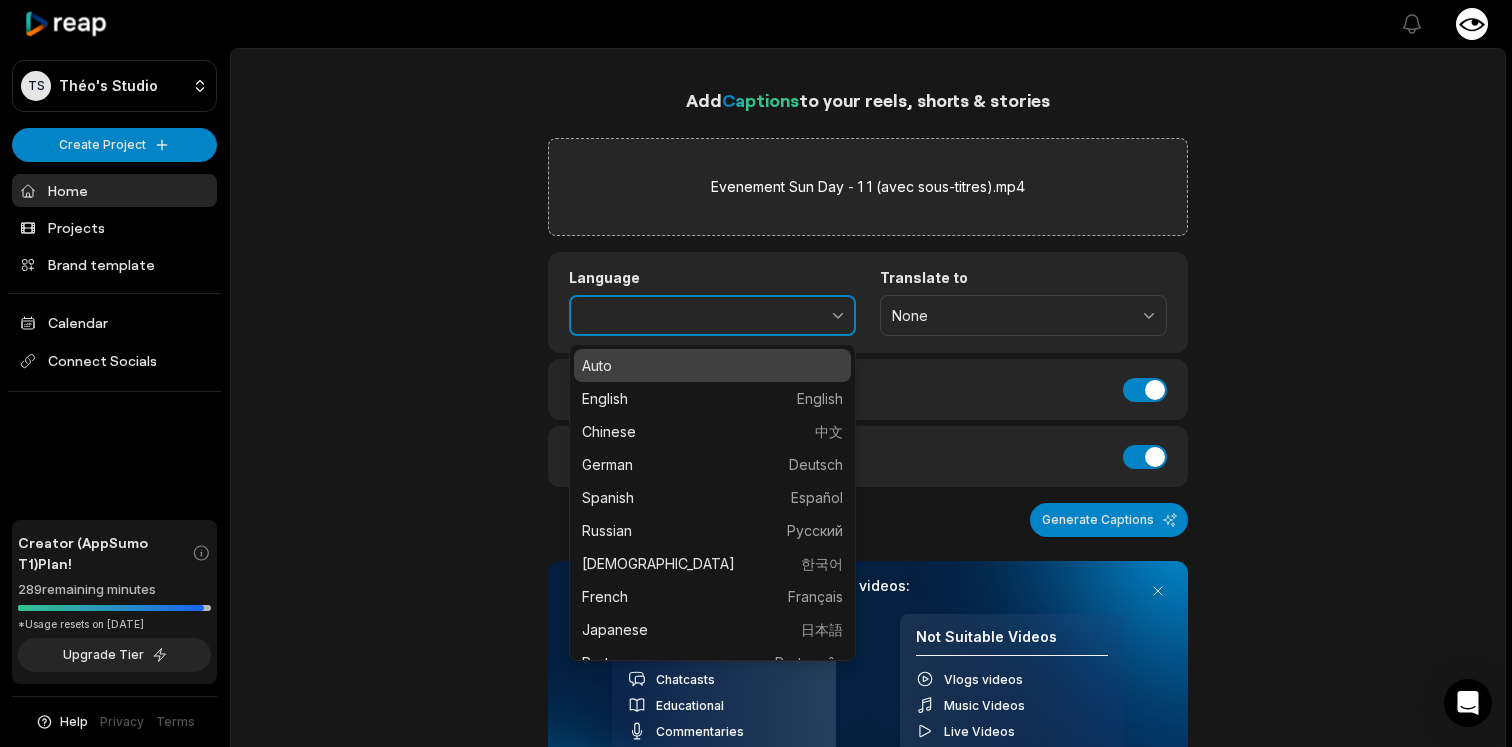 click at bounding box center (794, 316) 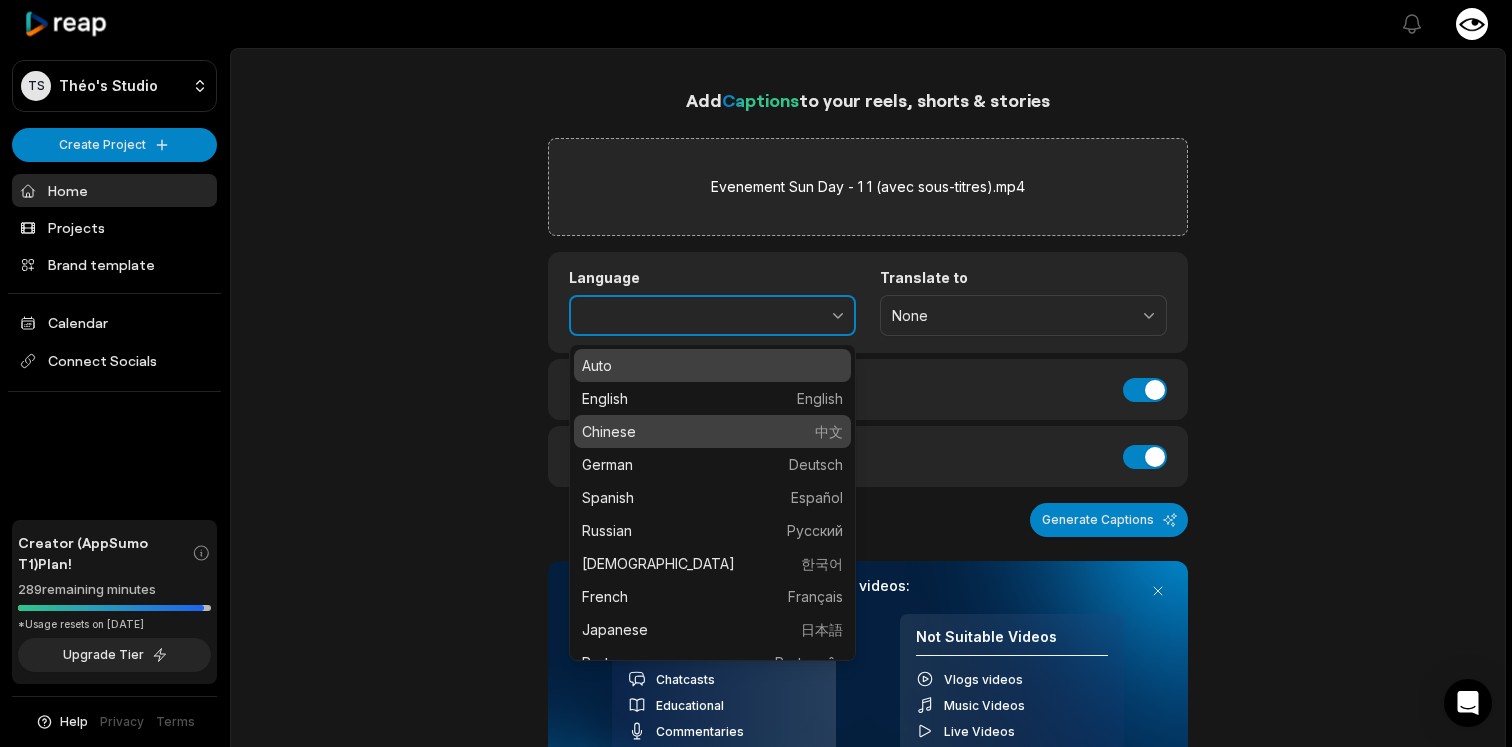 scroll, scrollTop: 28, scrollLeft: 0, axis: vertical 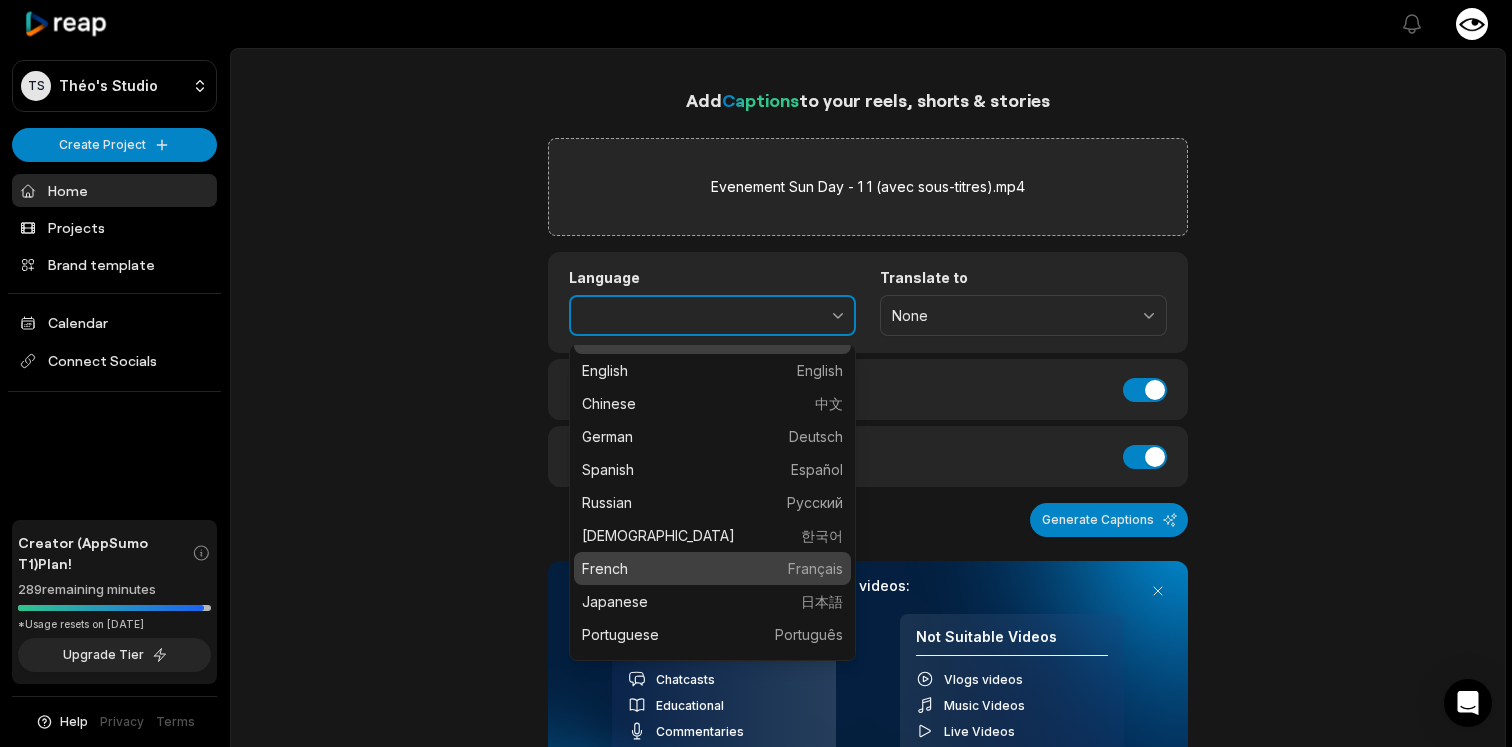 type on "******" 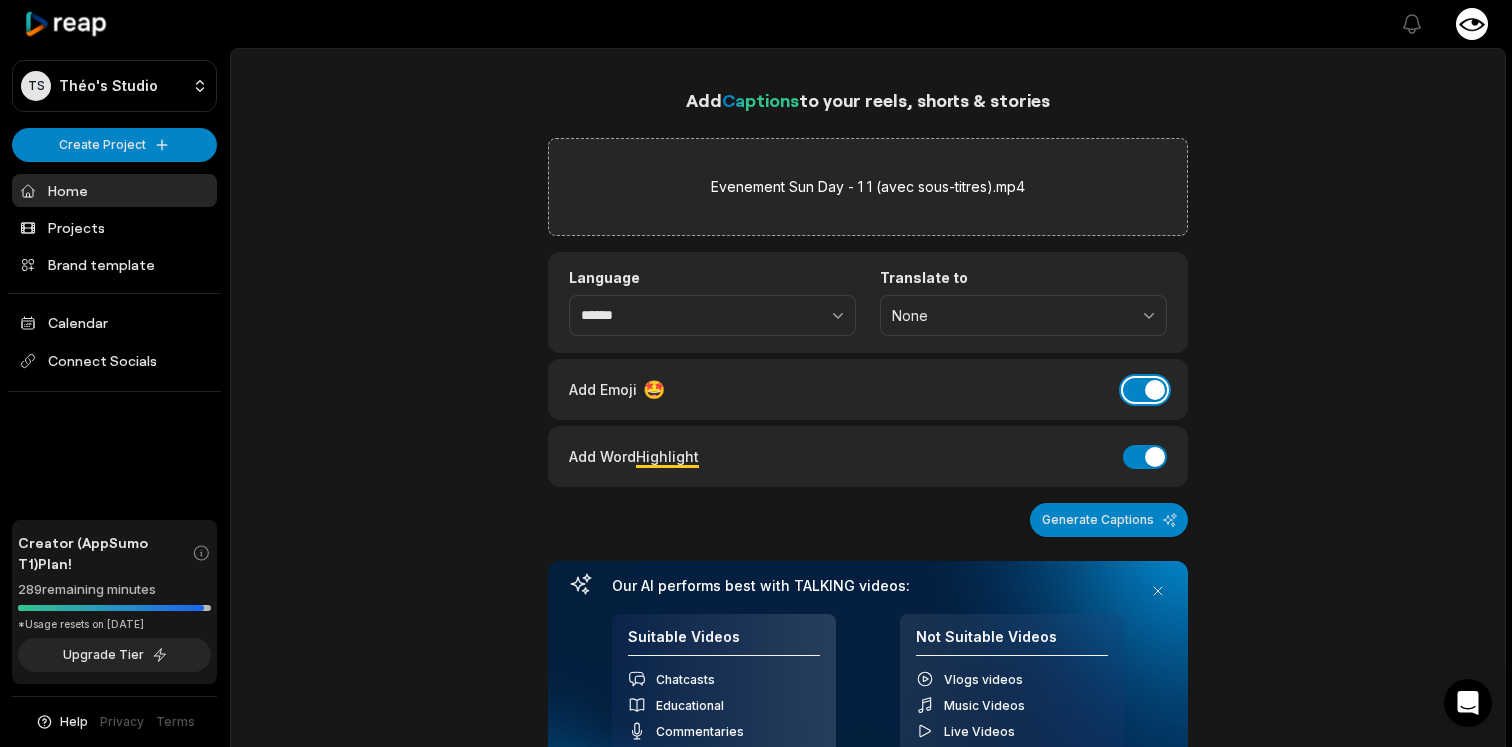 click on "Add Emoji" at bounding box center [1145, 390] 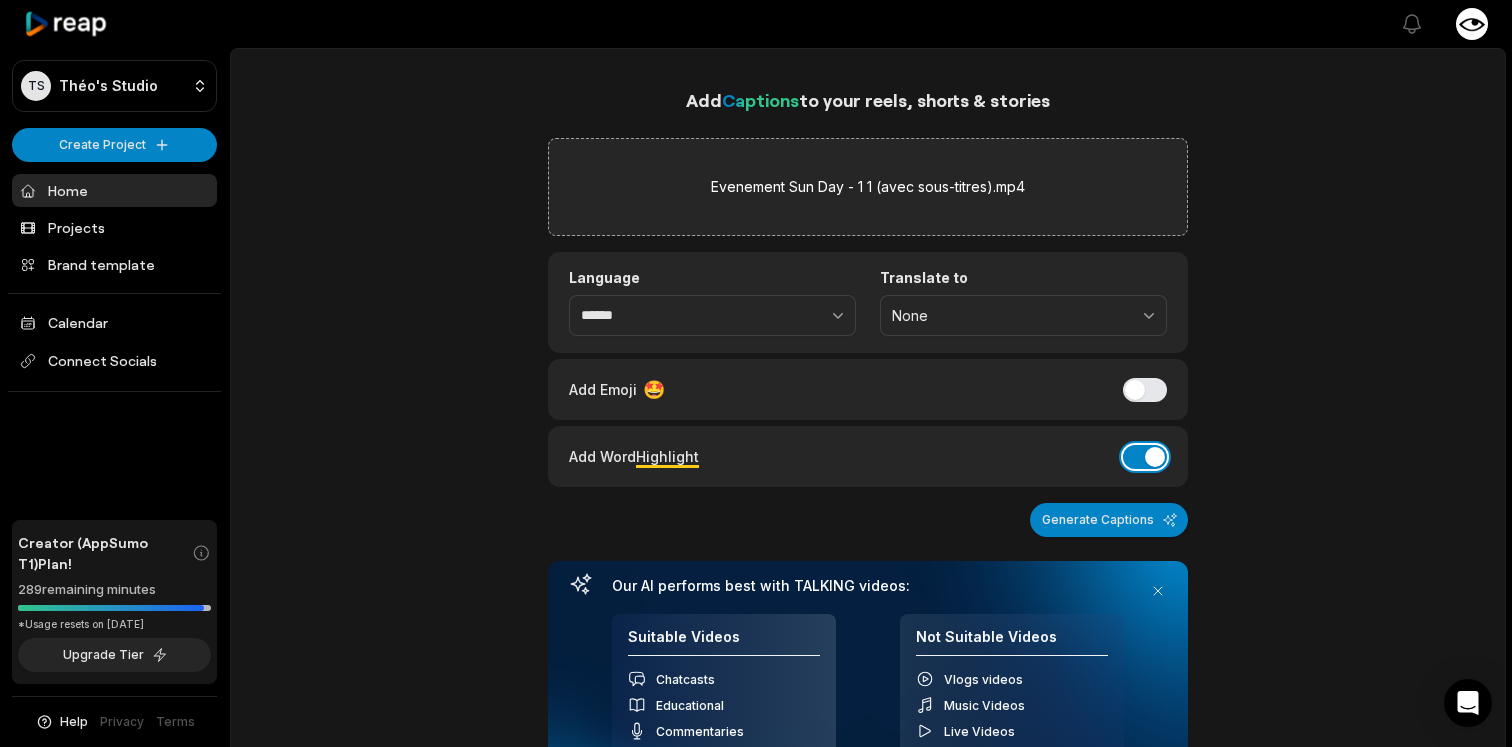 click on "Add Word Highlight" at bounding box center [1145, 457] 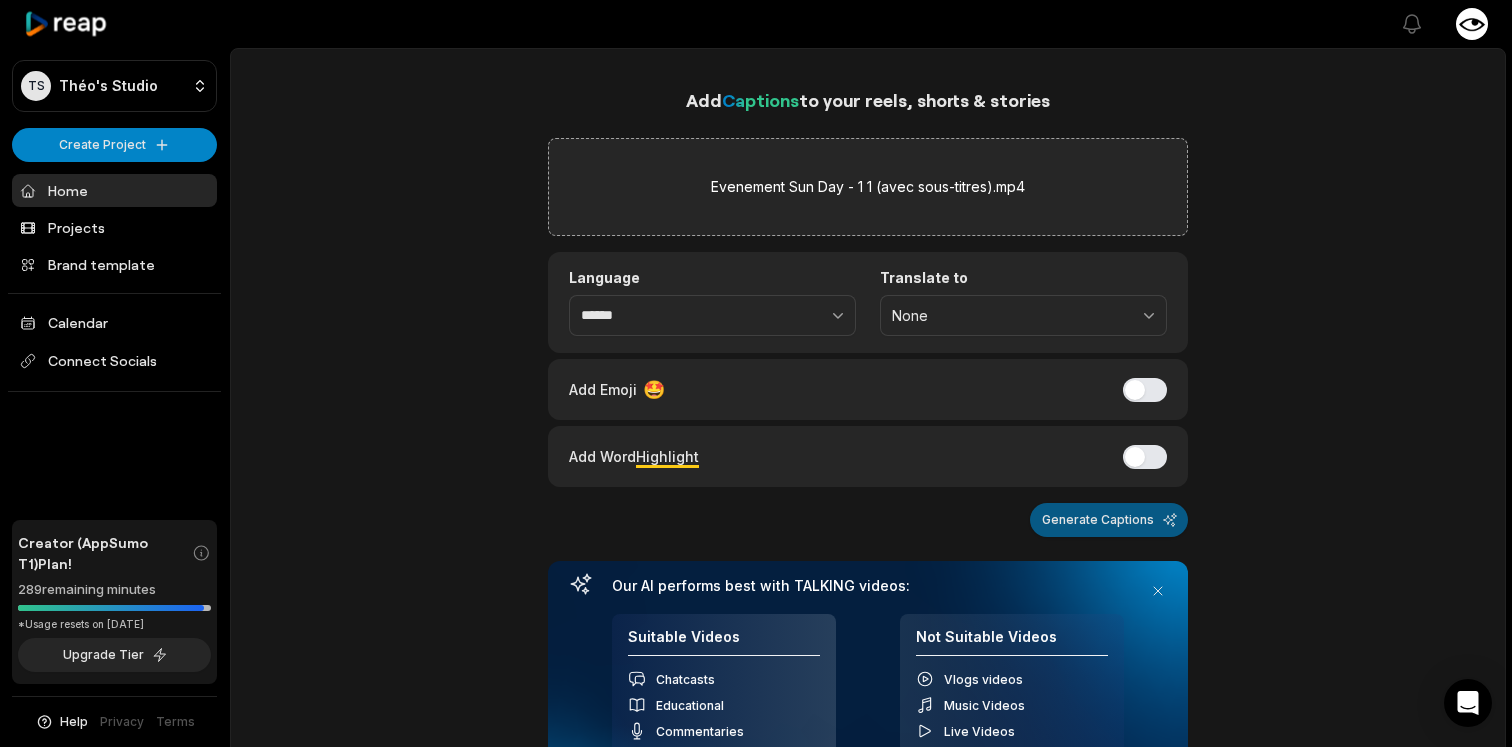 click on "Generate Captions" at bounding box center (1109, 520) 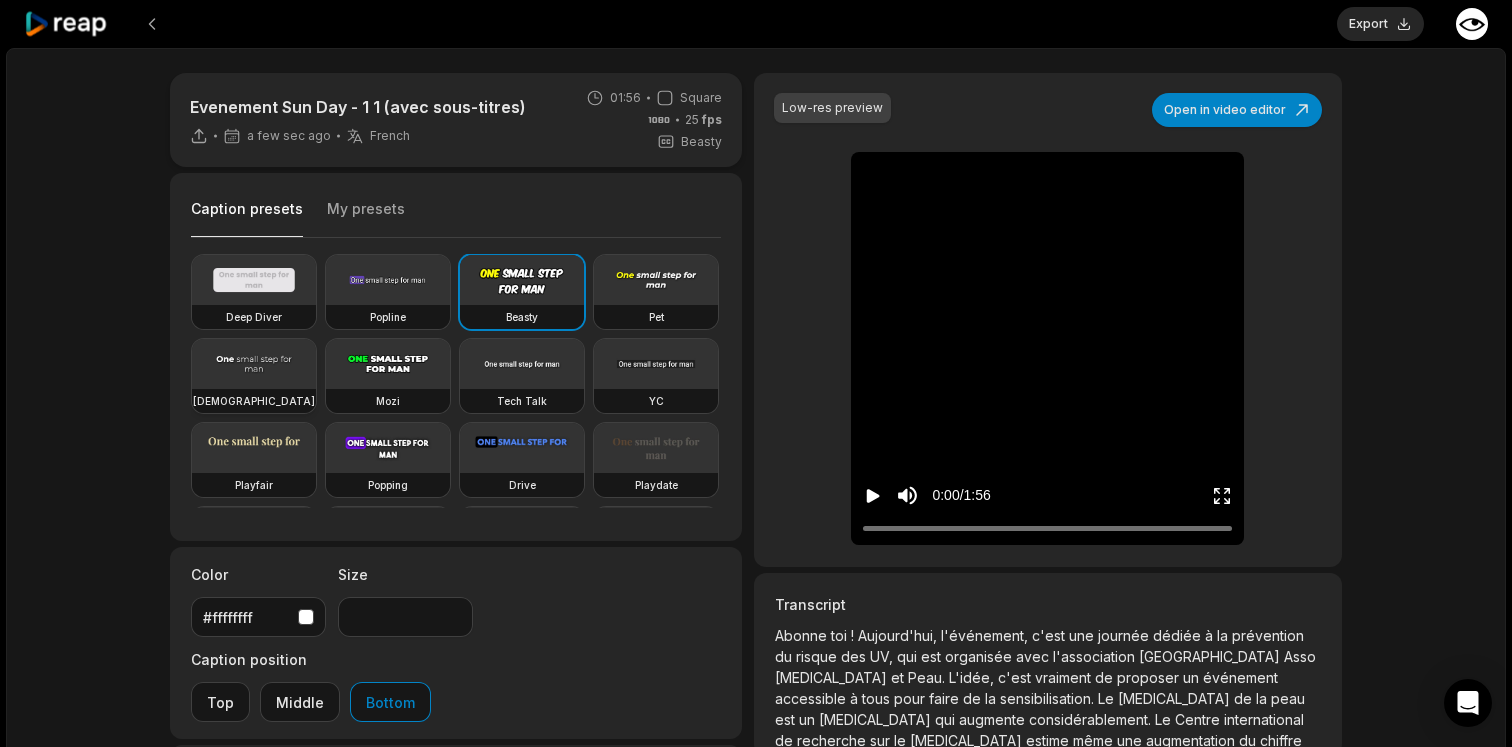 click at bounding box center [254, 364] 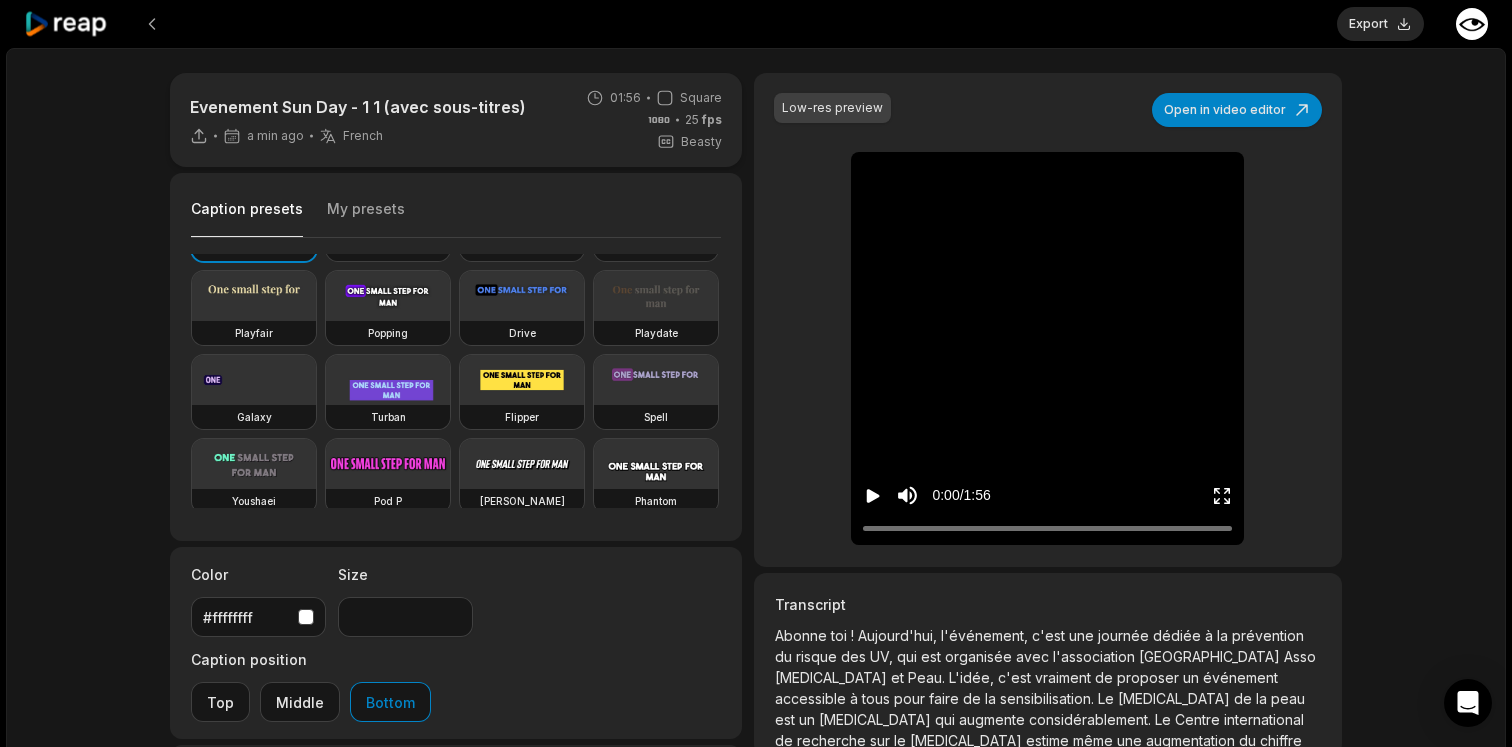 scroll, scrollTop: 158, scrollLeft: 0, axis: vertical 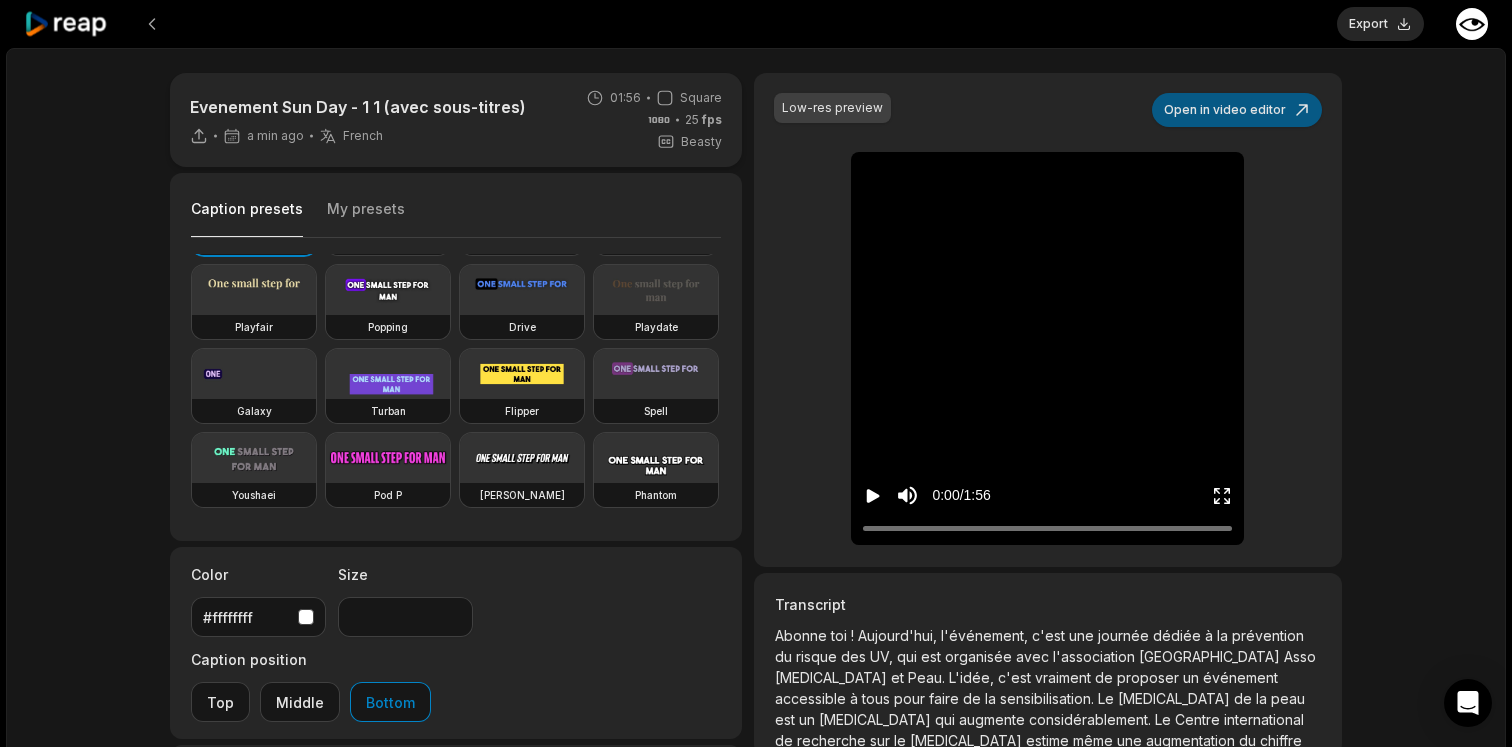 click on "Open in video editor" at bounding box center [1237, 110] 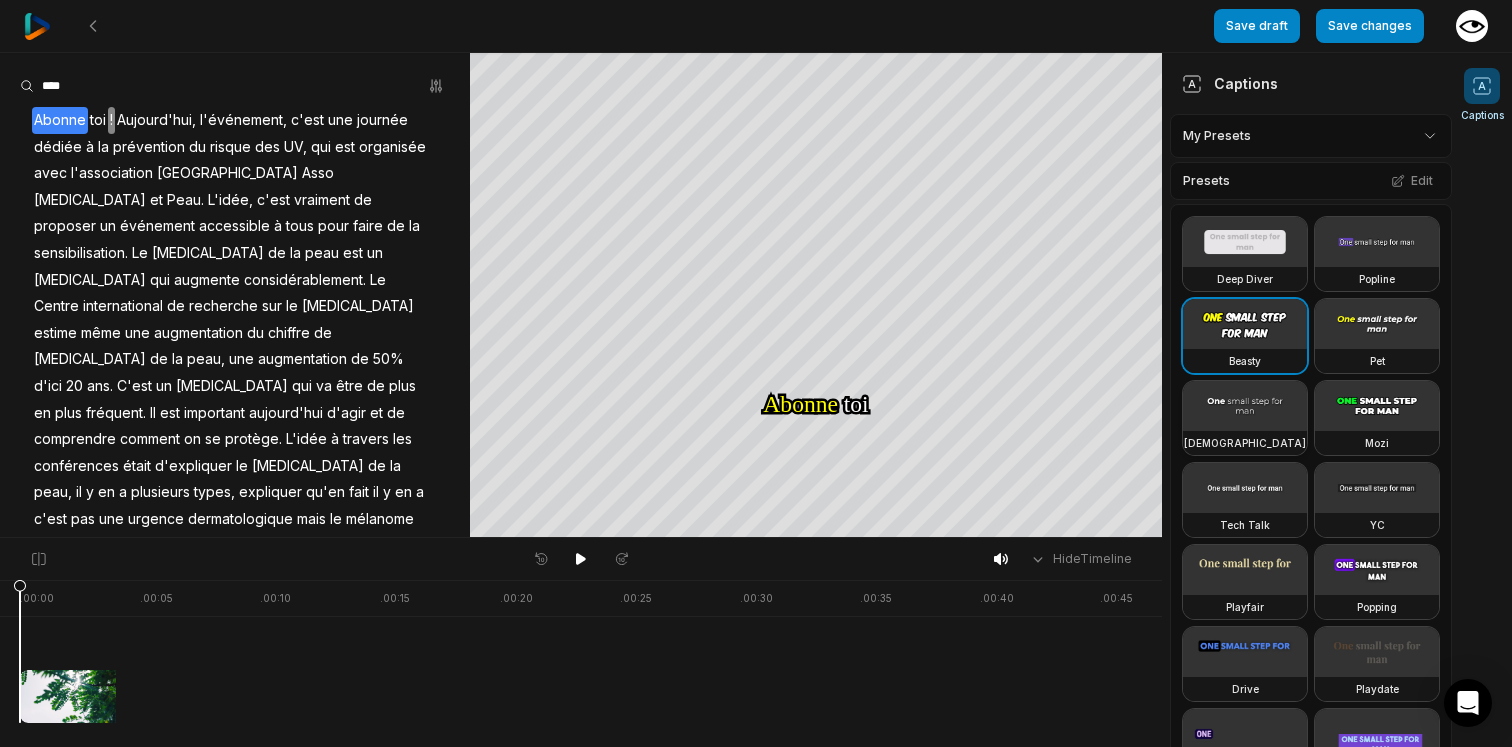 click at bounding box center (1245, 406) 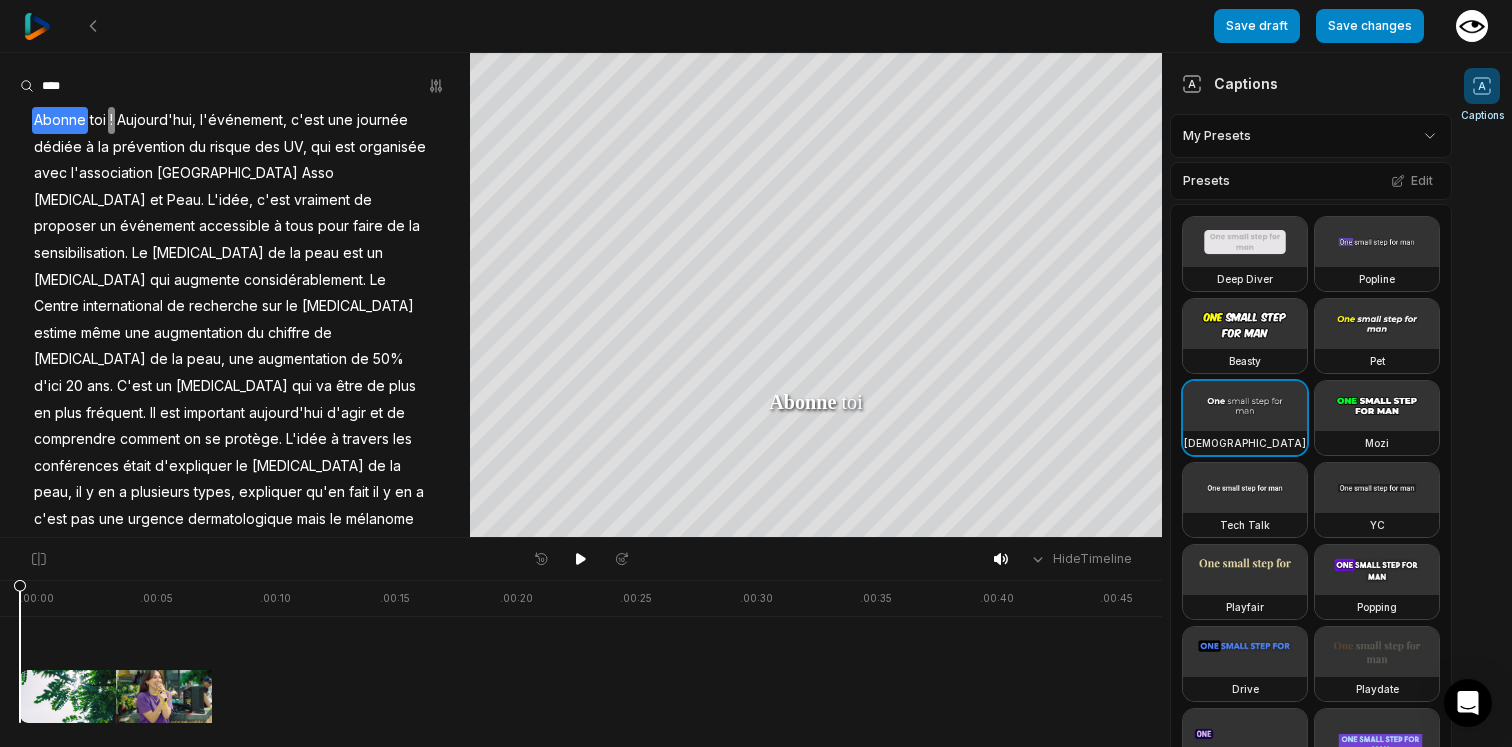 click on "!" at bounding box center (111, 120) 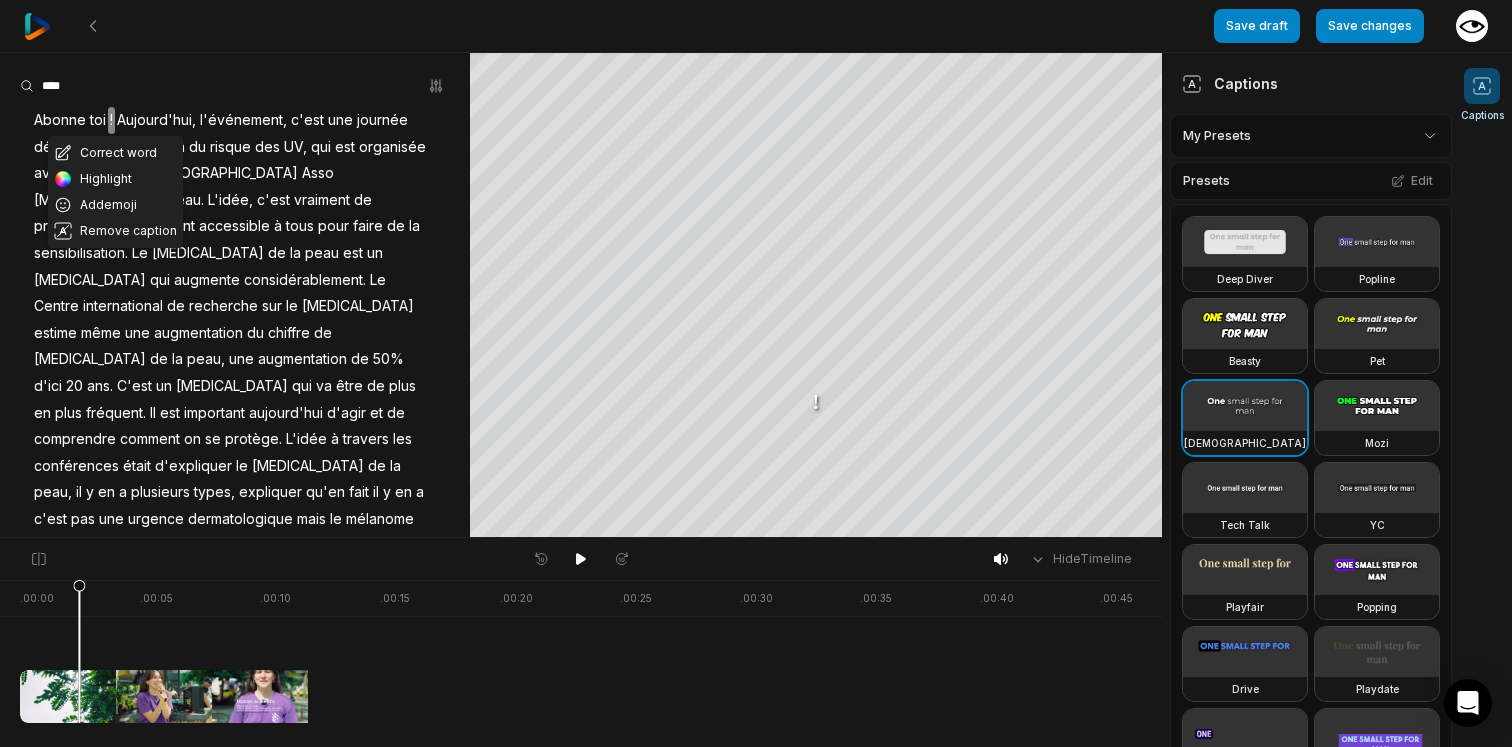click on "!" at bounding box center (111, 120) 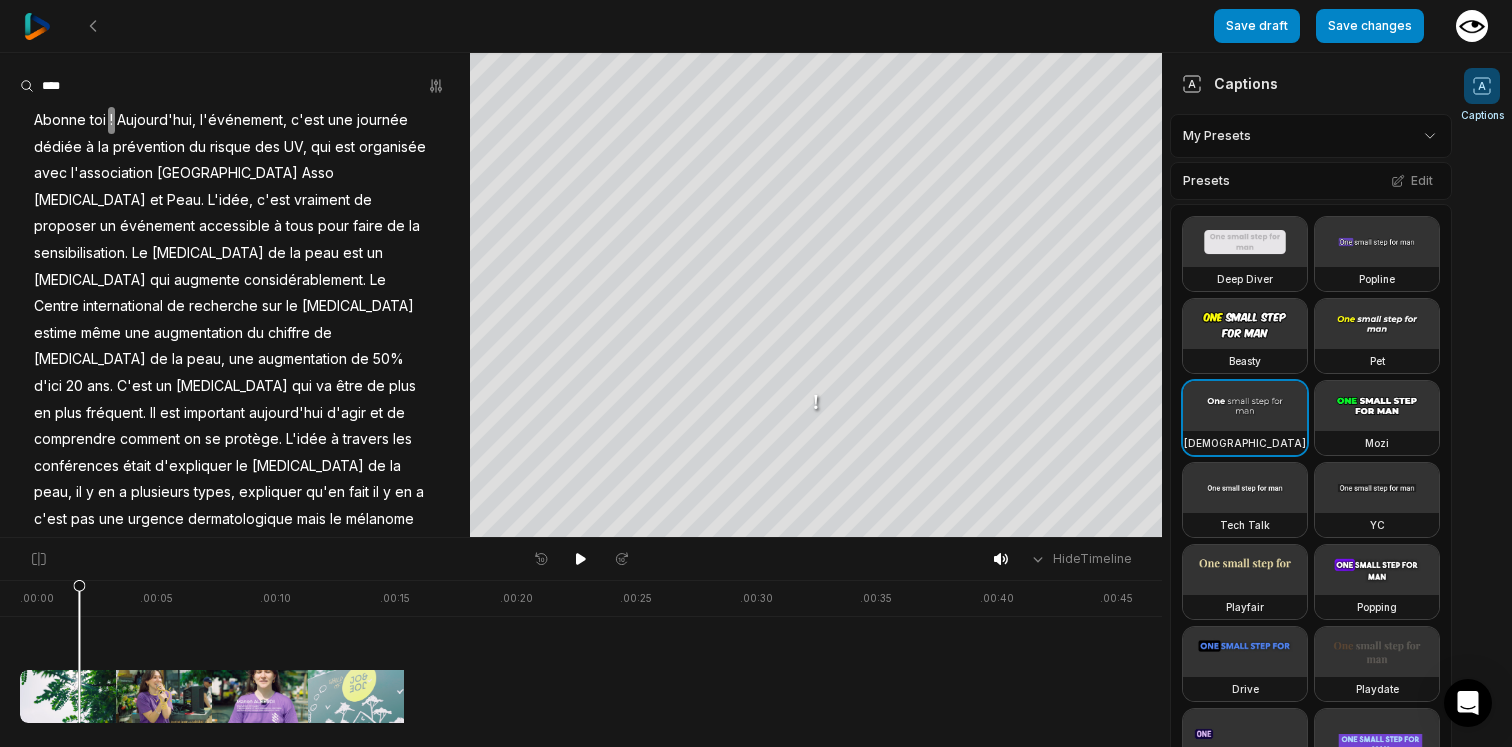 click on "Aujourd'hui," at bounding box center [156, 120] 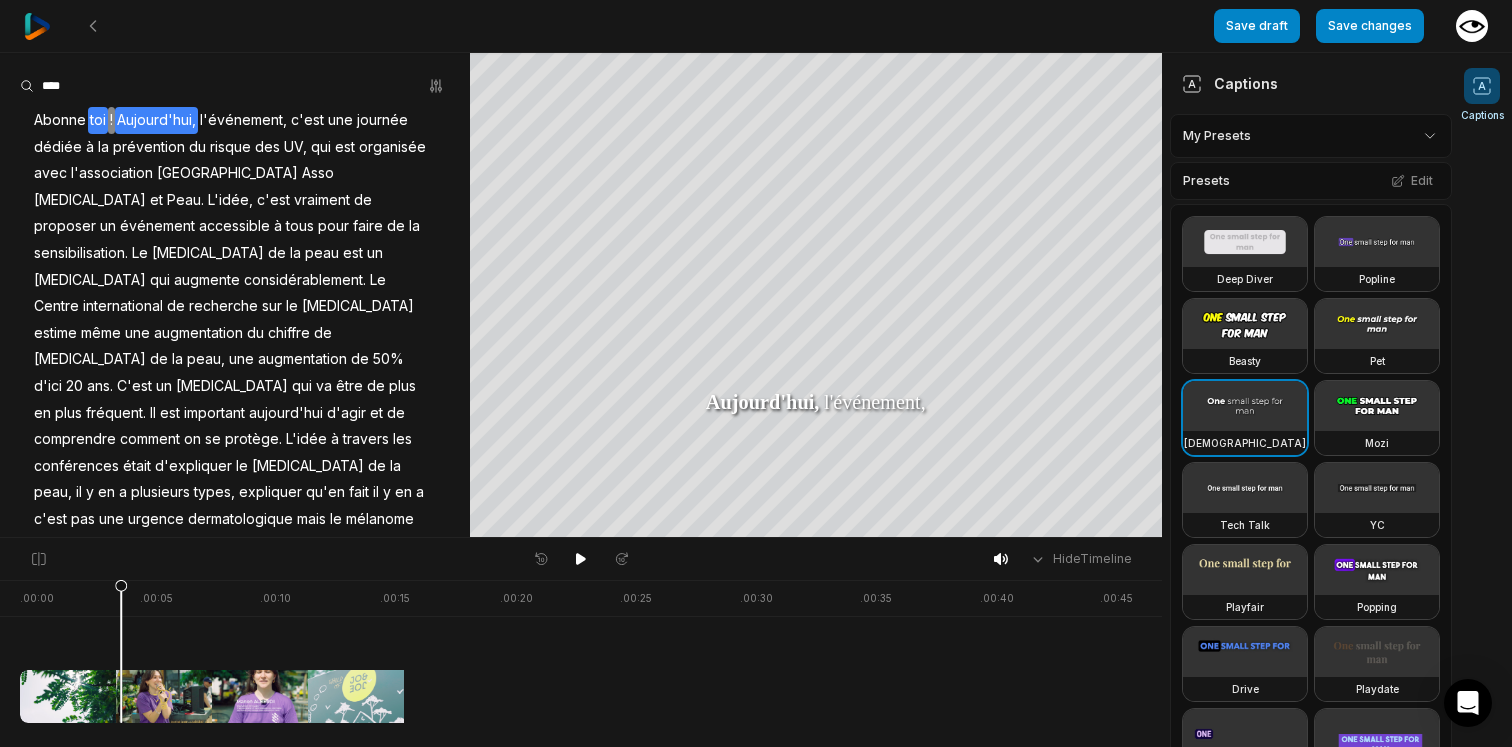 click on "!" at bounding box center (111, 120) 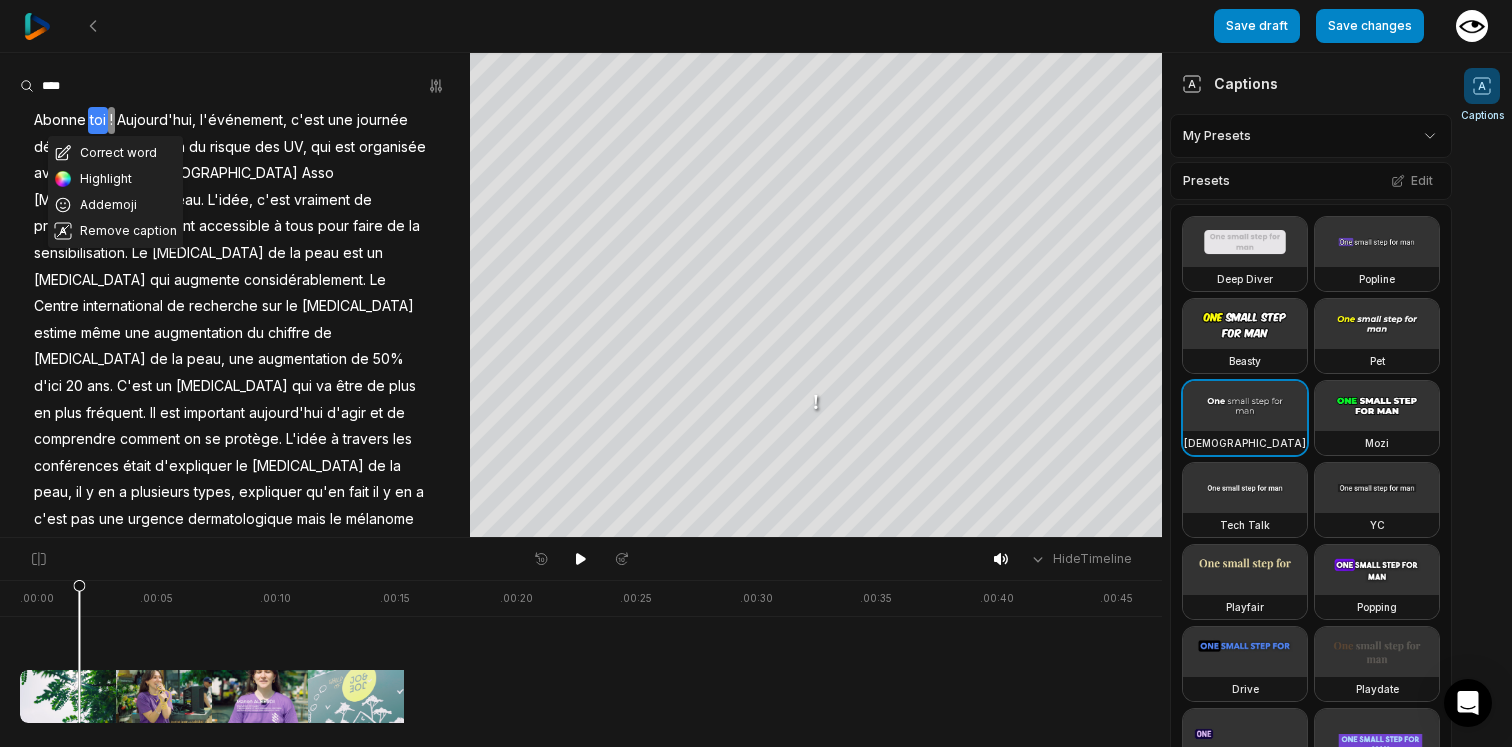 click on "!" at bounding box center [111, 120] 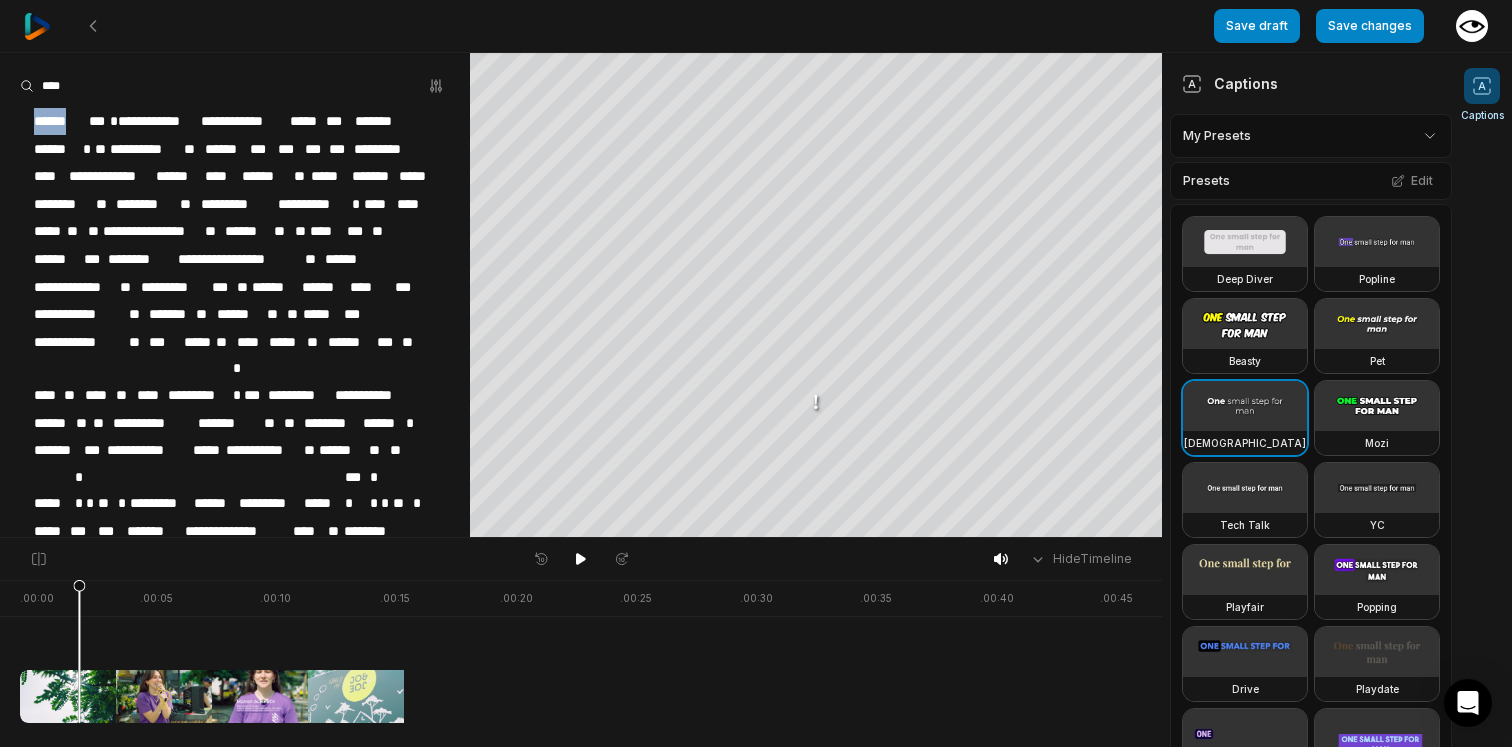click on "*" at bounding box center [112, 121] 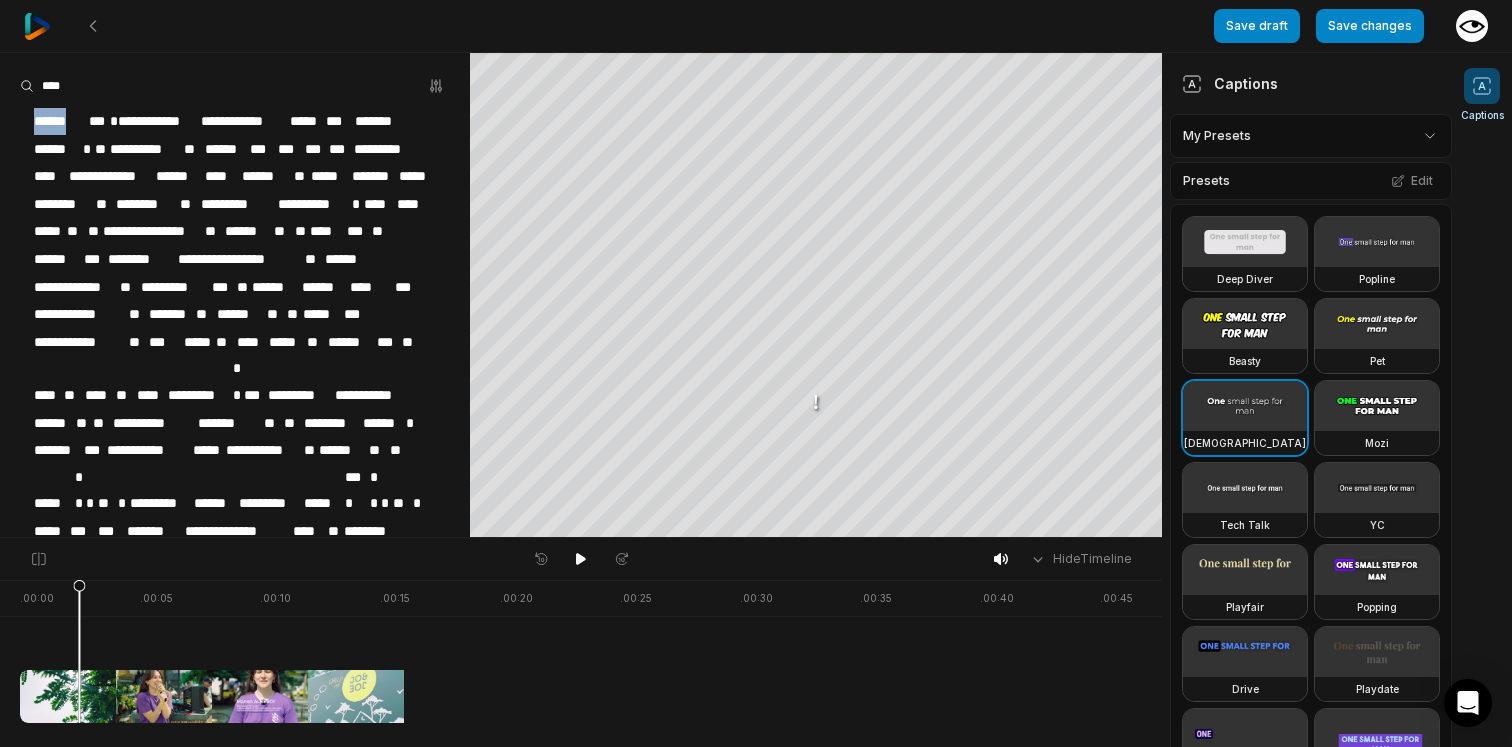 click on "*" at bounding box center [112, 121] 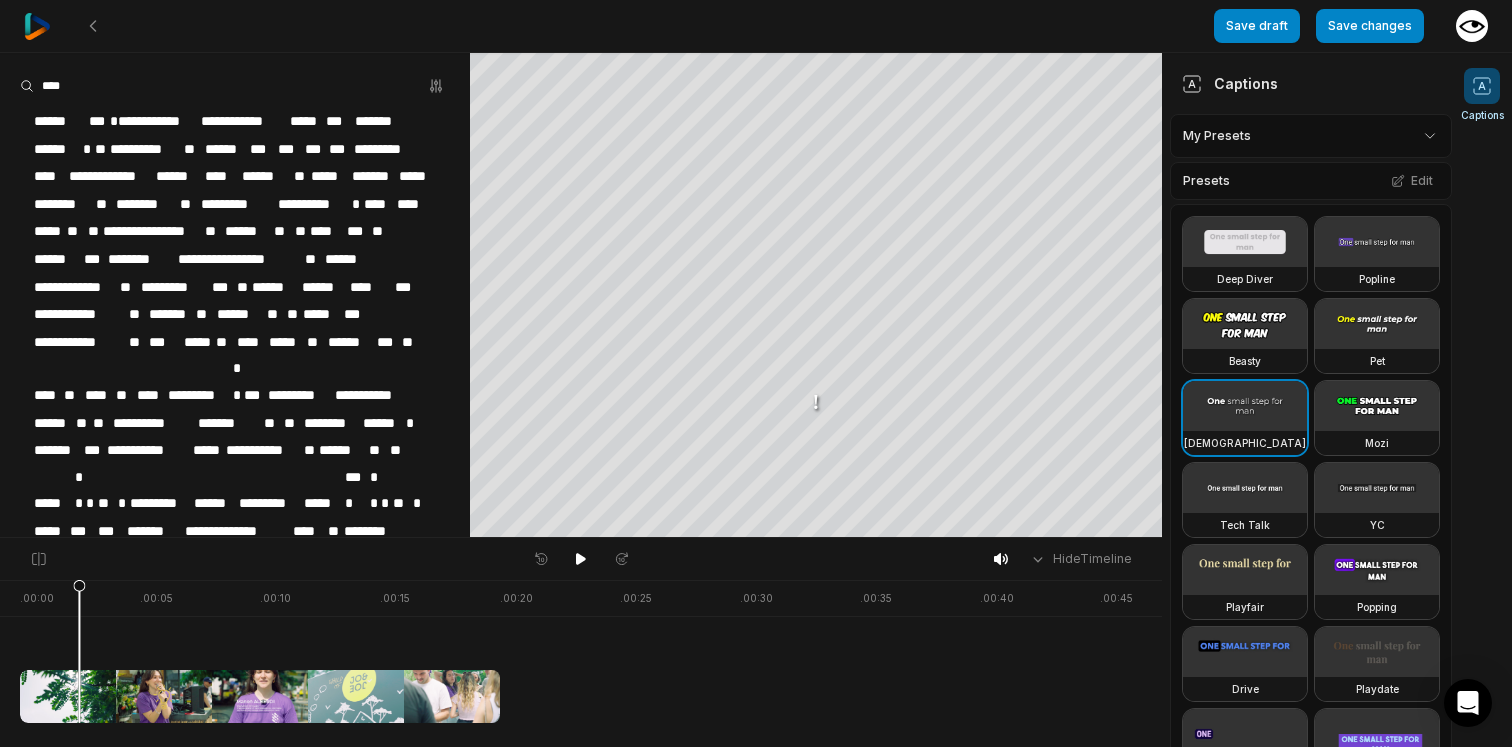 click on "*" at bounding box center [112, 121] 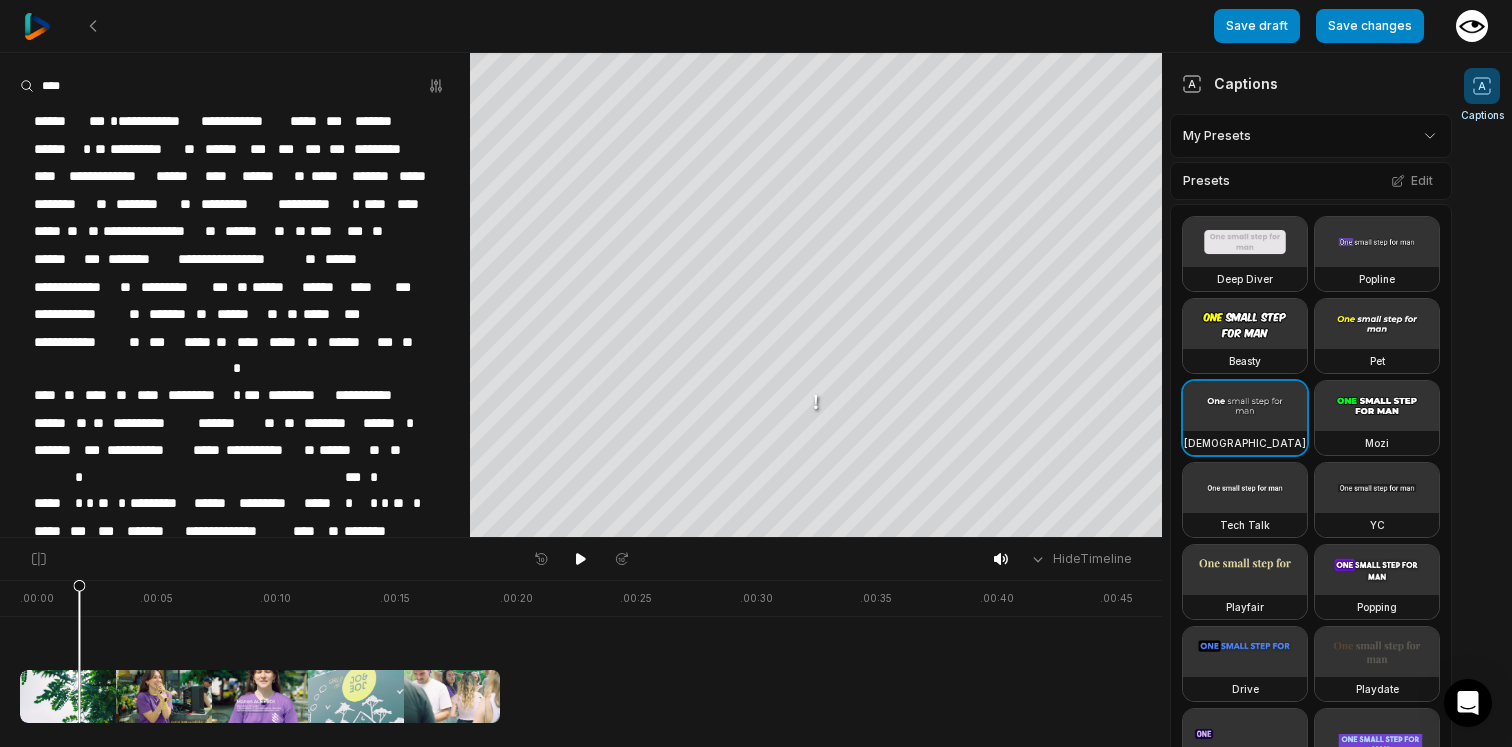 type 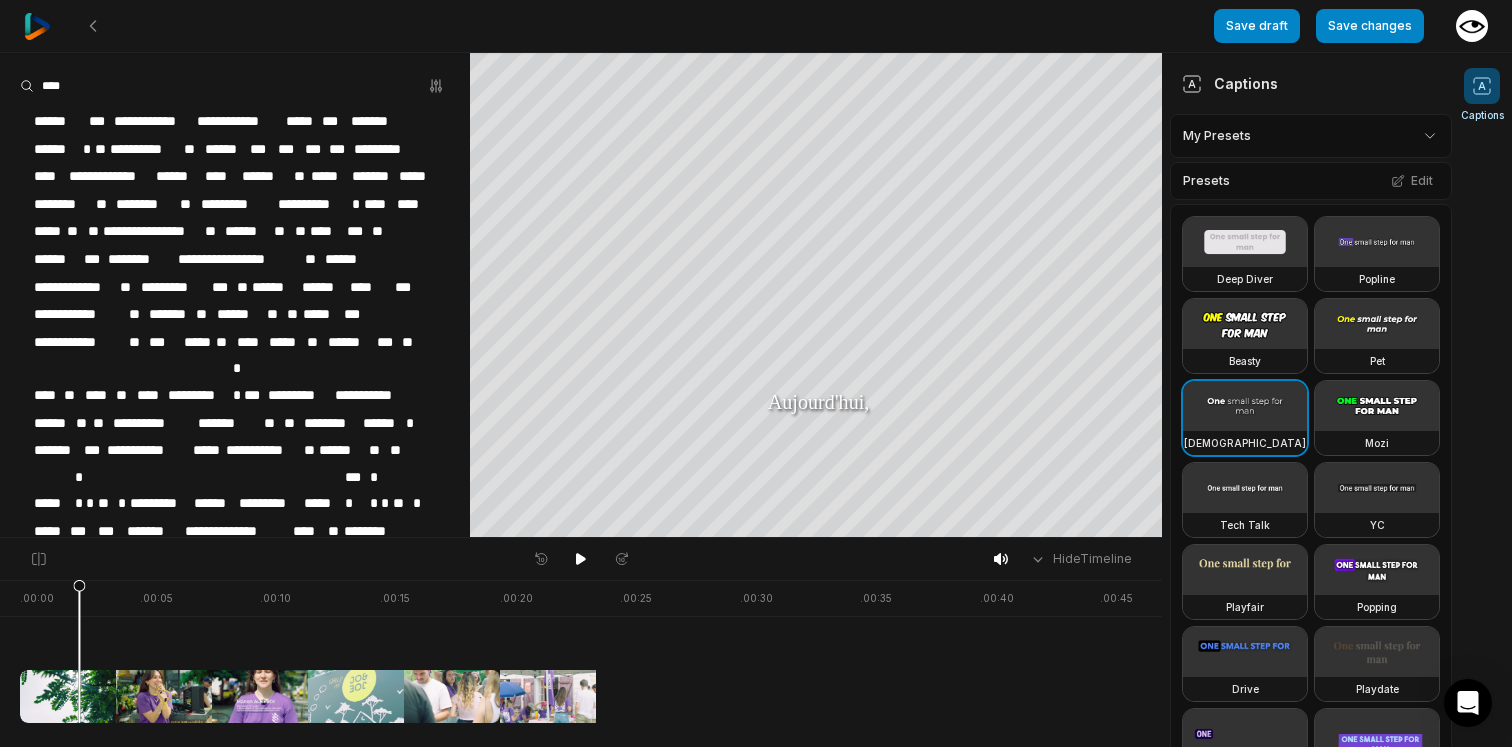 click on "***" at bounding box center (97, 121) 